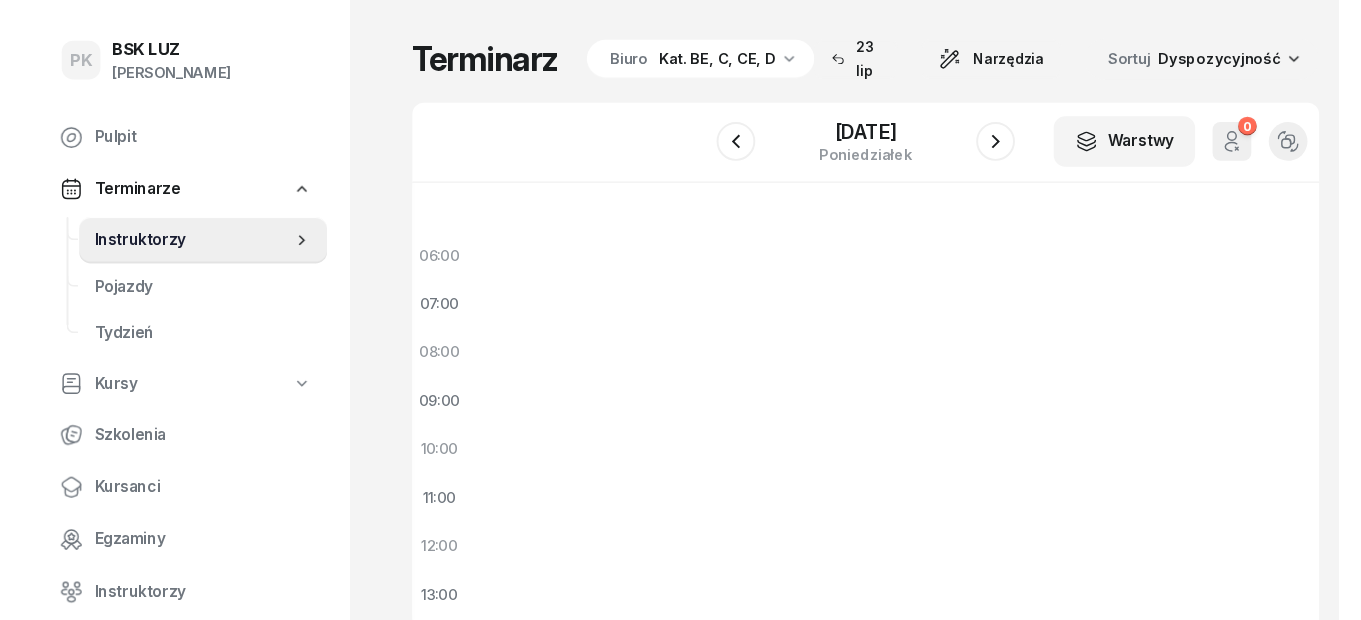 scroll, scrollTop: 0, scrollLeft: 0, axis: both 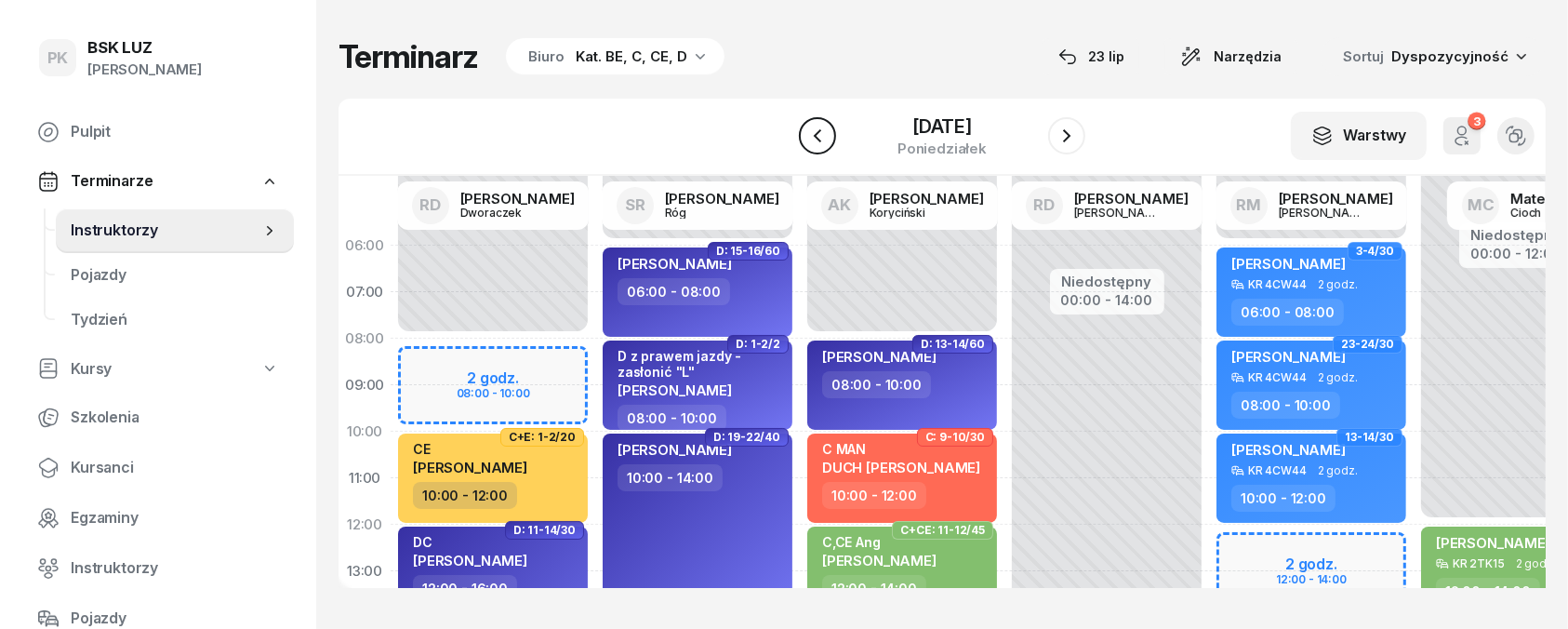 click 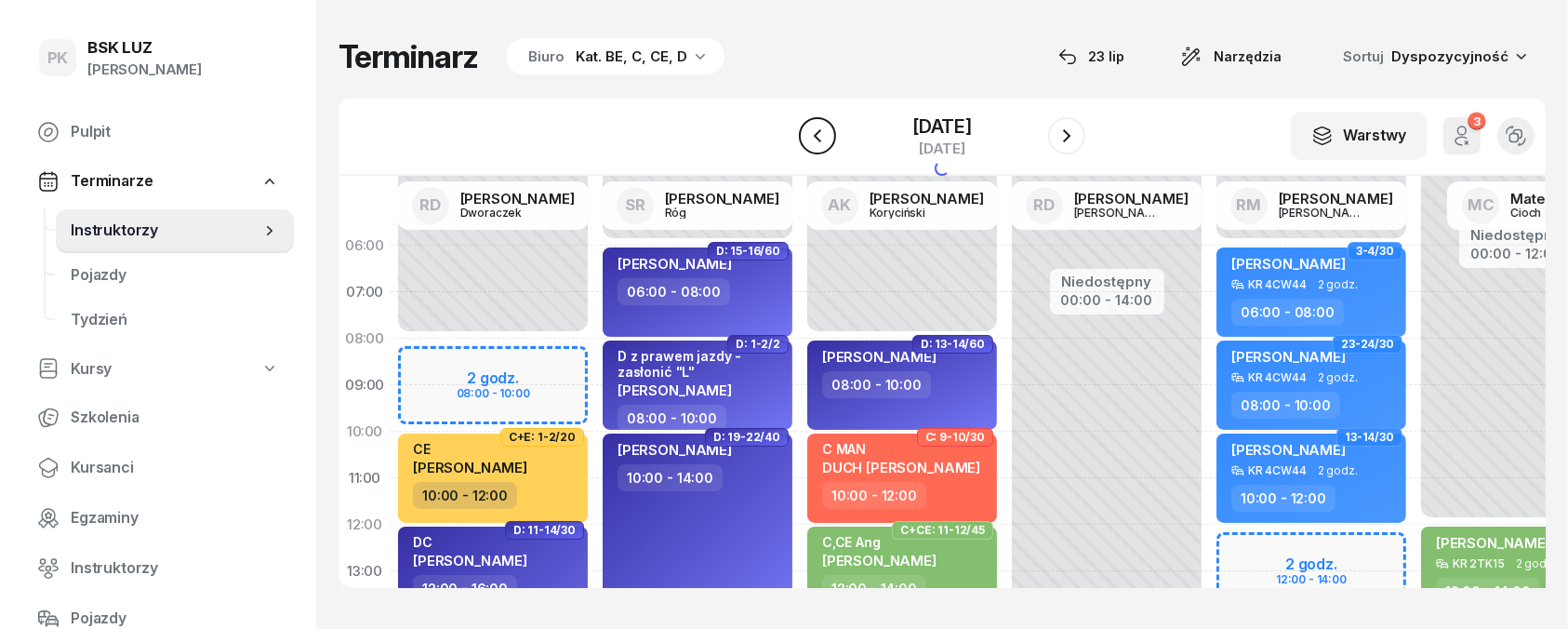 click 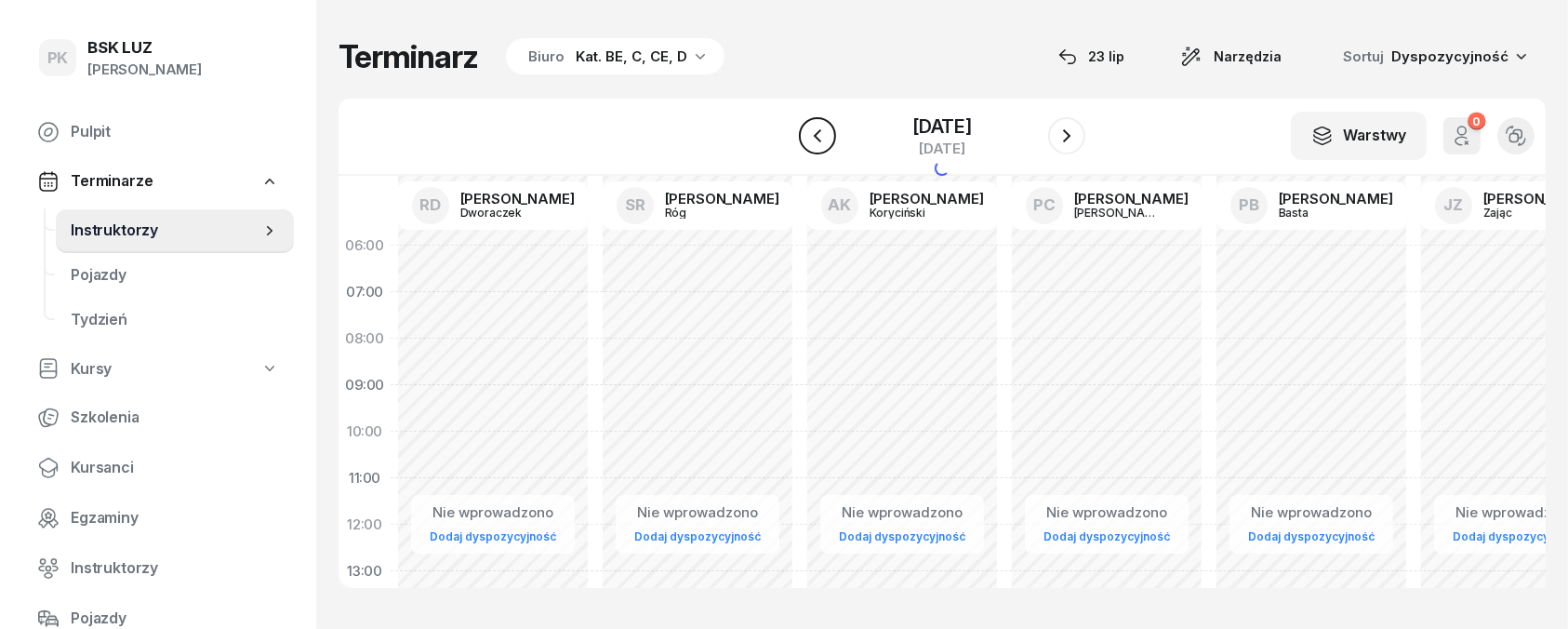 click 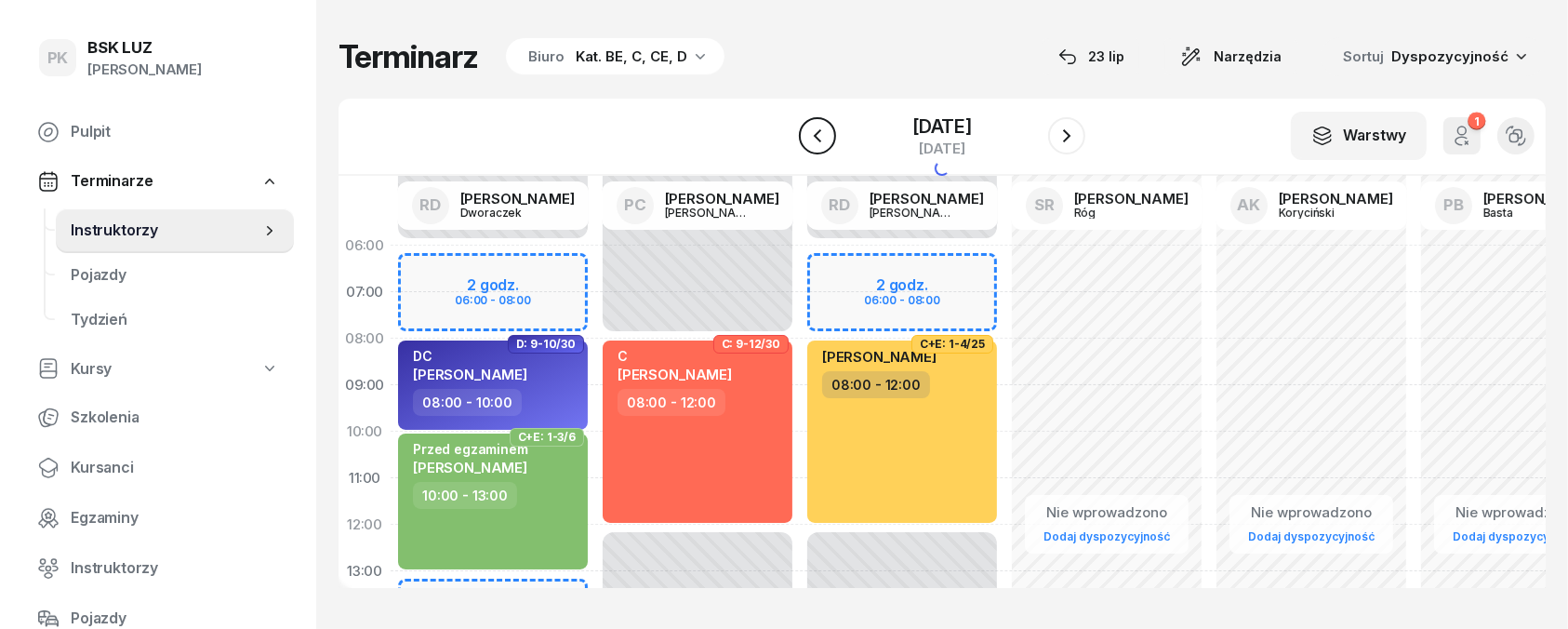 click 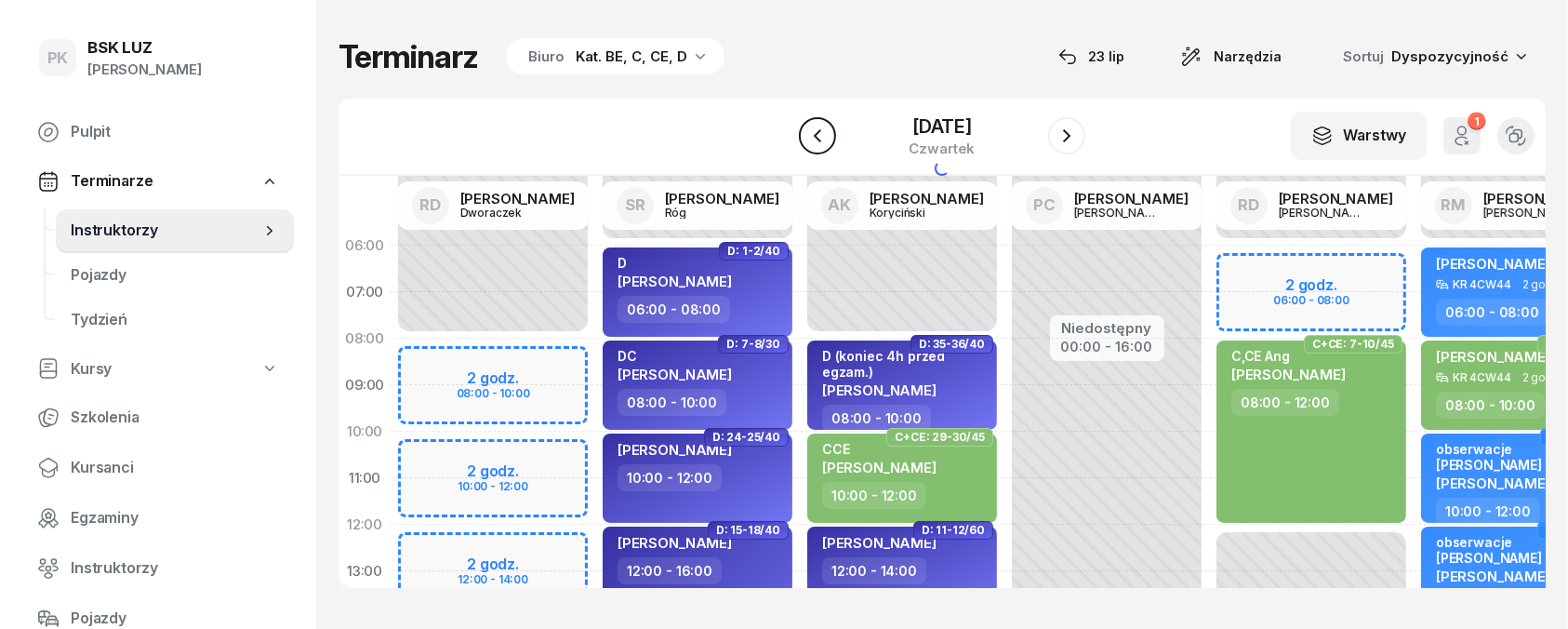 click 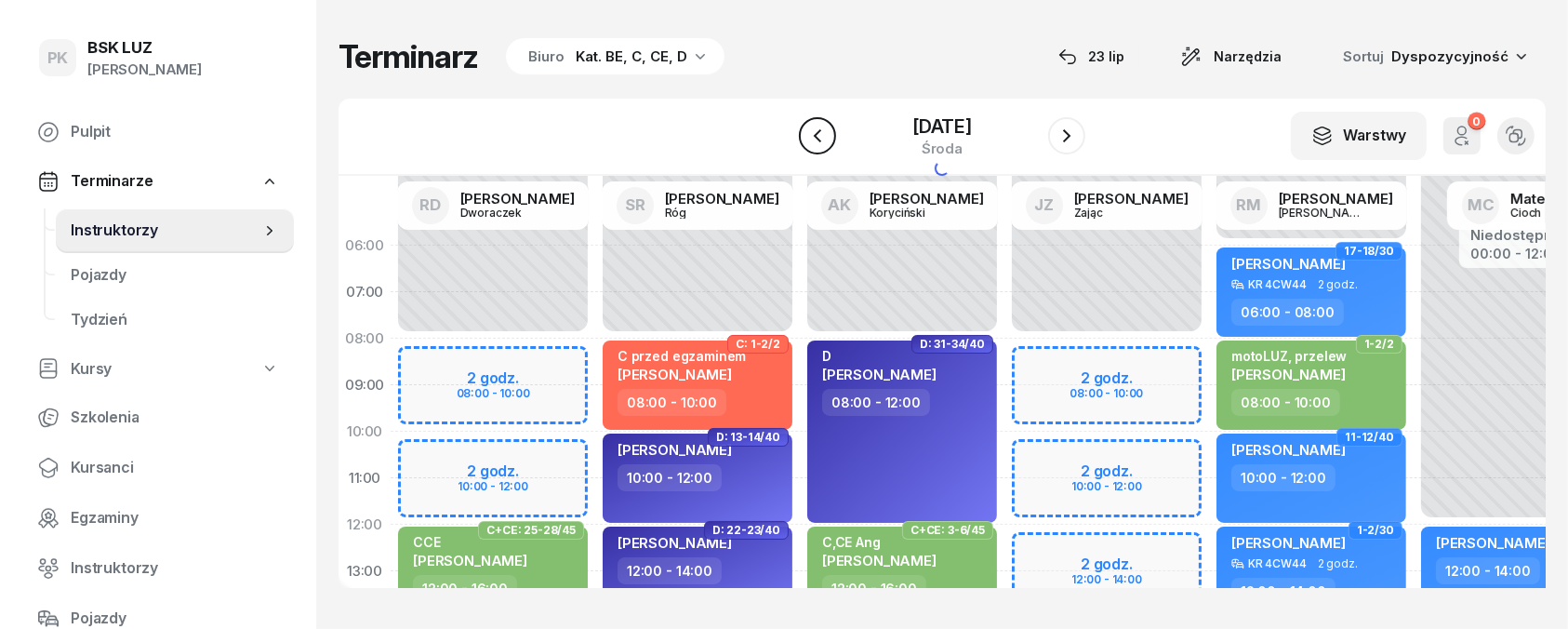 click 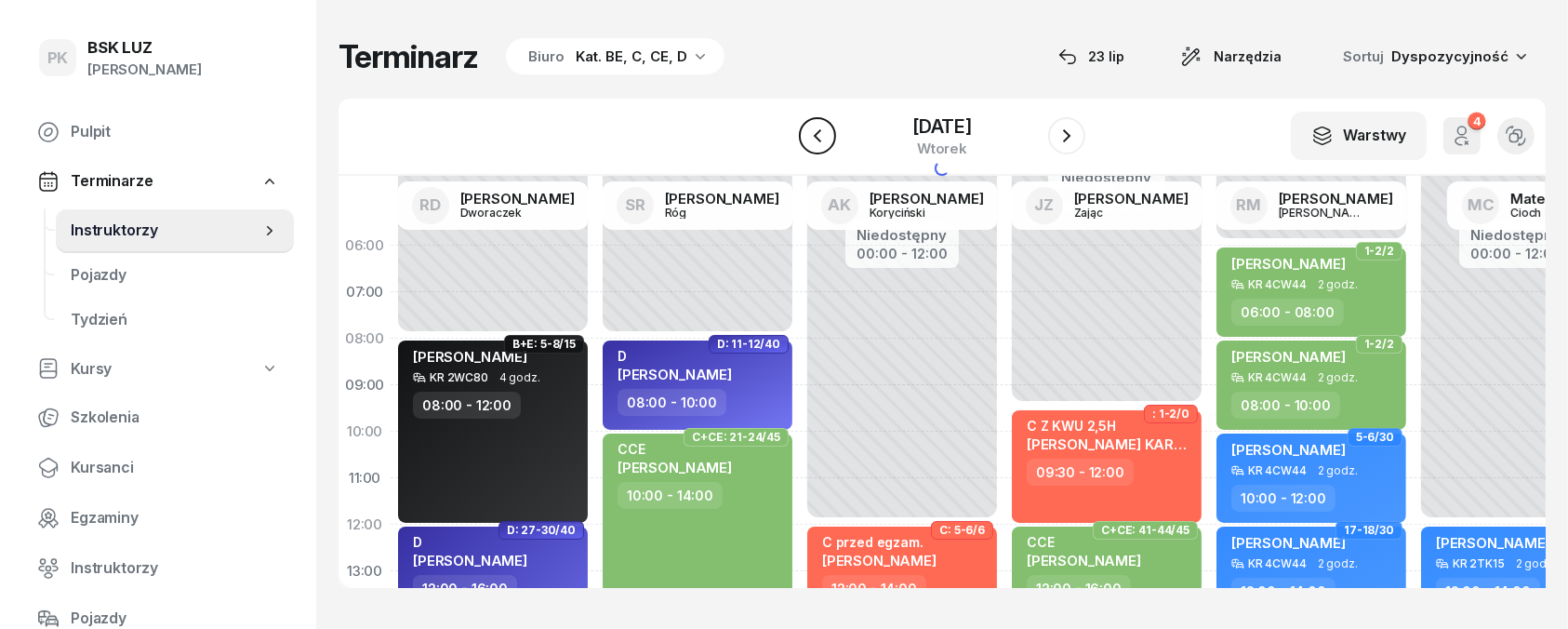 click 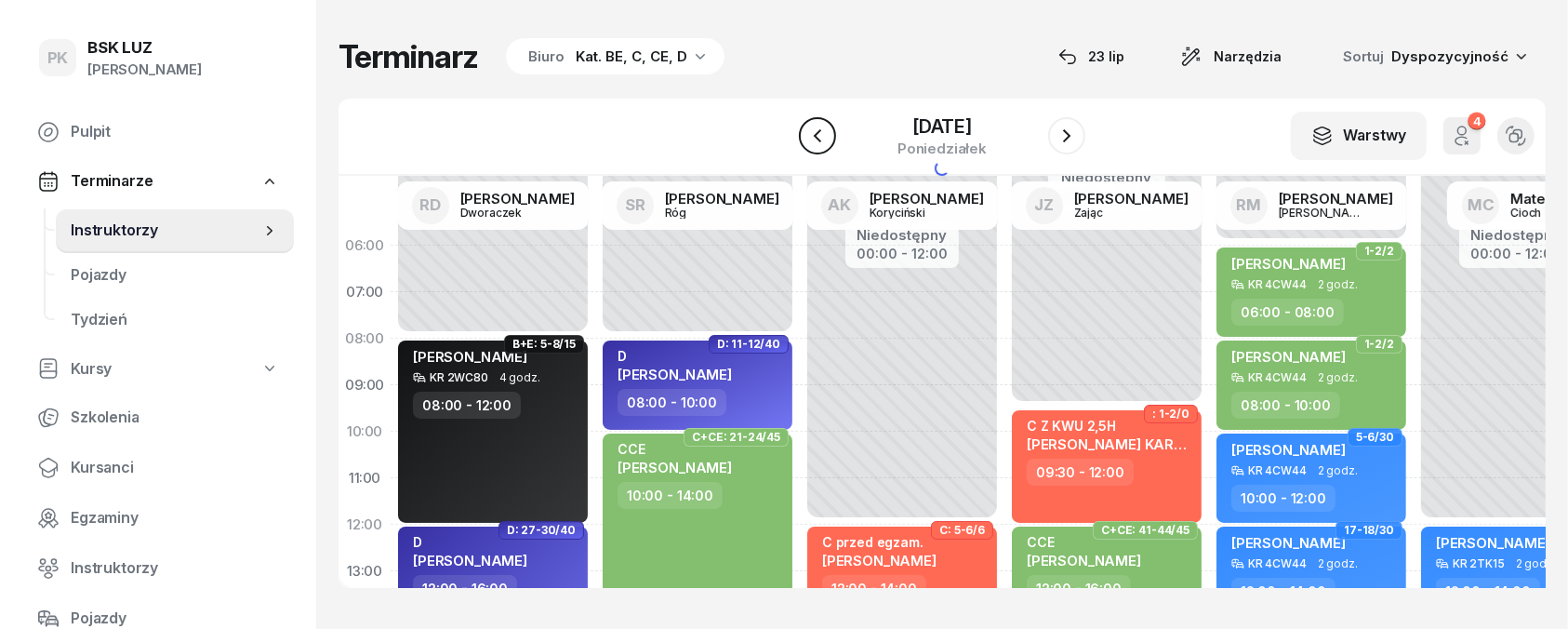 click 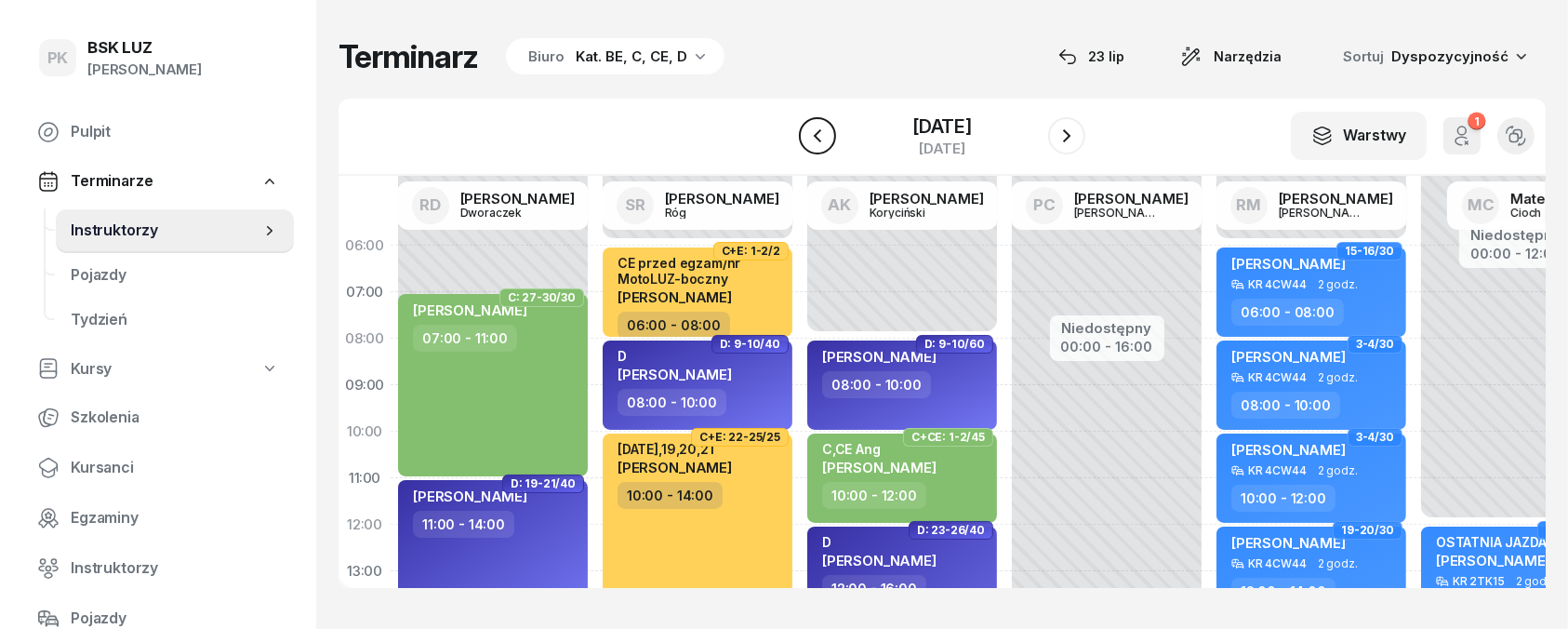 click 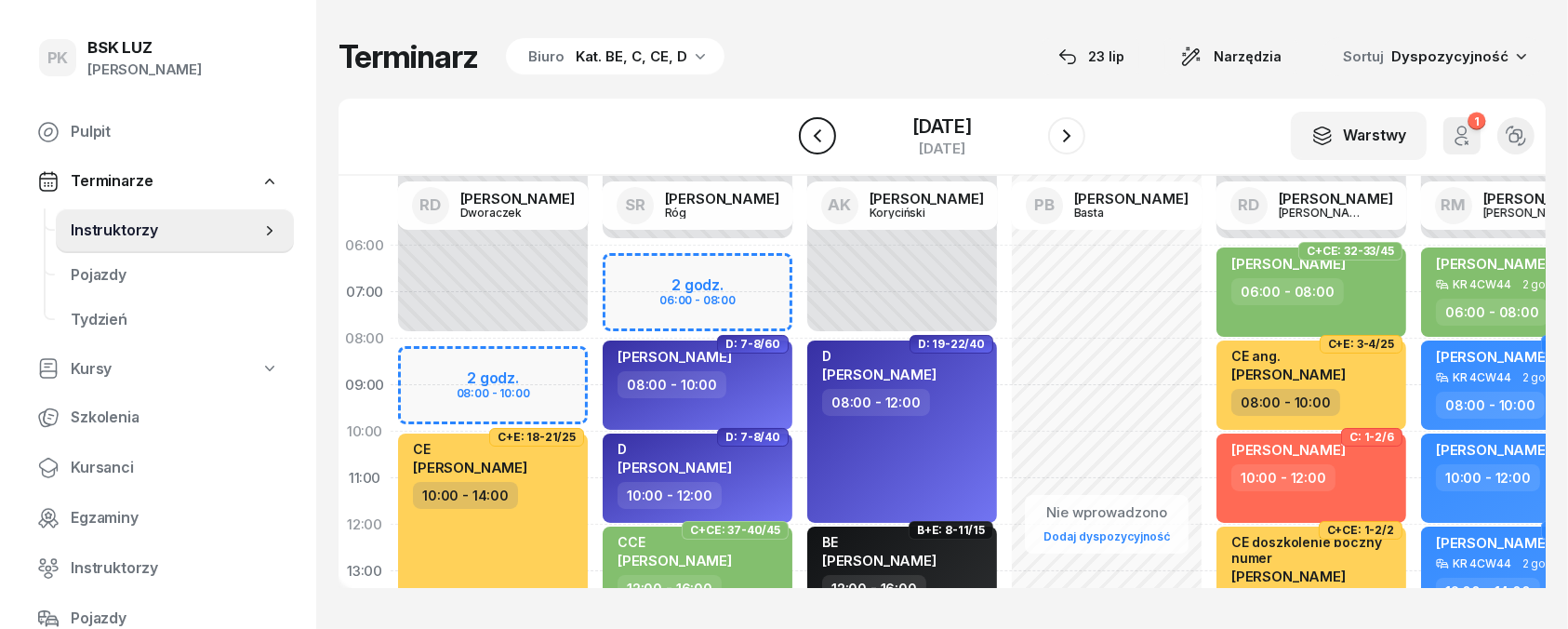 click 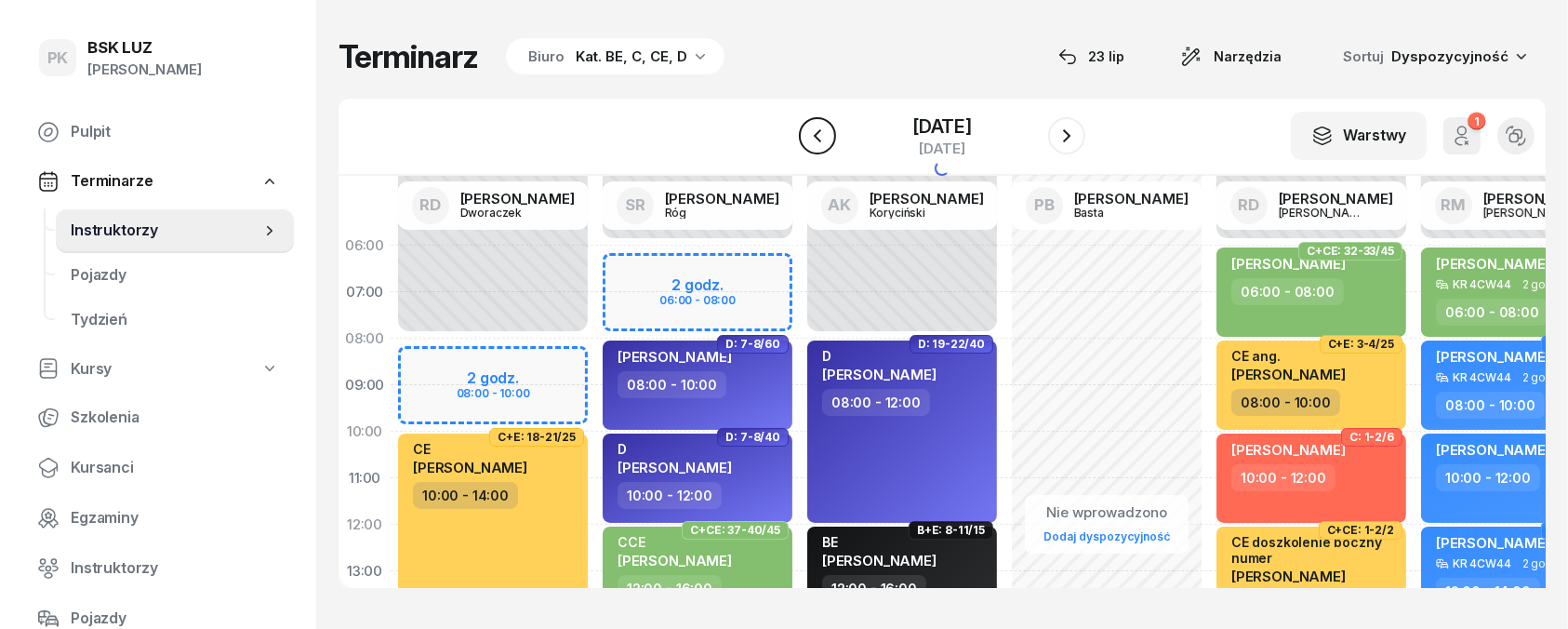 click 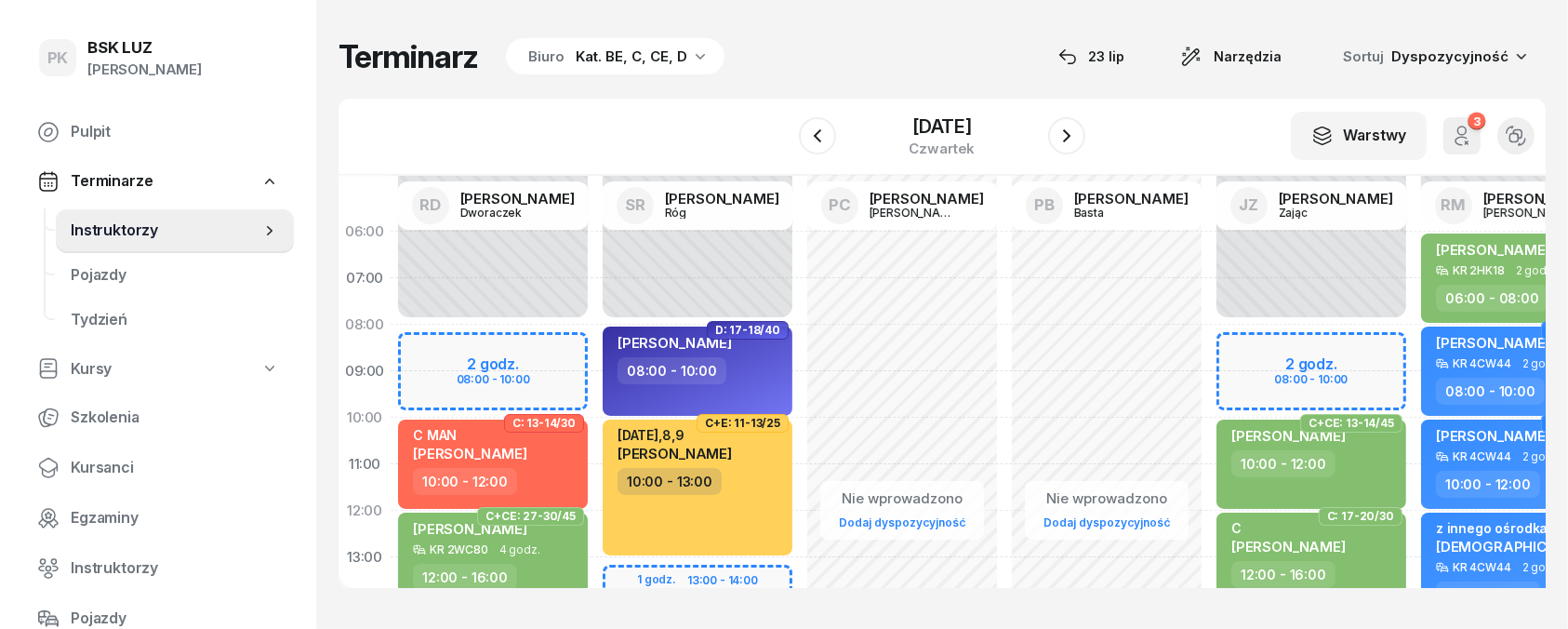 scroll, scrollTop: 0, scrollLeft: 0, axis: both 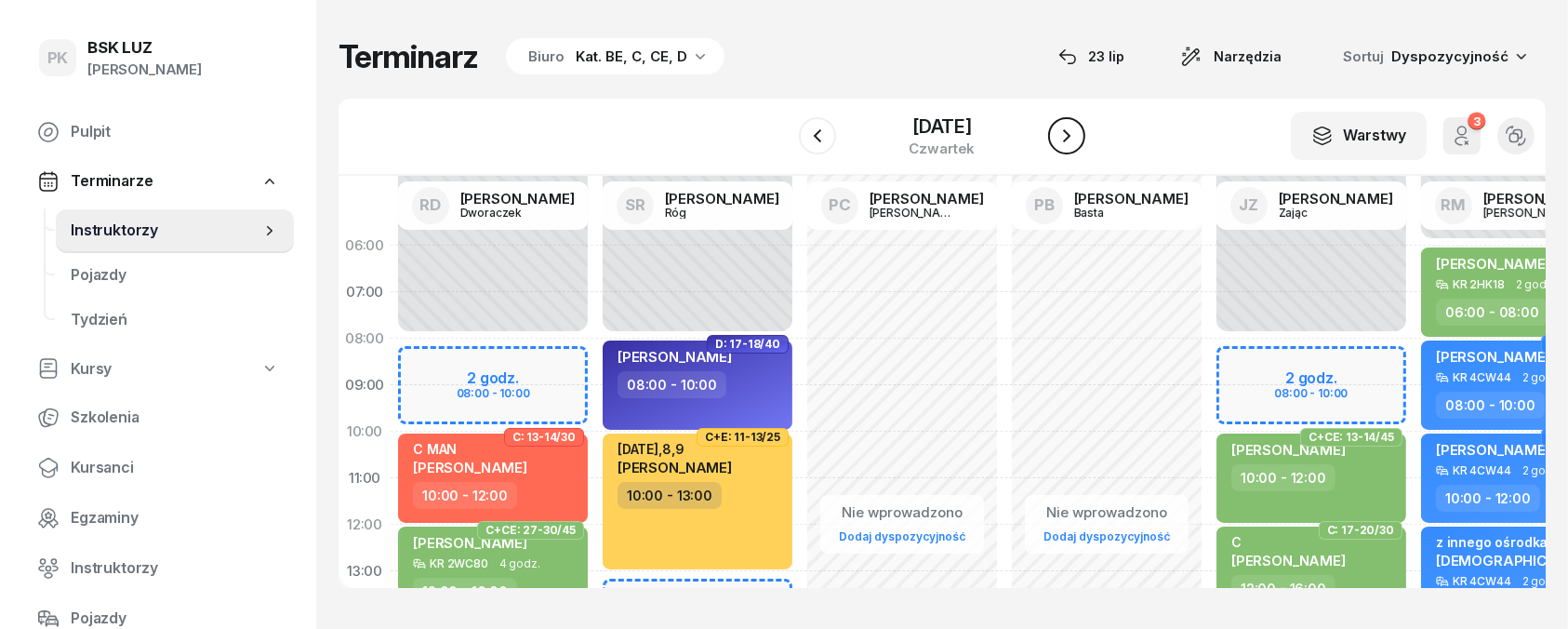 click at bounding box center (1067, 136) 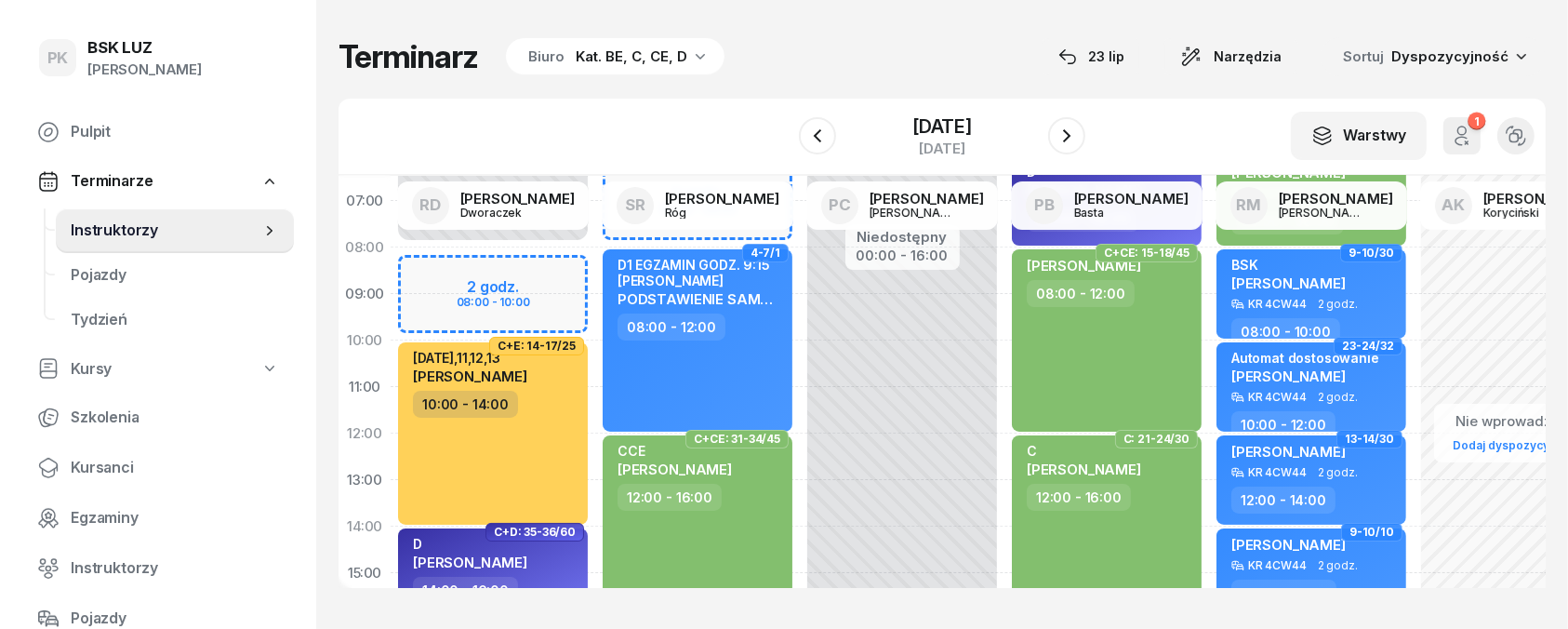 scroll, scrollTop: 0, scrollLeft: 0, axis: both 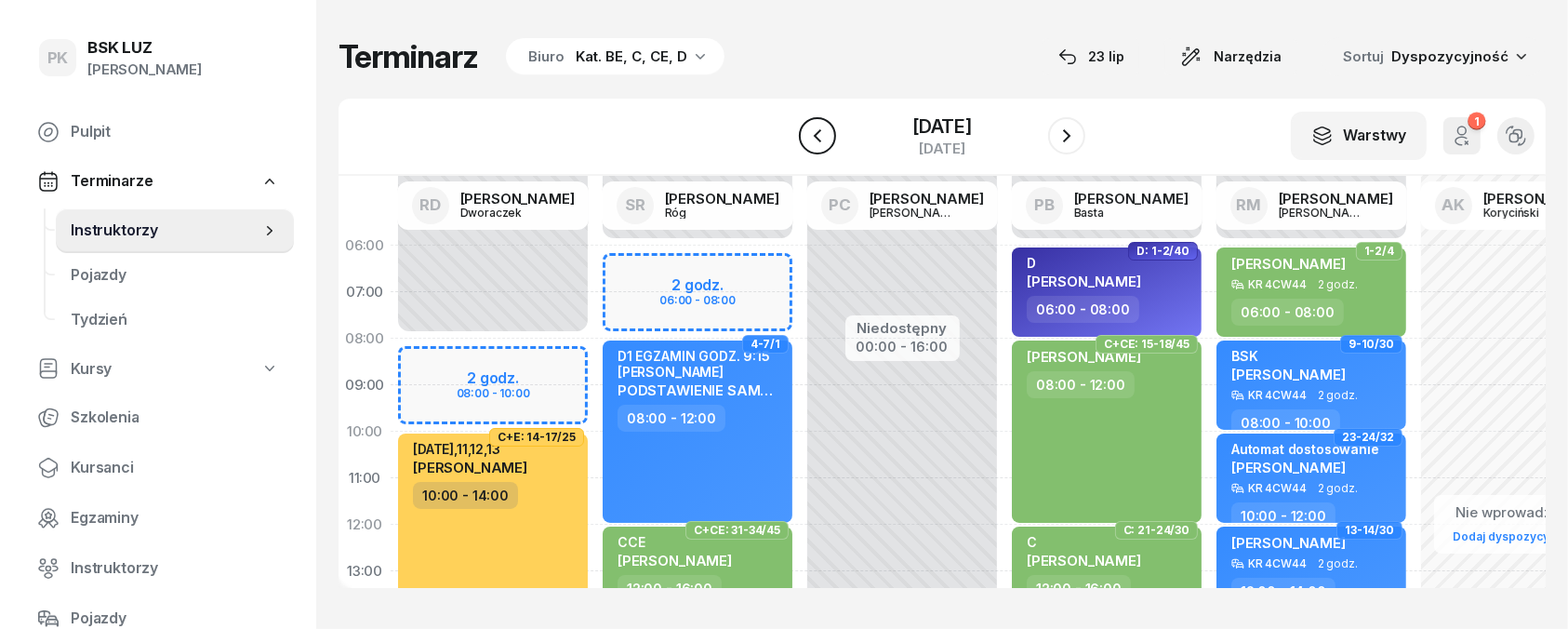 click 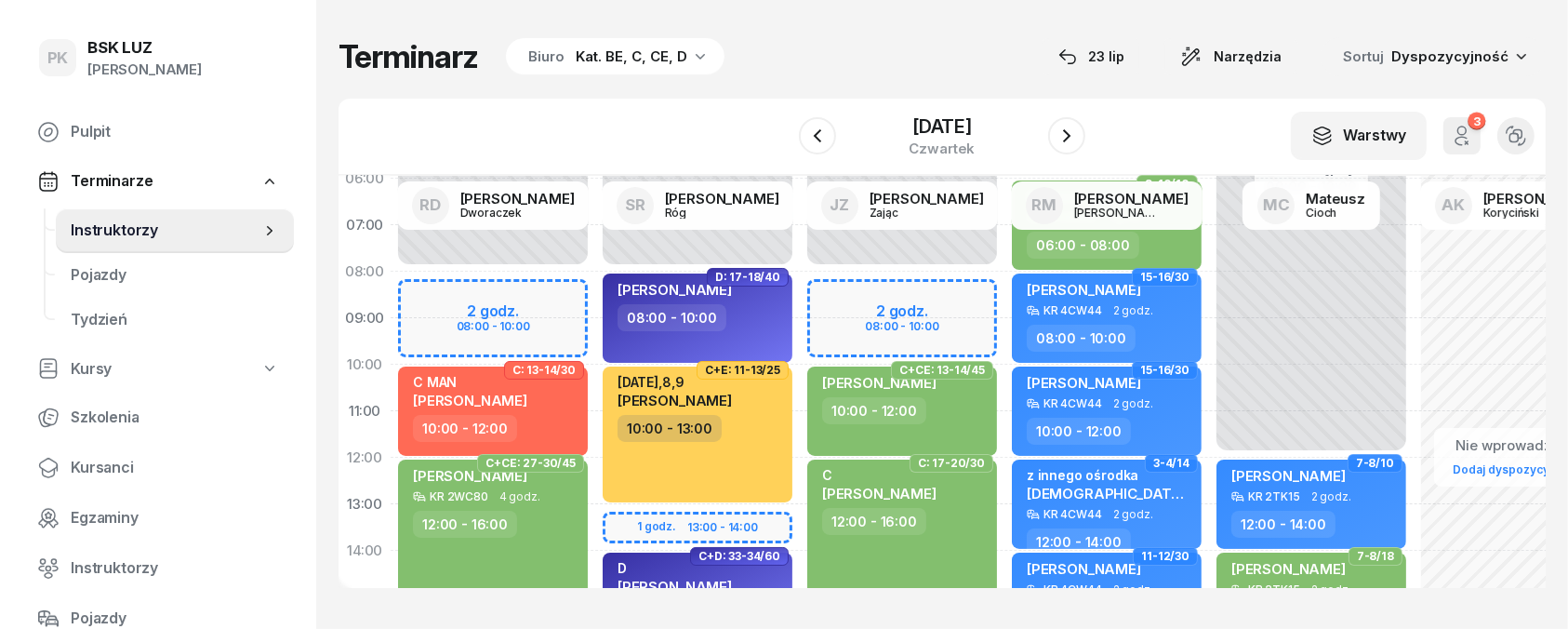 scroll, scrollTop: 0, scrollLeft: 0, axis: both 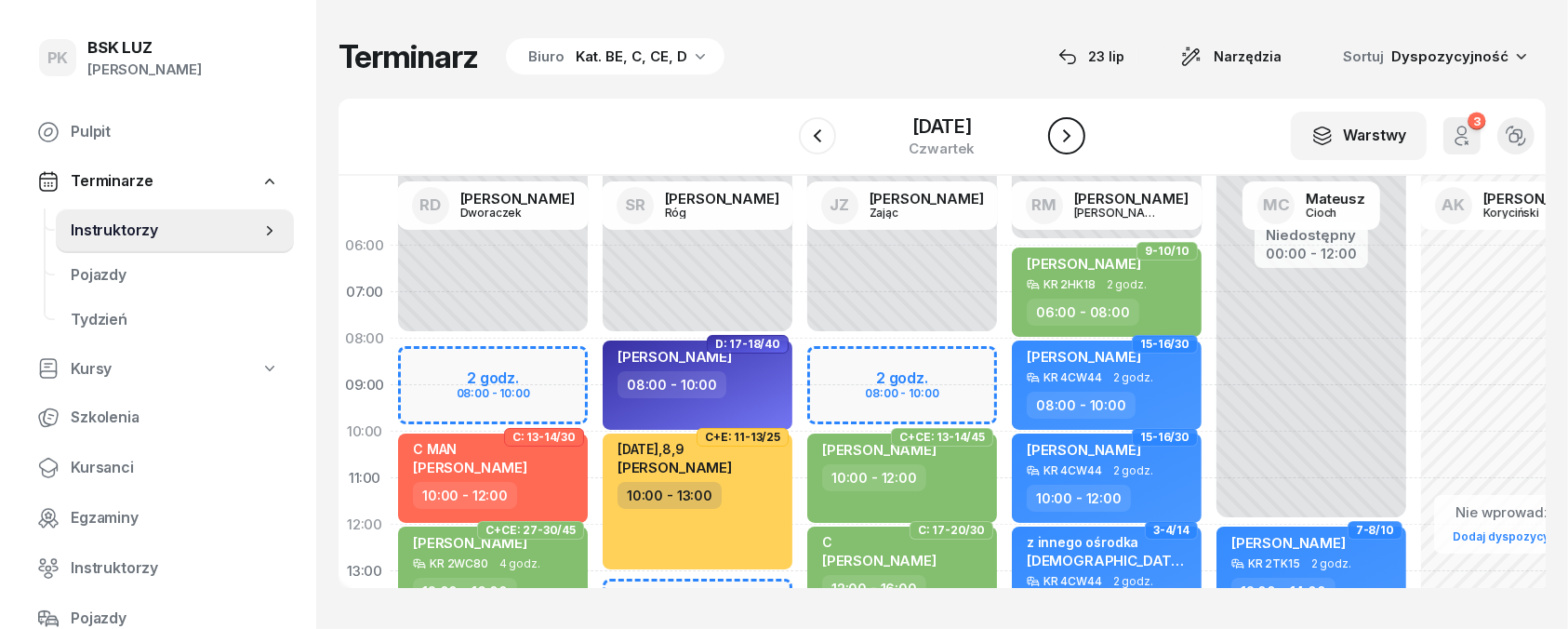 click 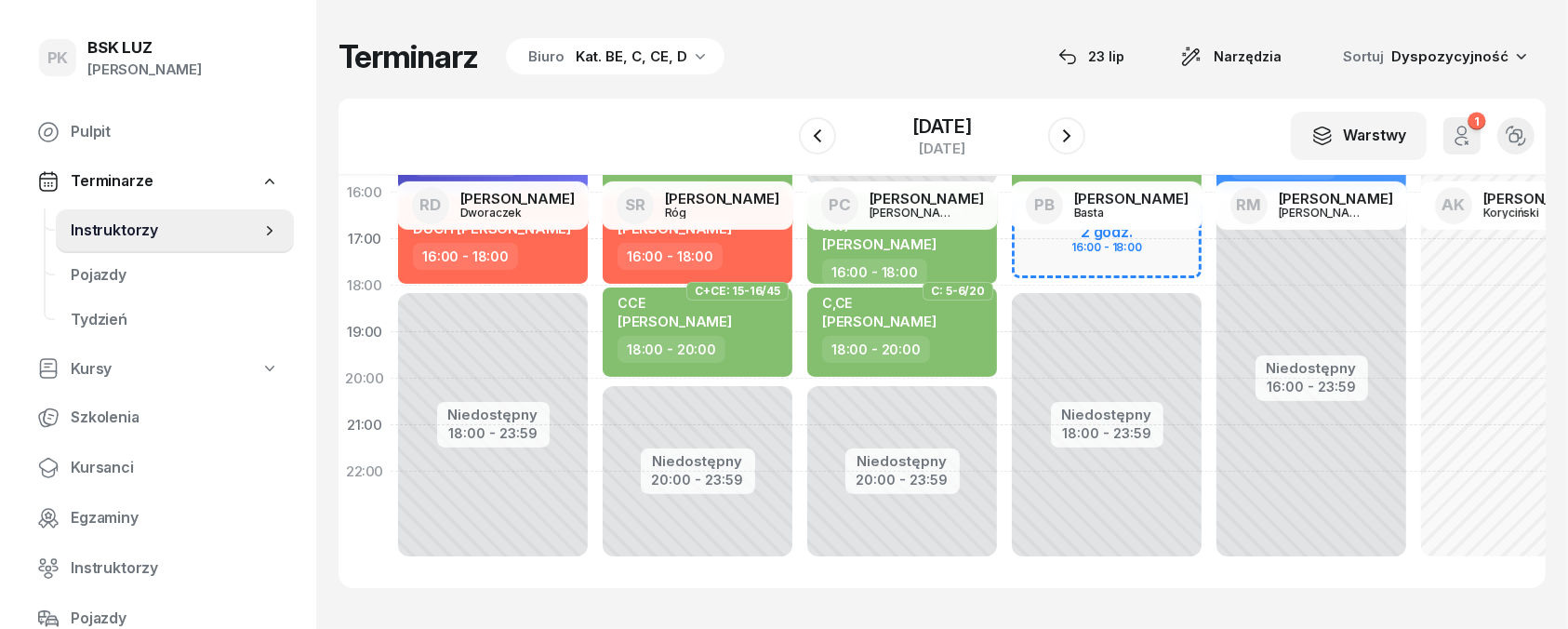scroll, scrollTop: 536, scrollLeft: 0, axis: vertical 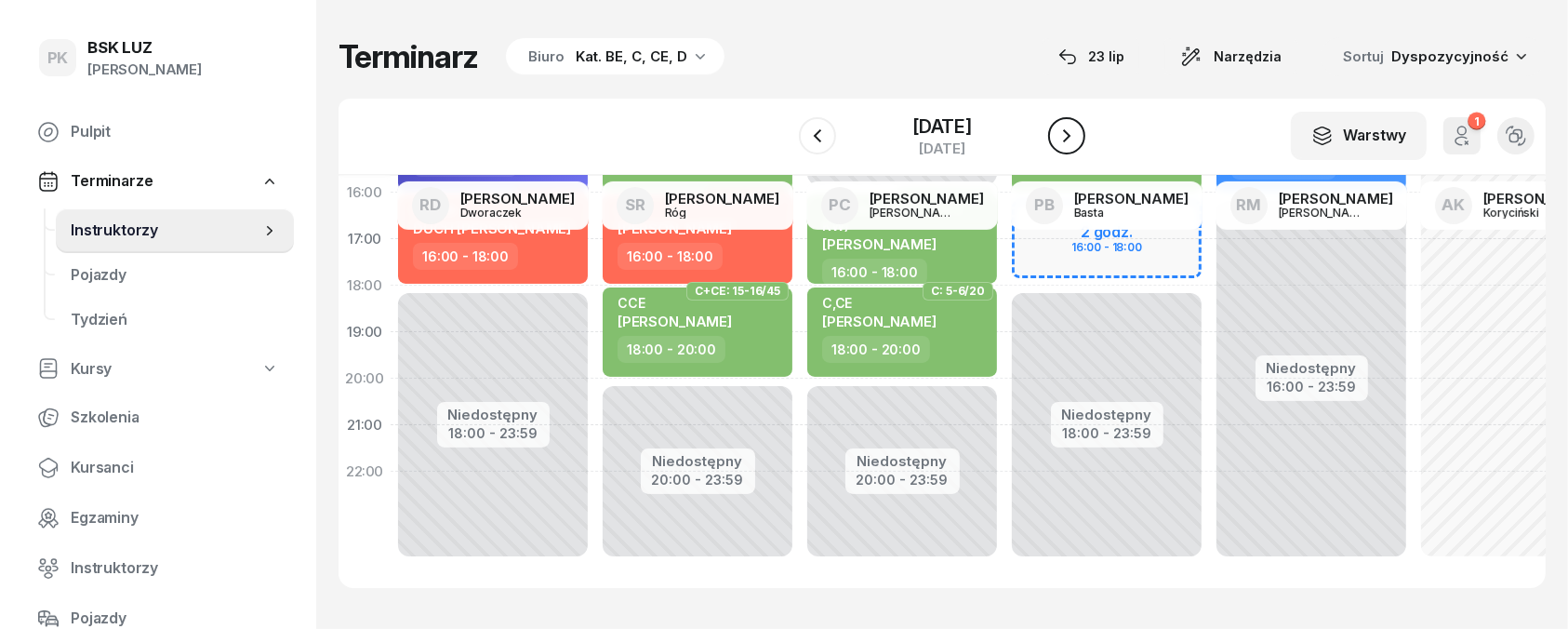 click 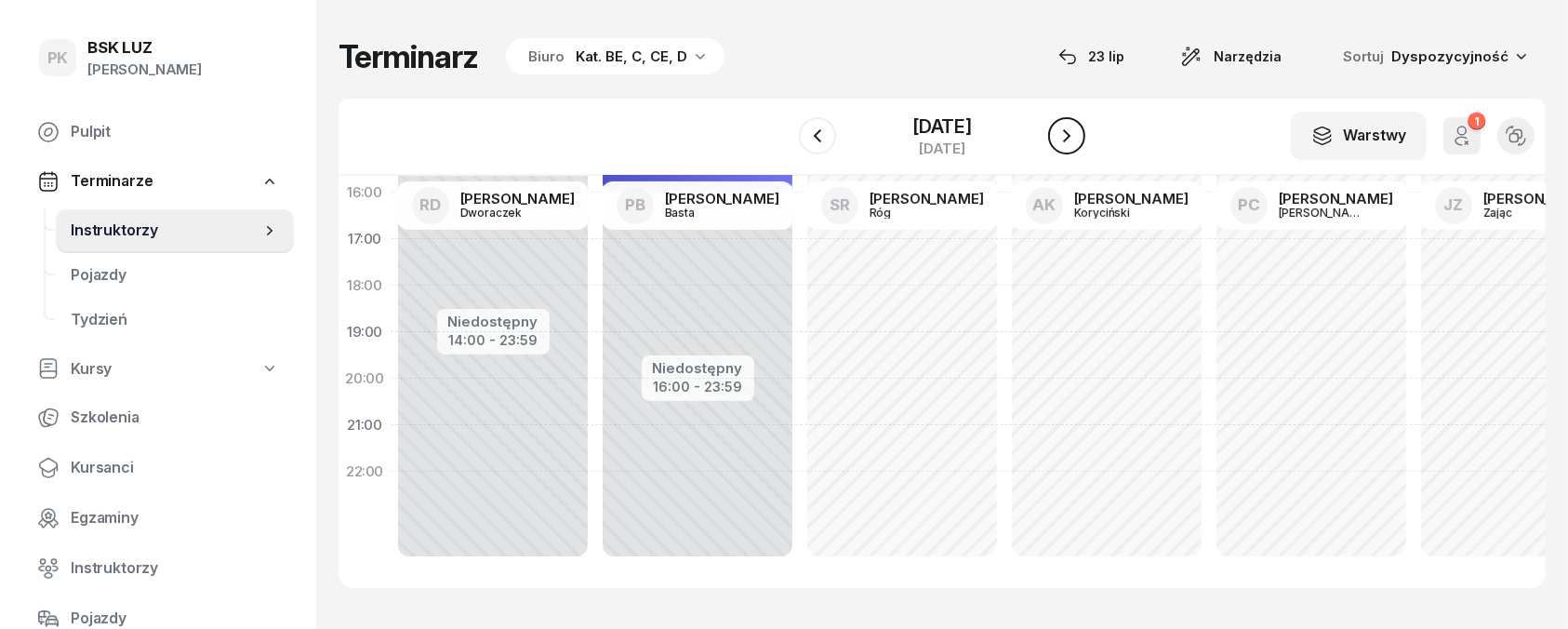 click 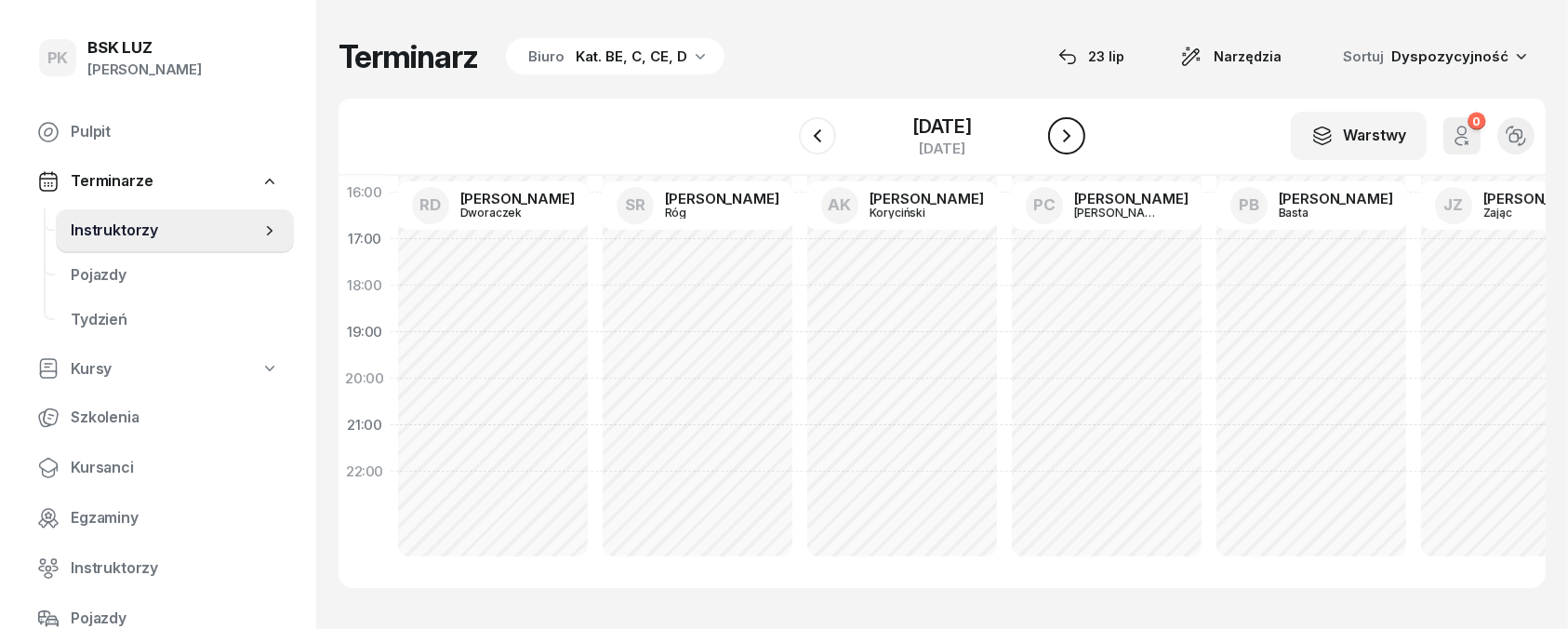 click 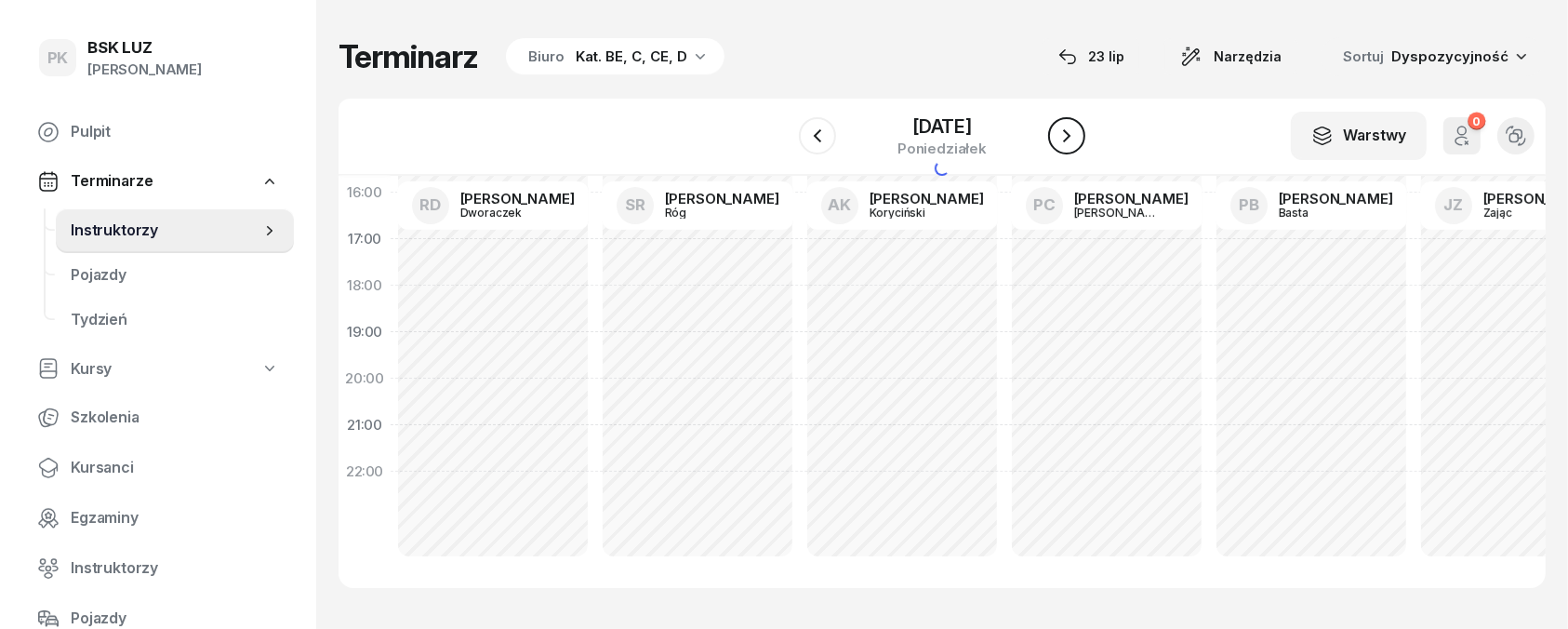 click 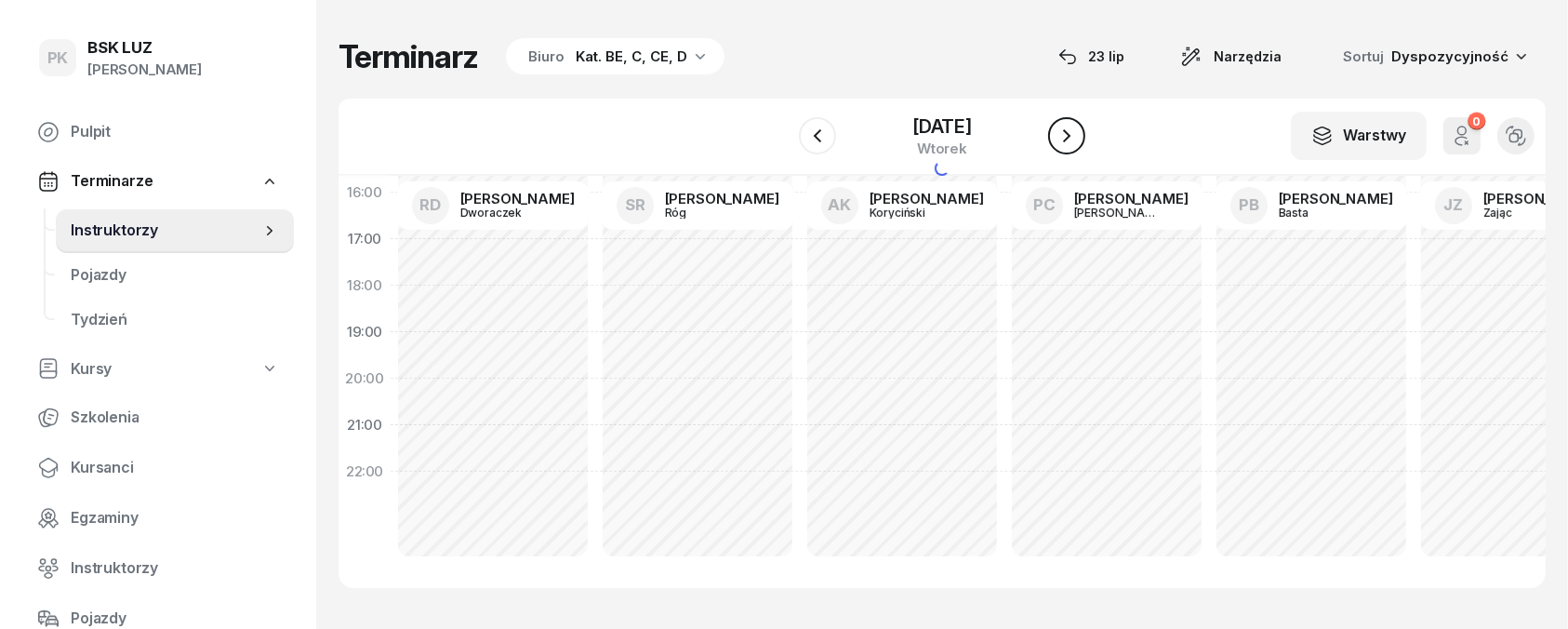 click 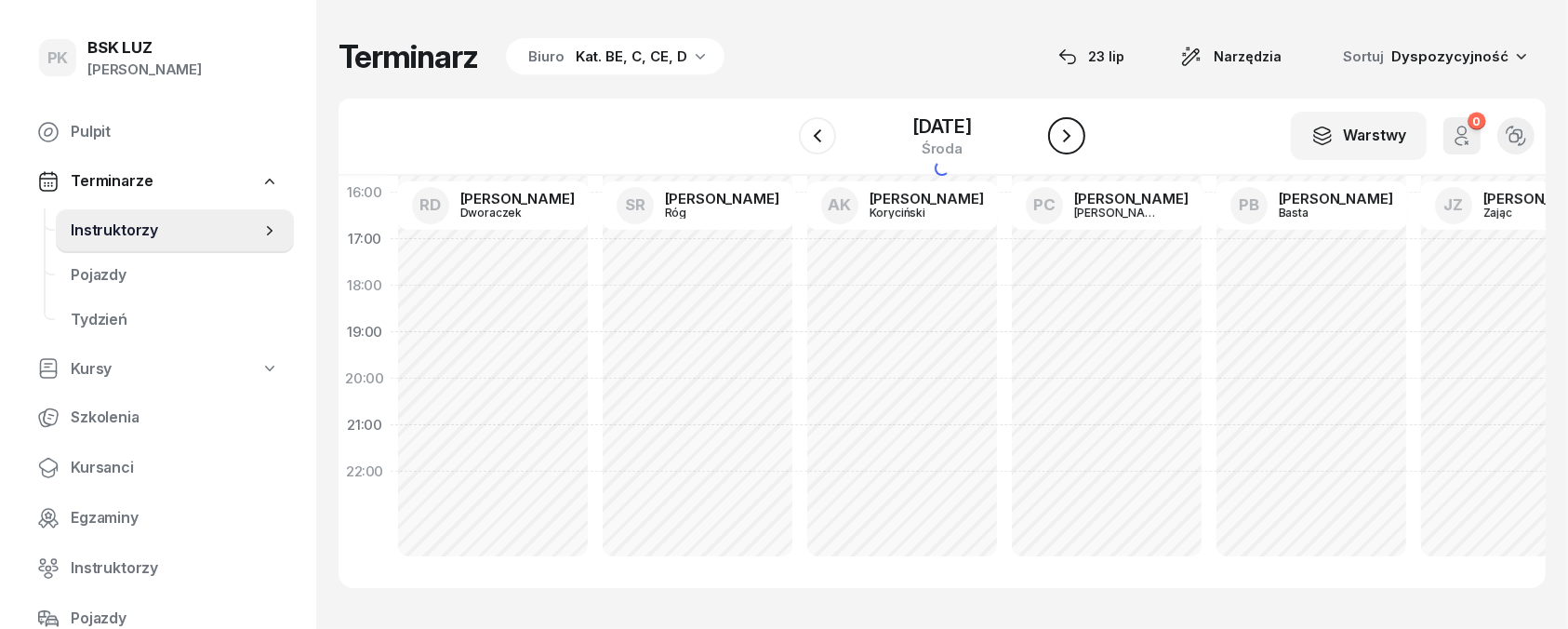 click 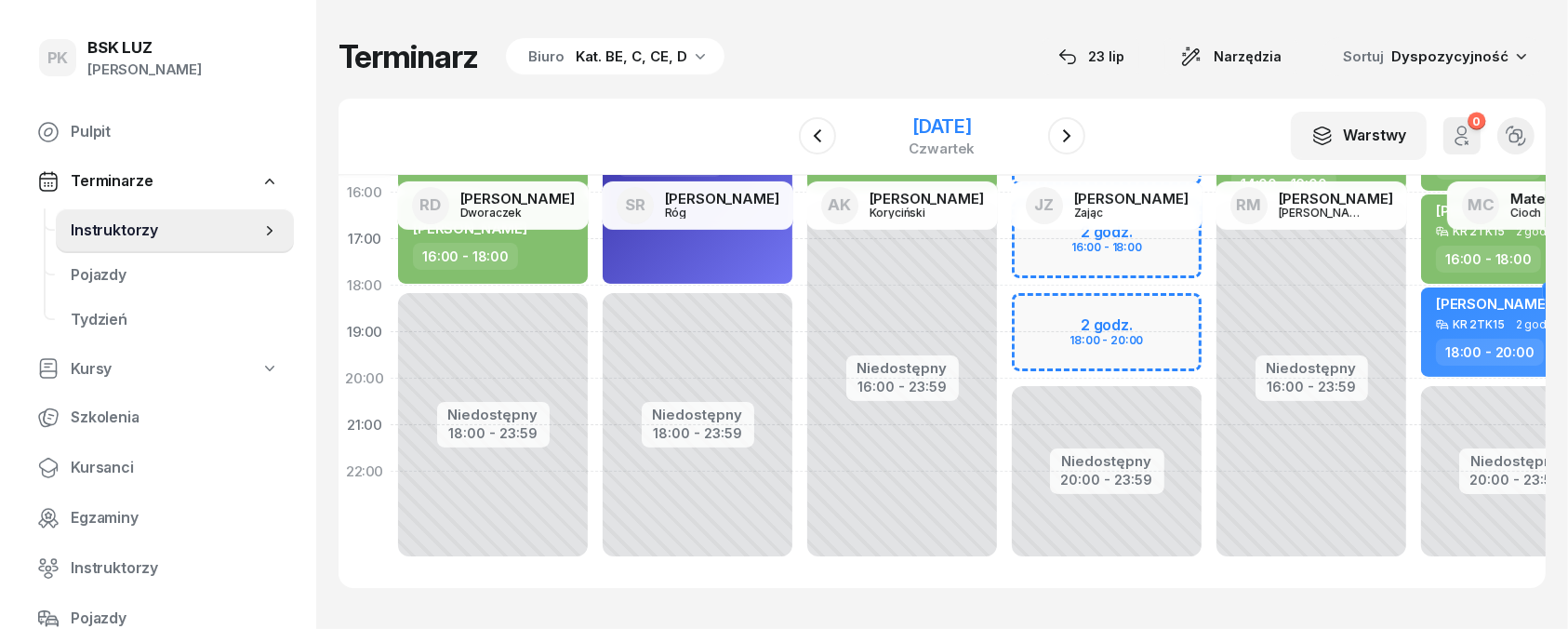 click on "[DATE]" at bounding box center [942, 127] 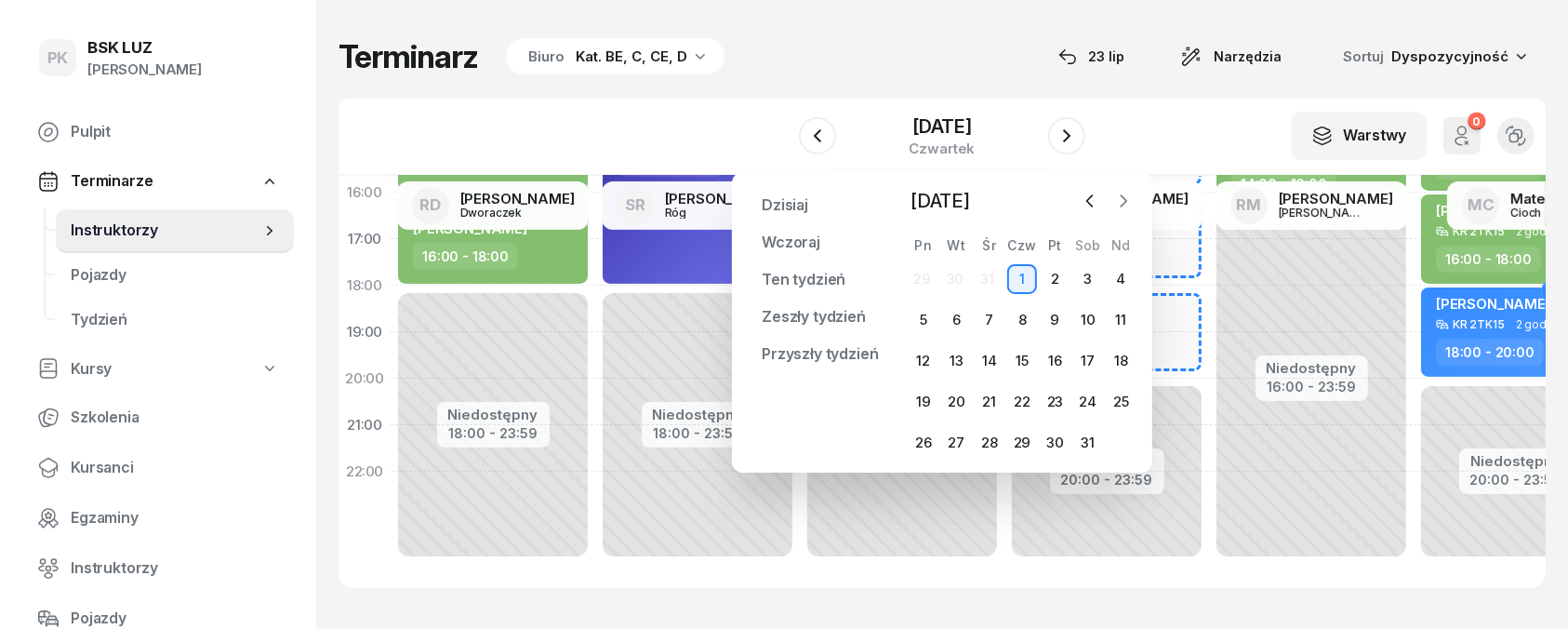 click 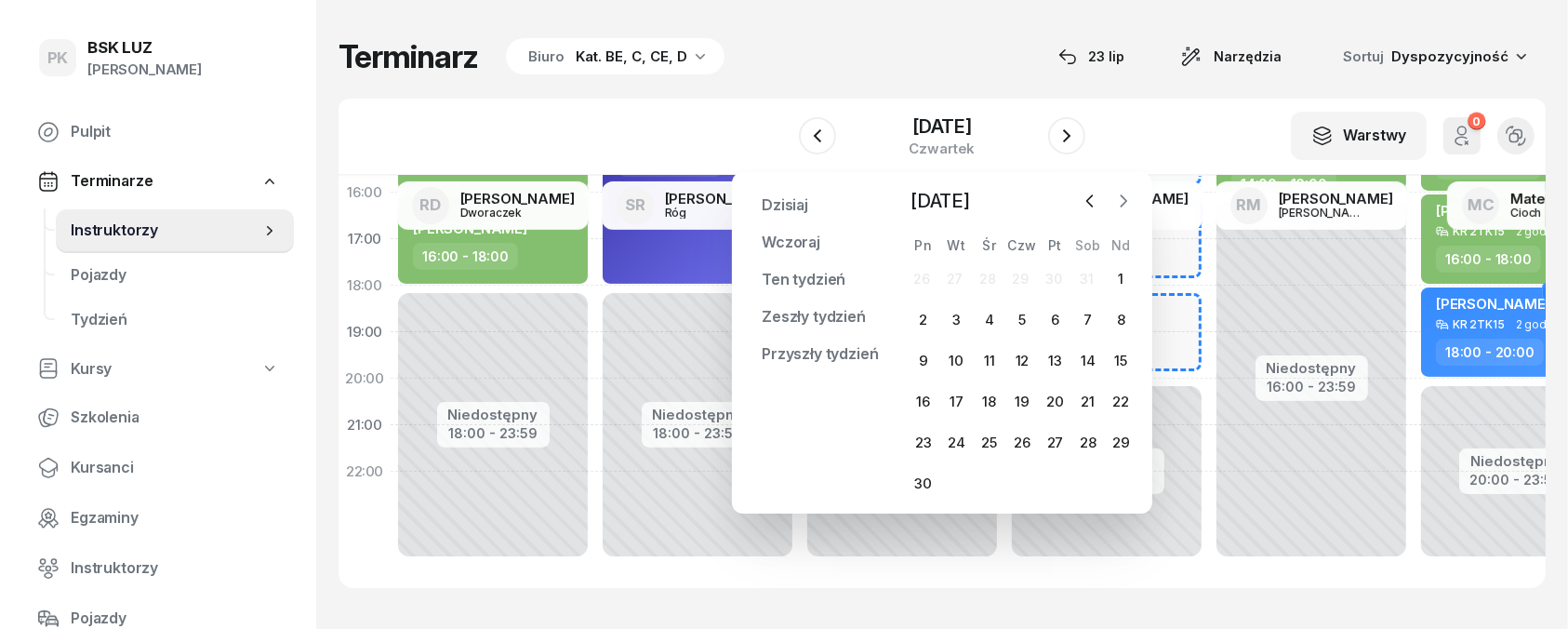 click 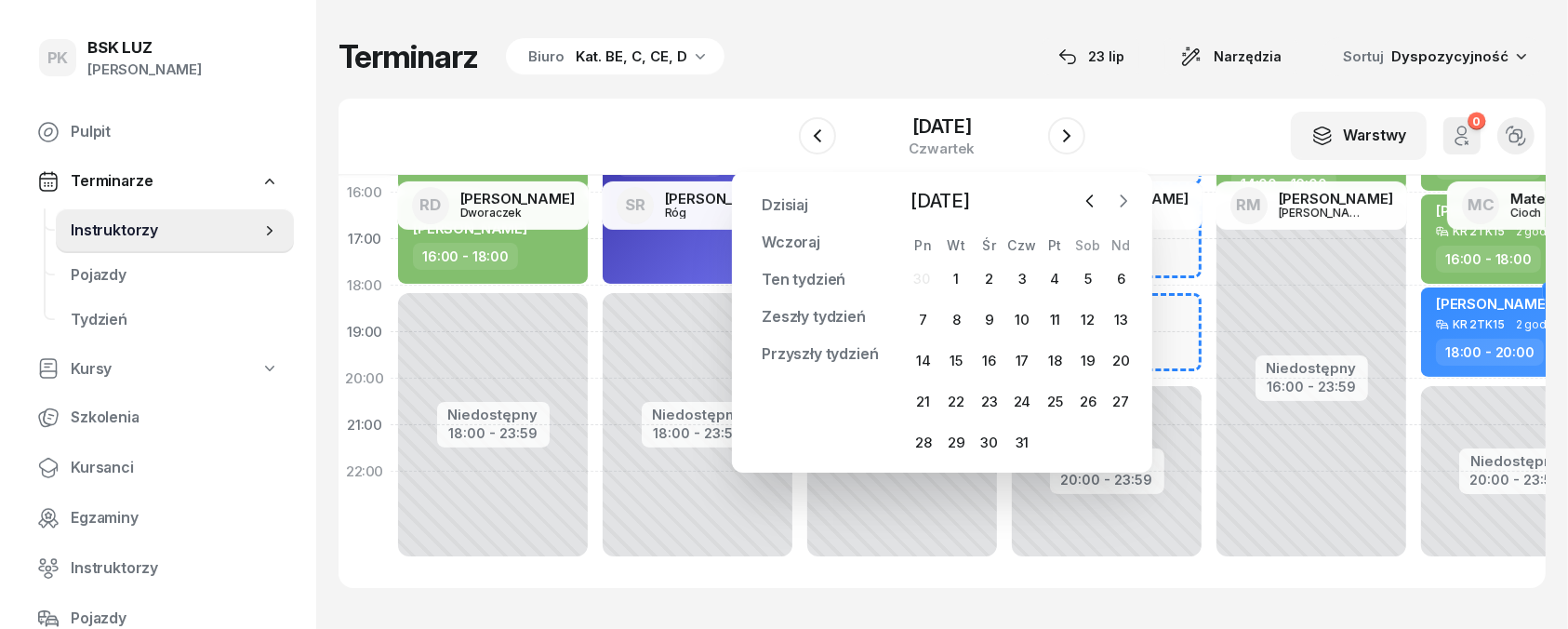 click 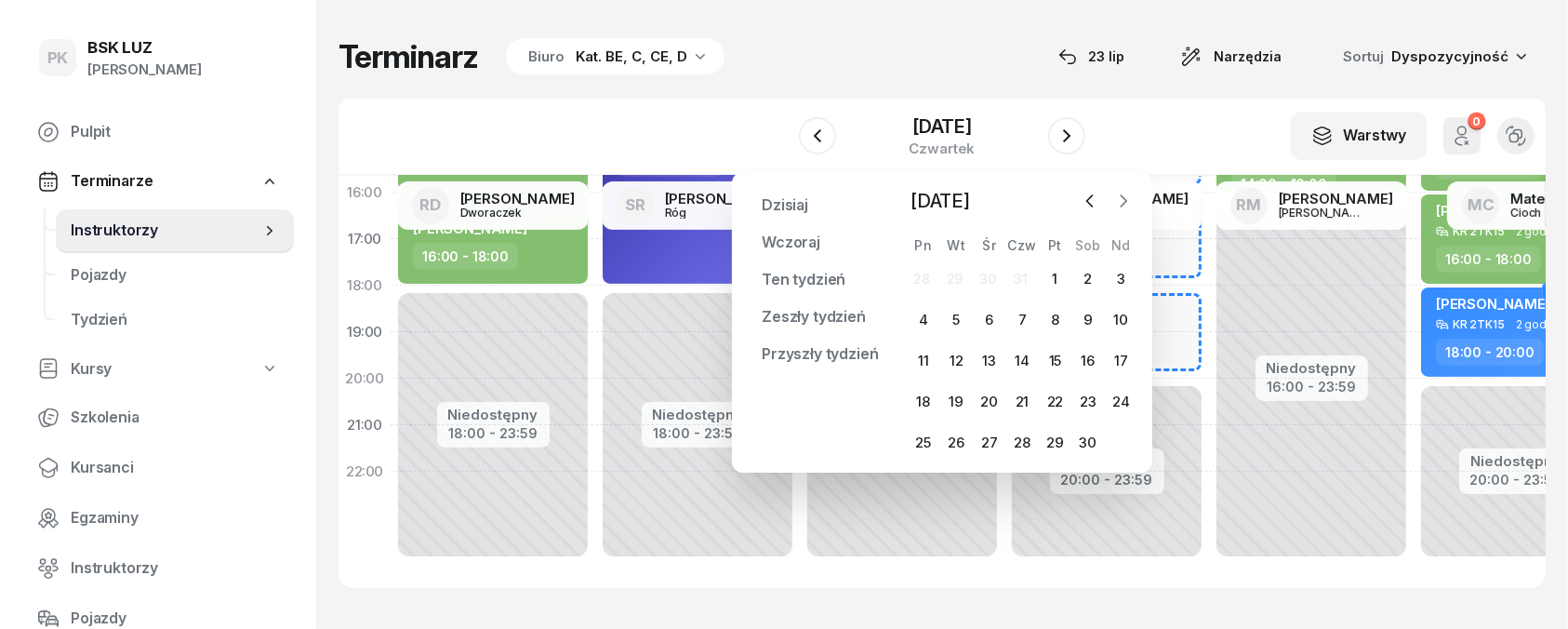 click 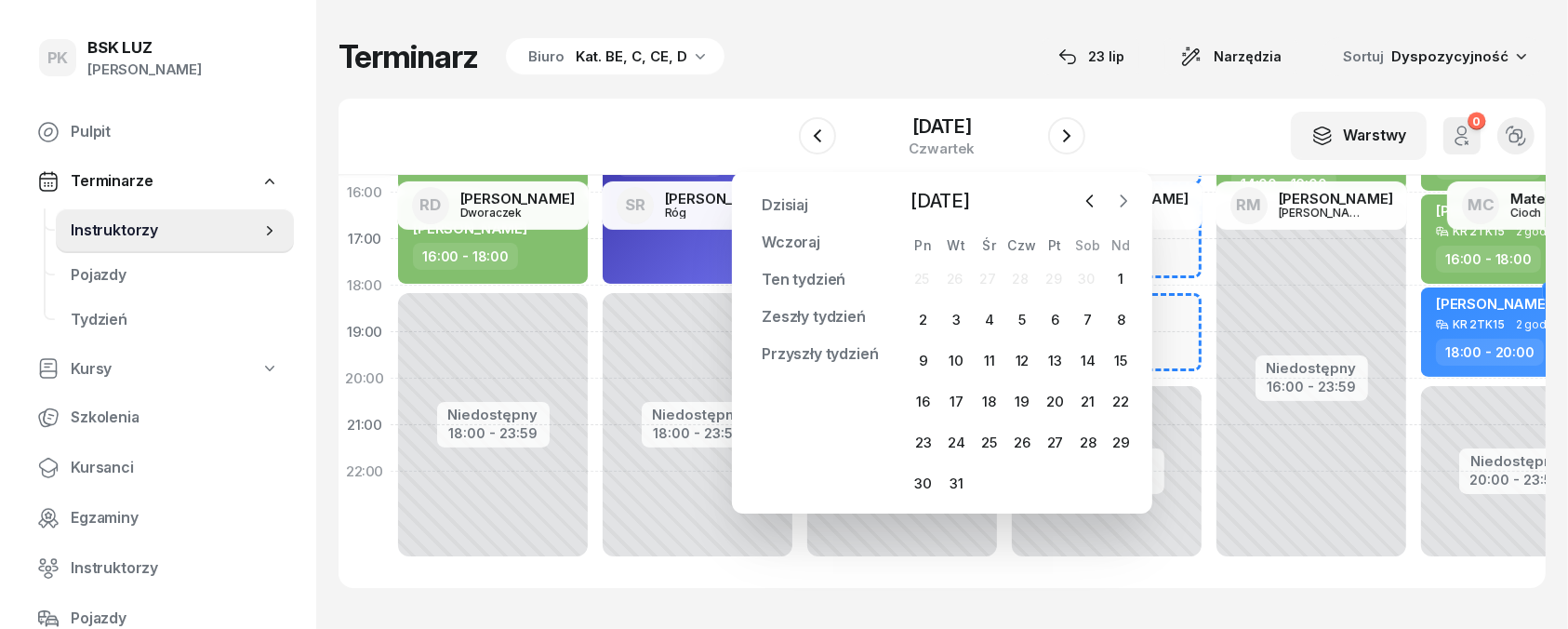 click 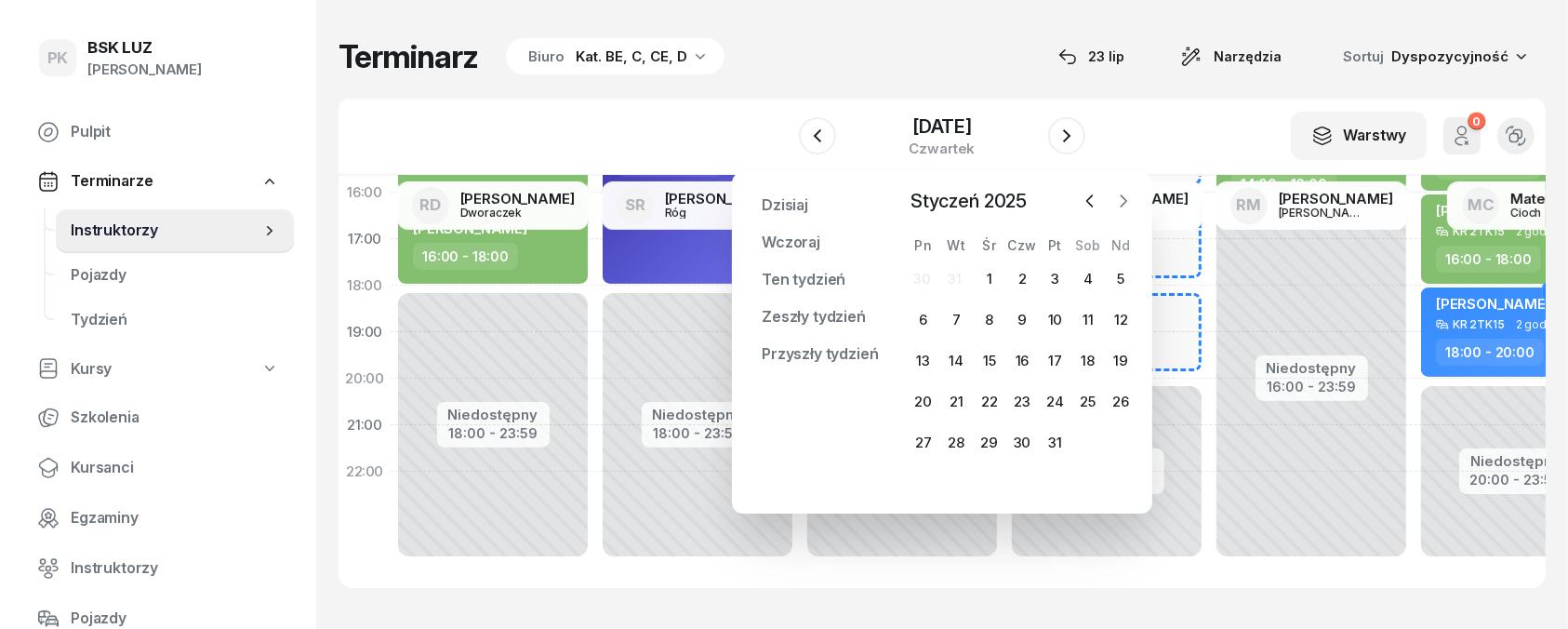click 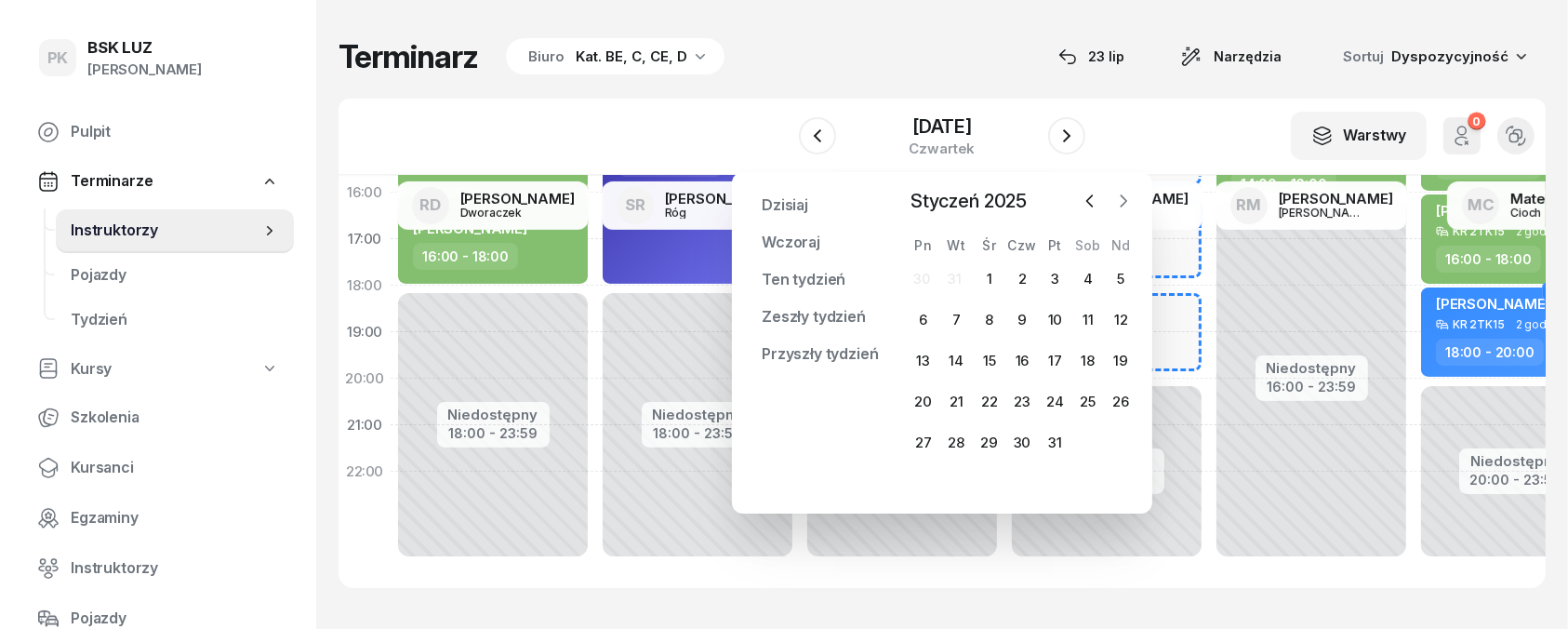 click 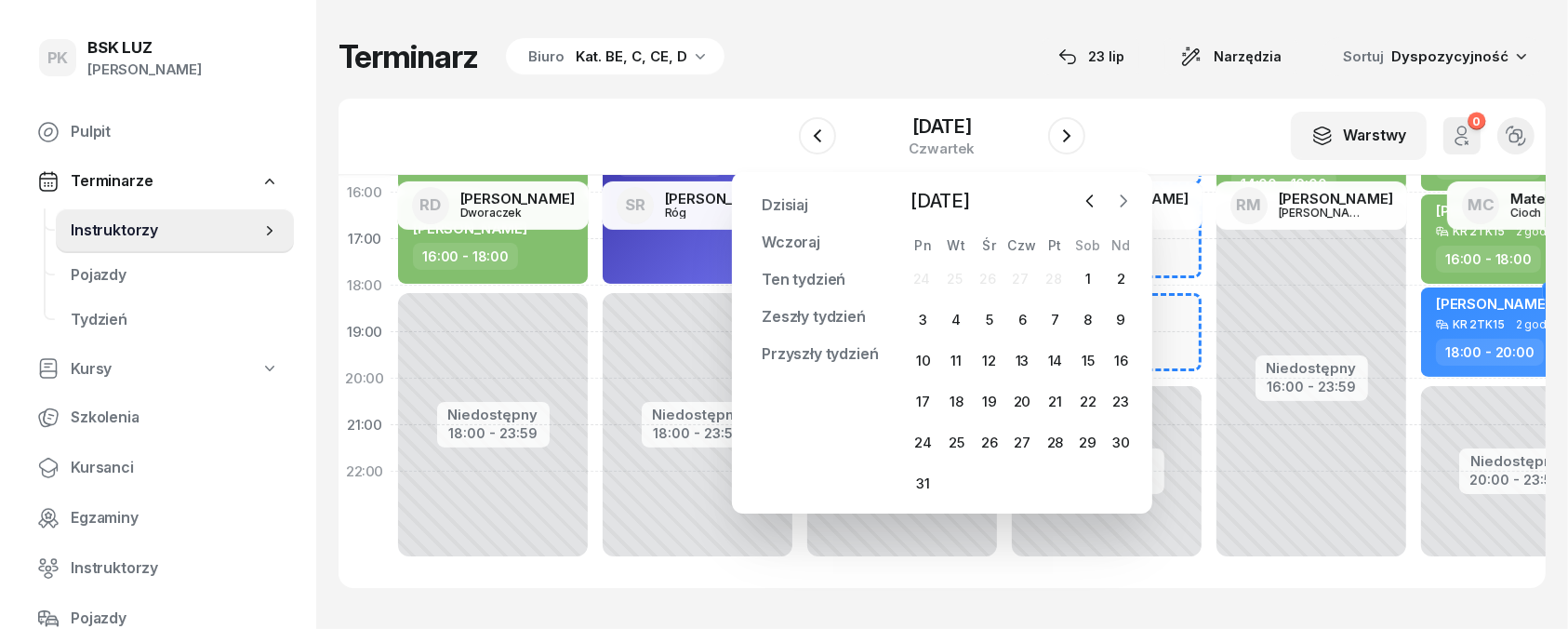 click 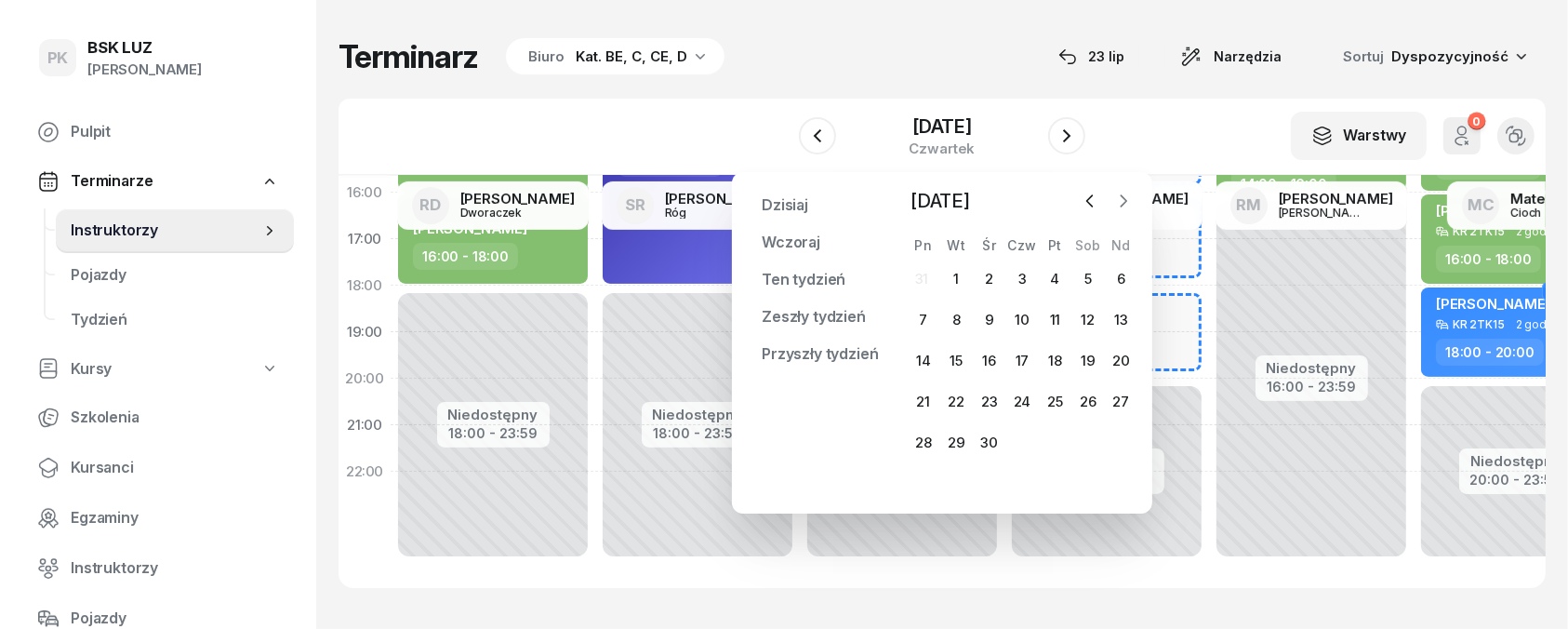 click 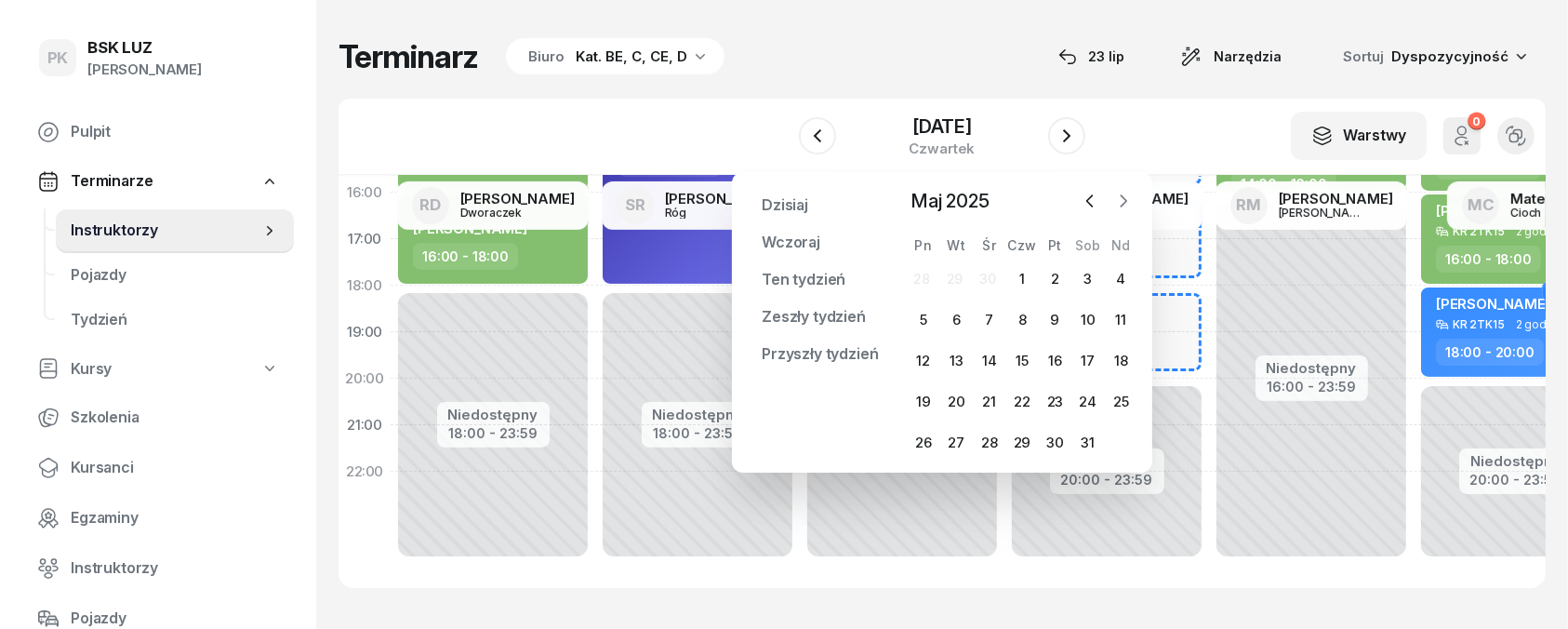 click 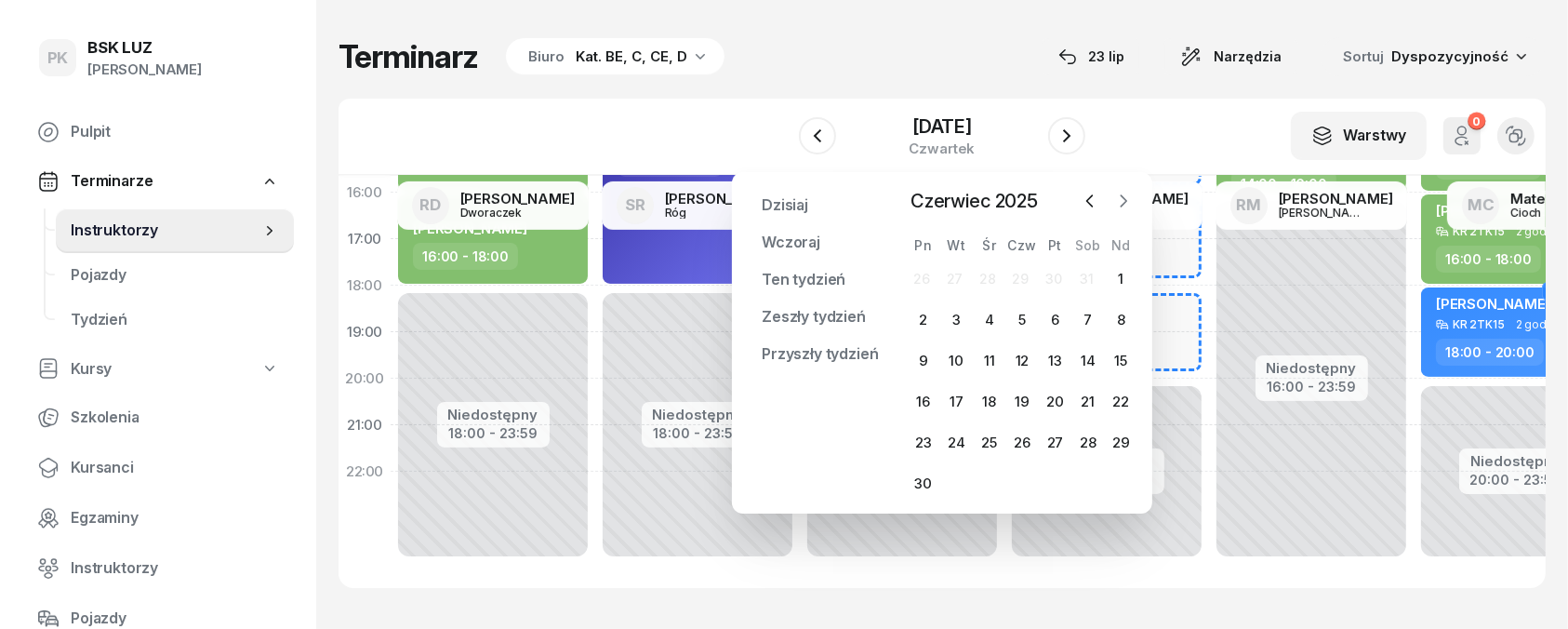 click 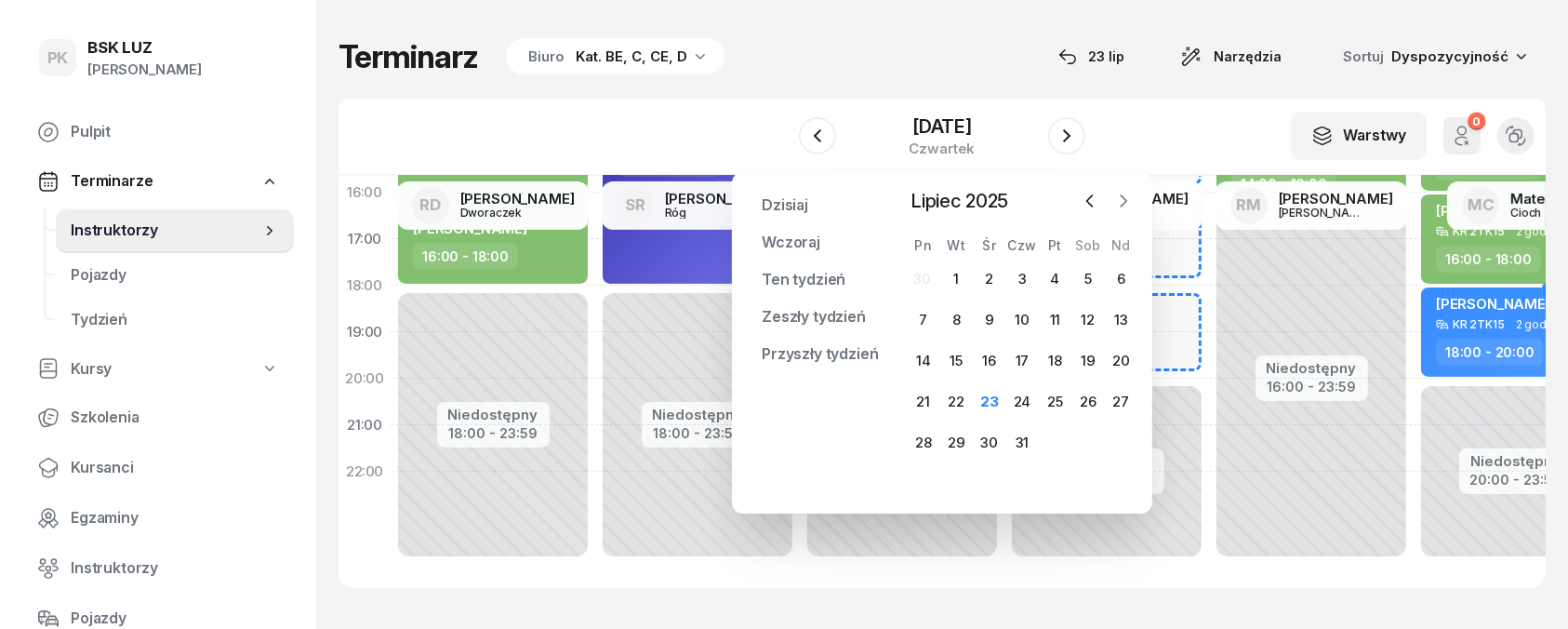click 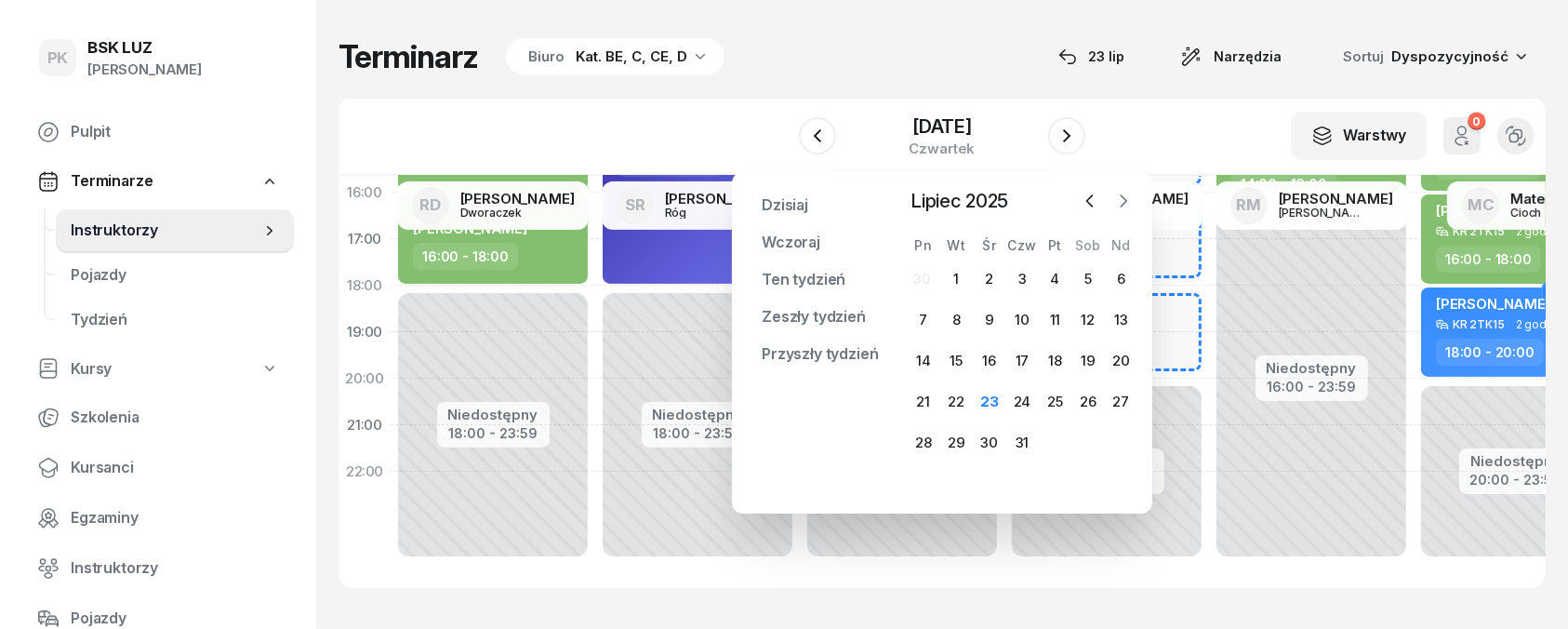 click 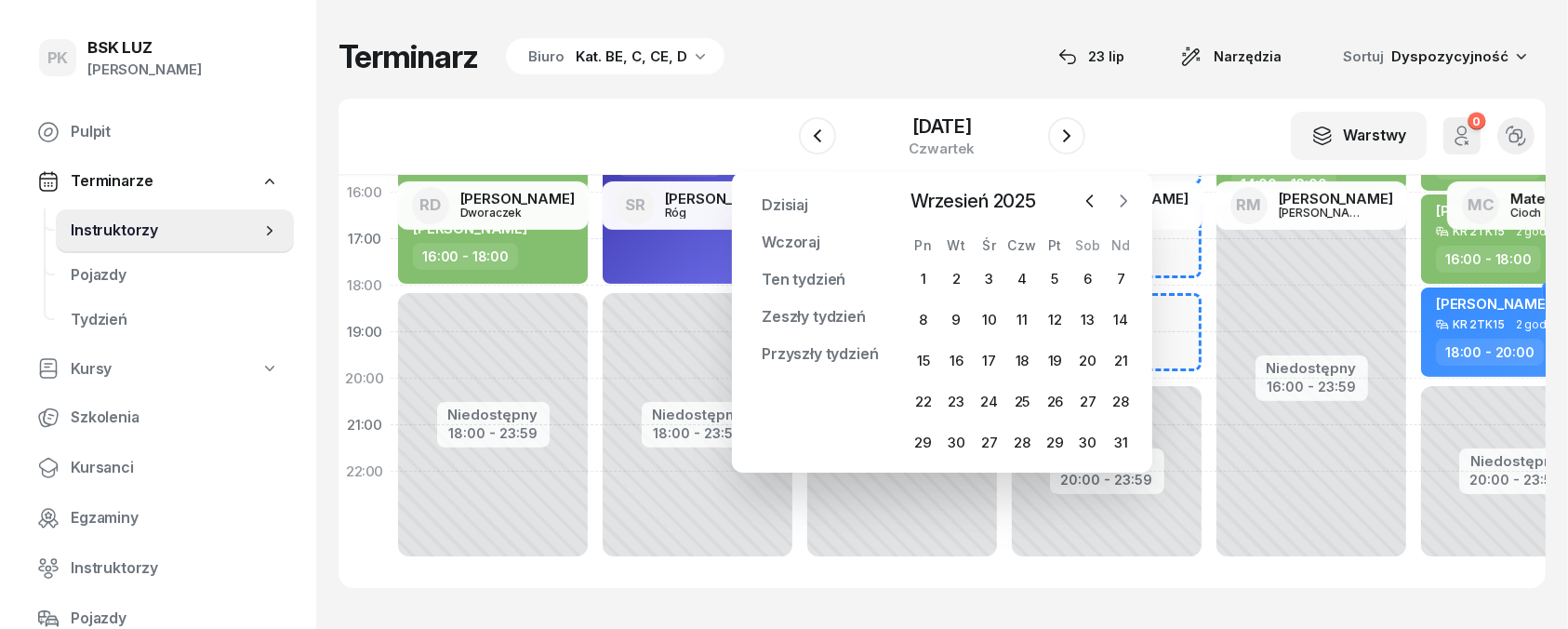 click 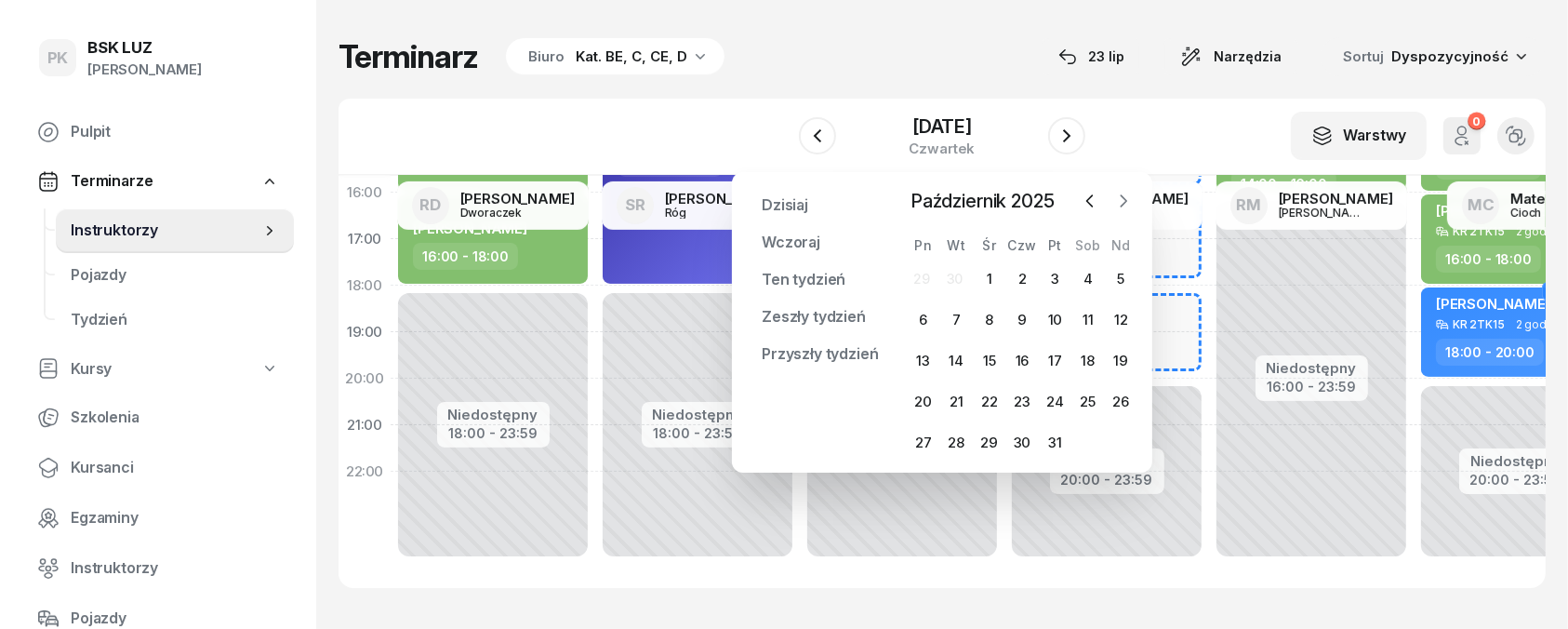 click 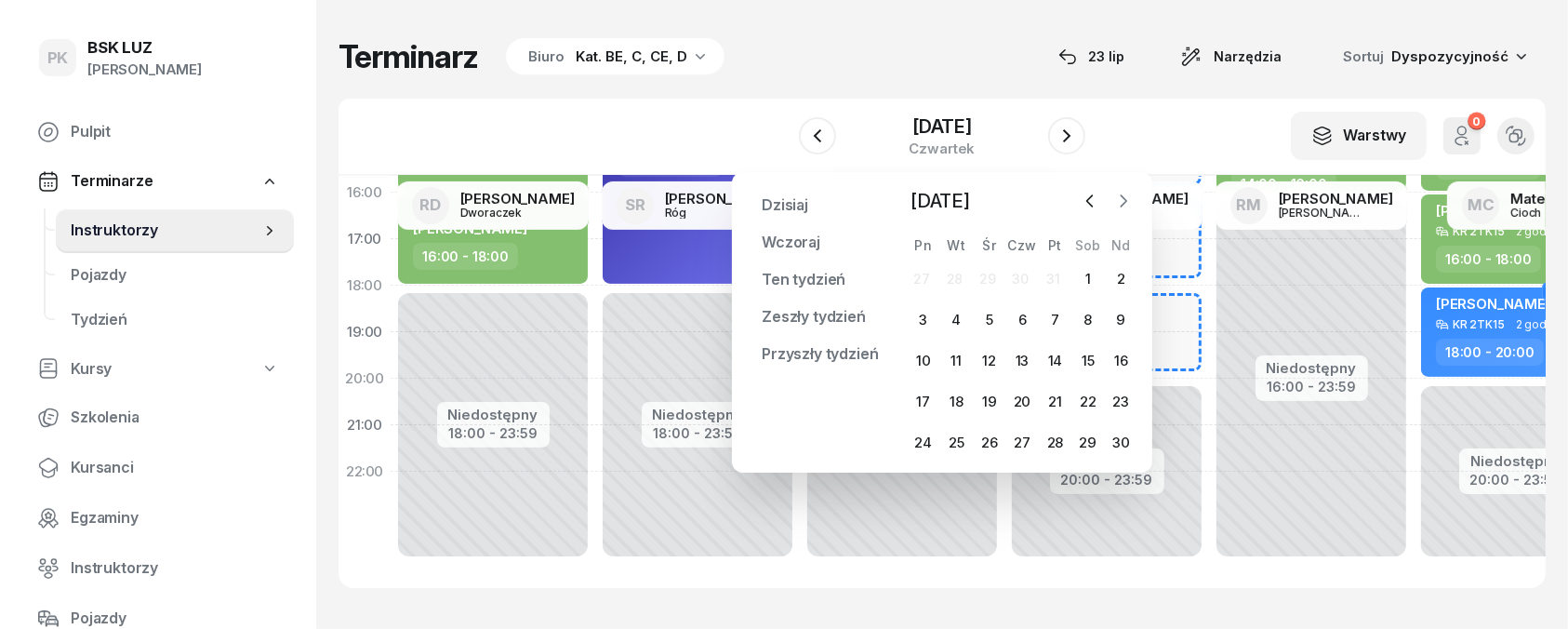click 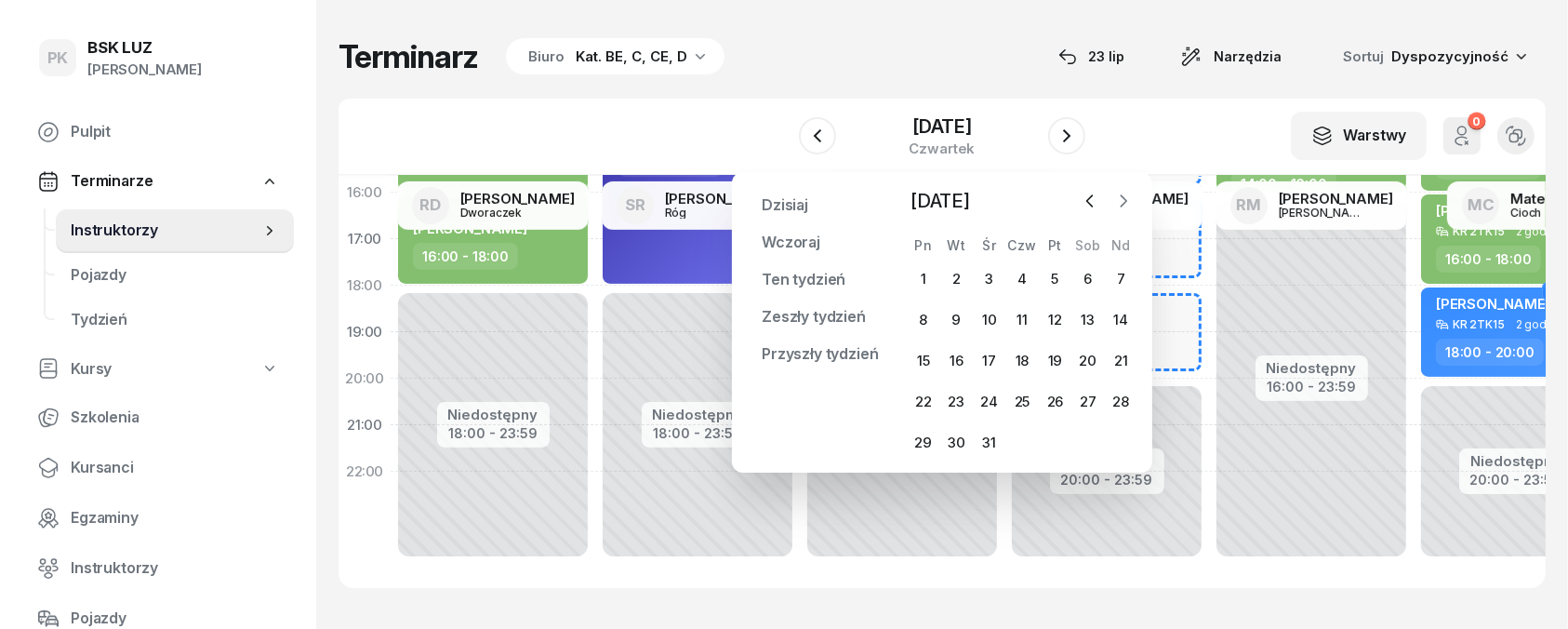 click 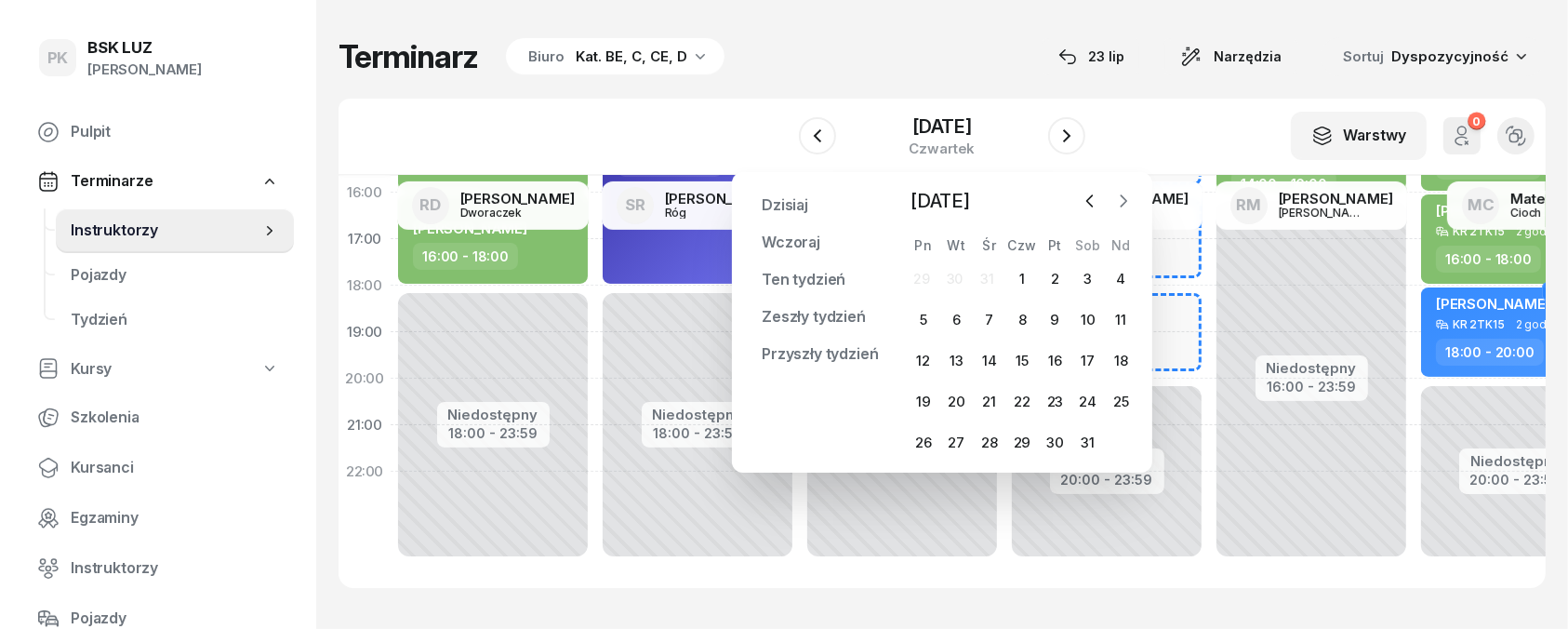 click 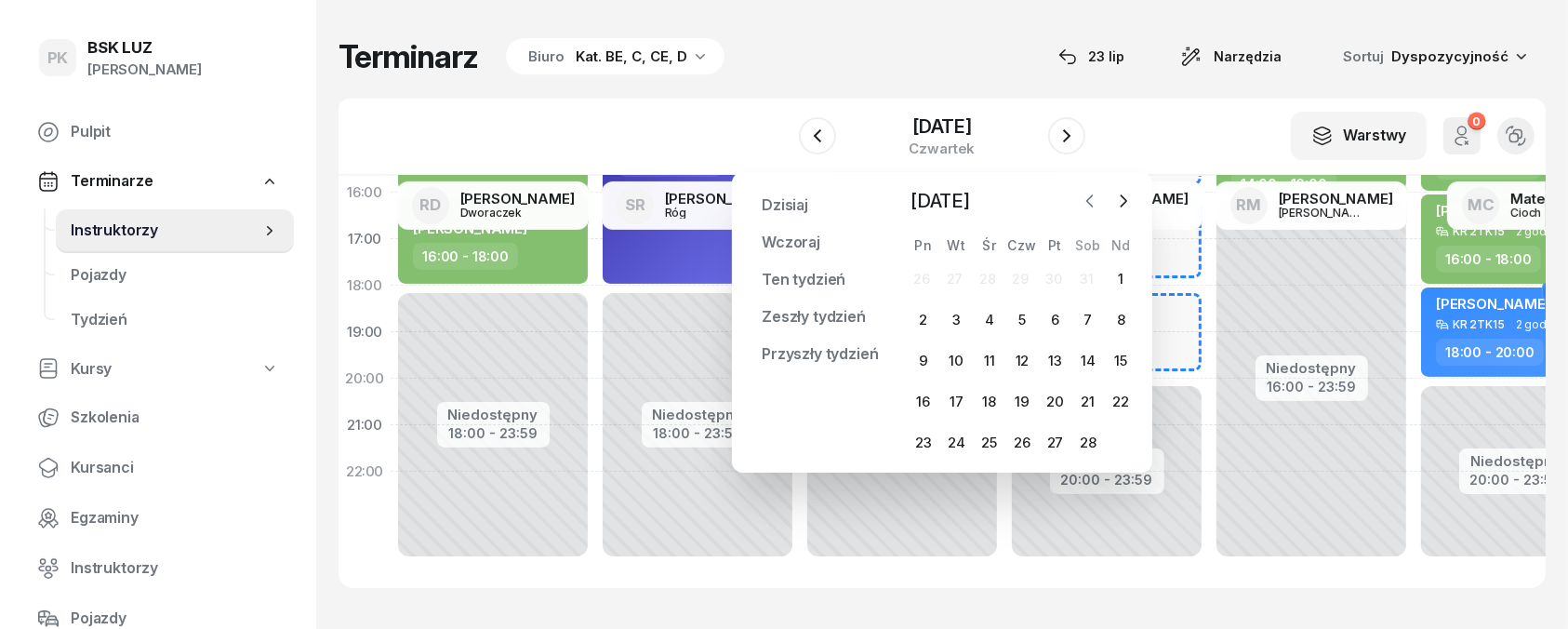 click 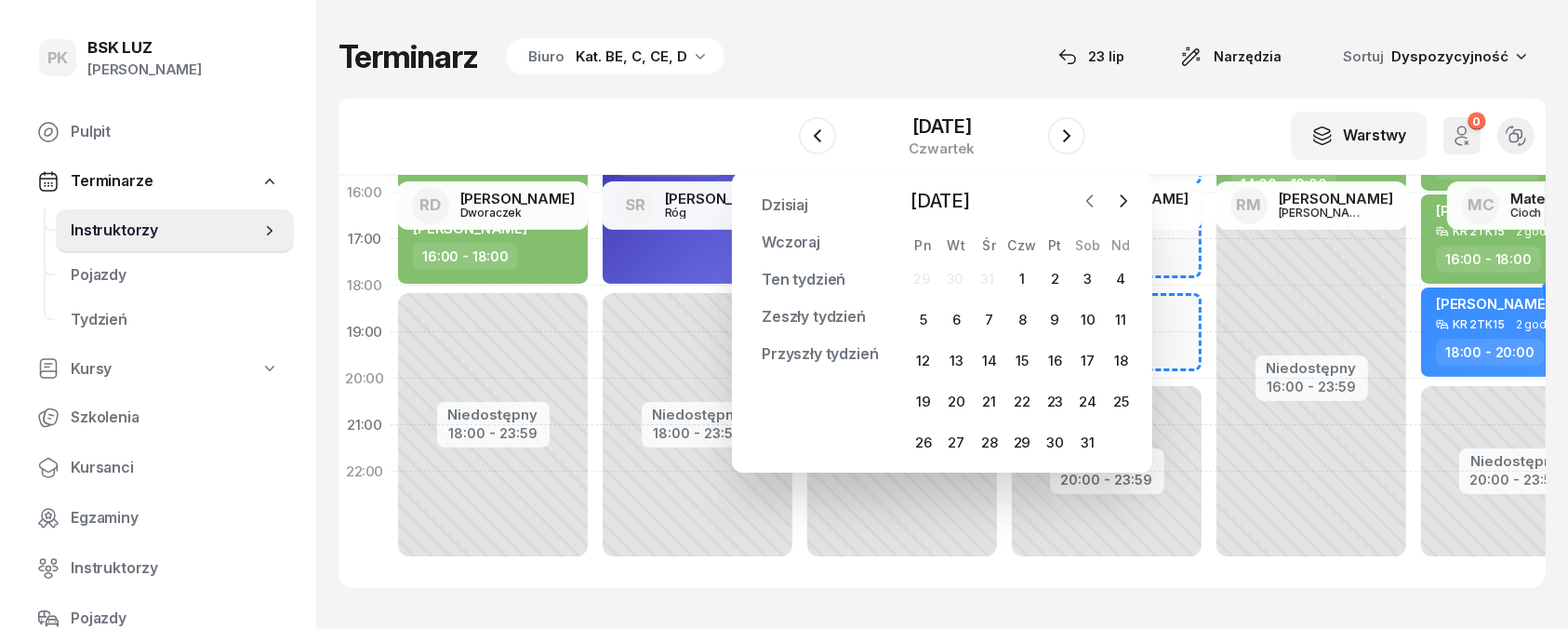 click 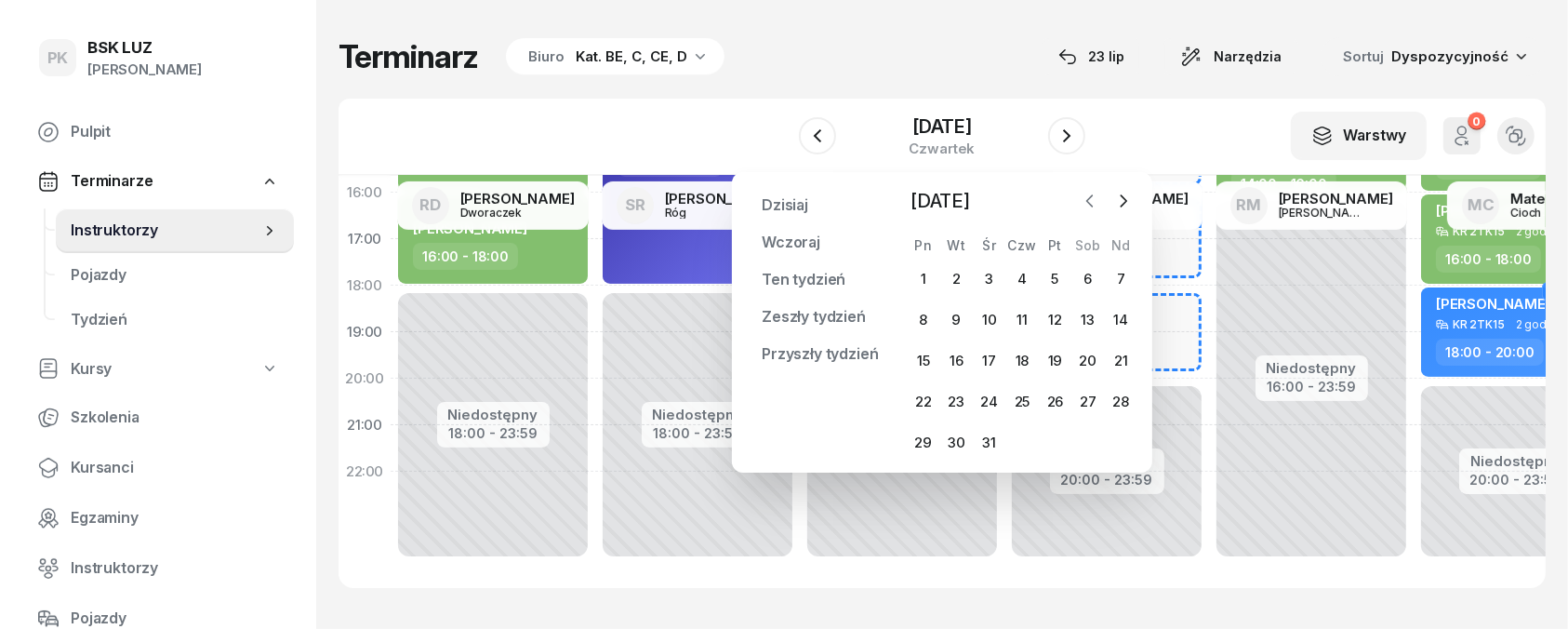click 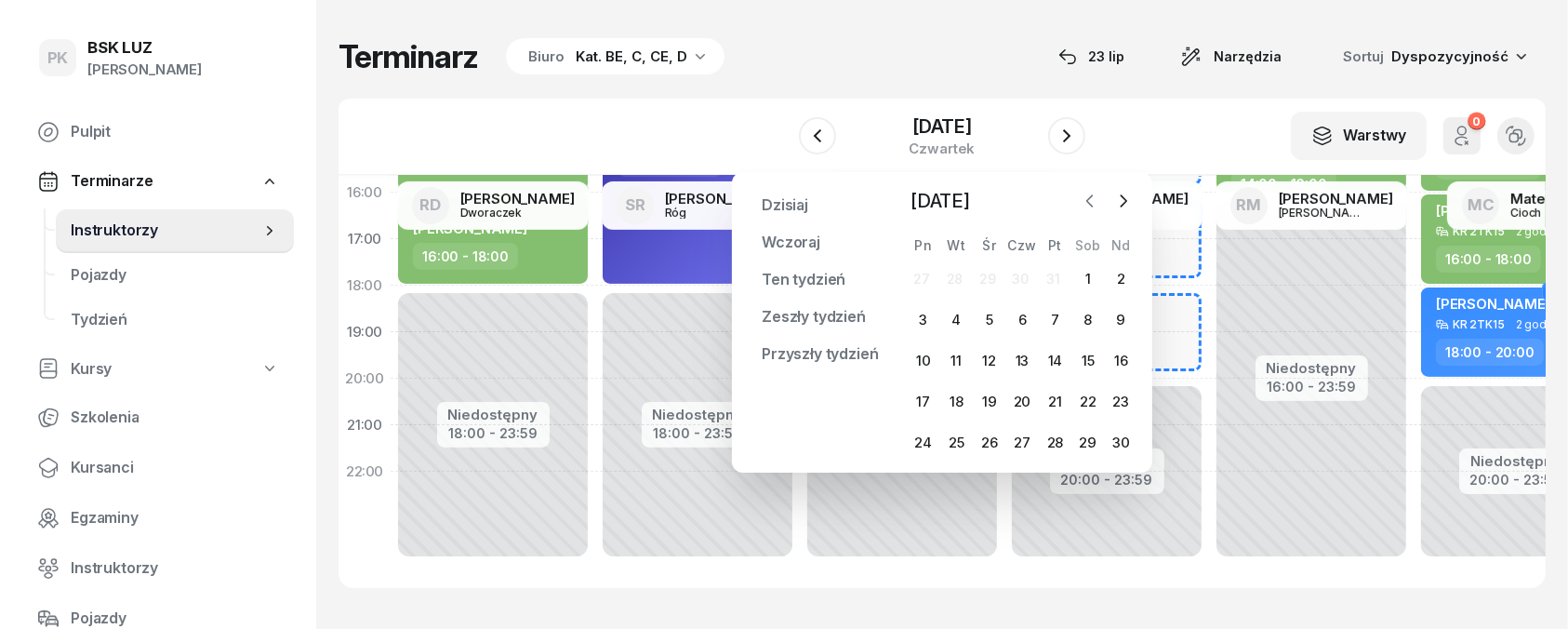 click 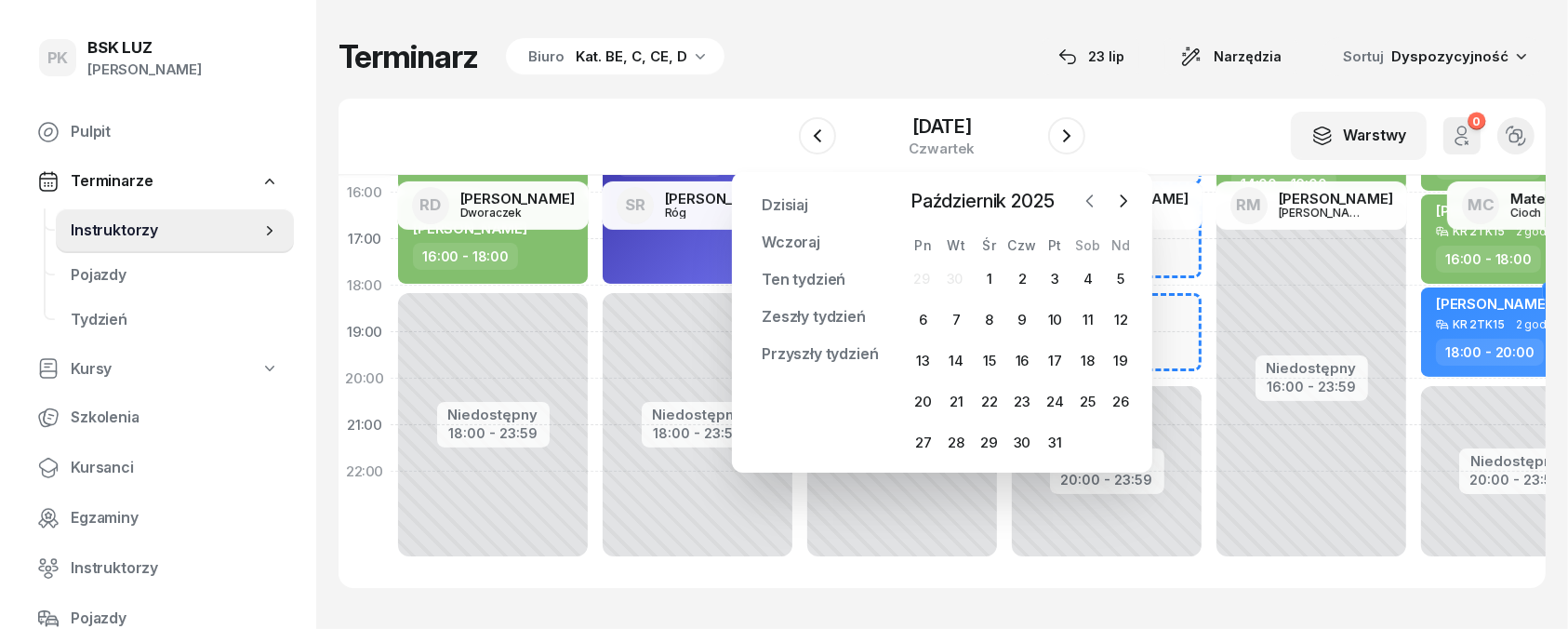 click 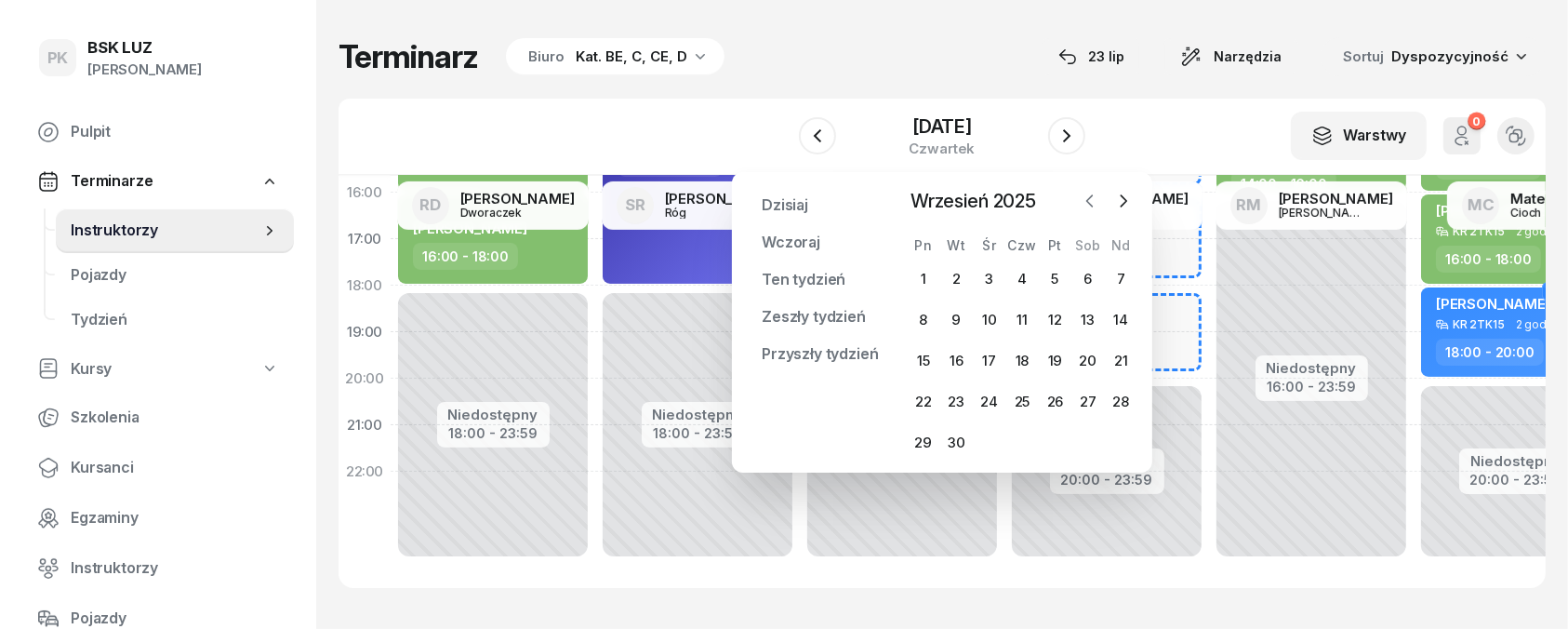 click 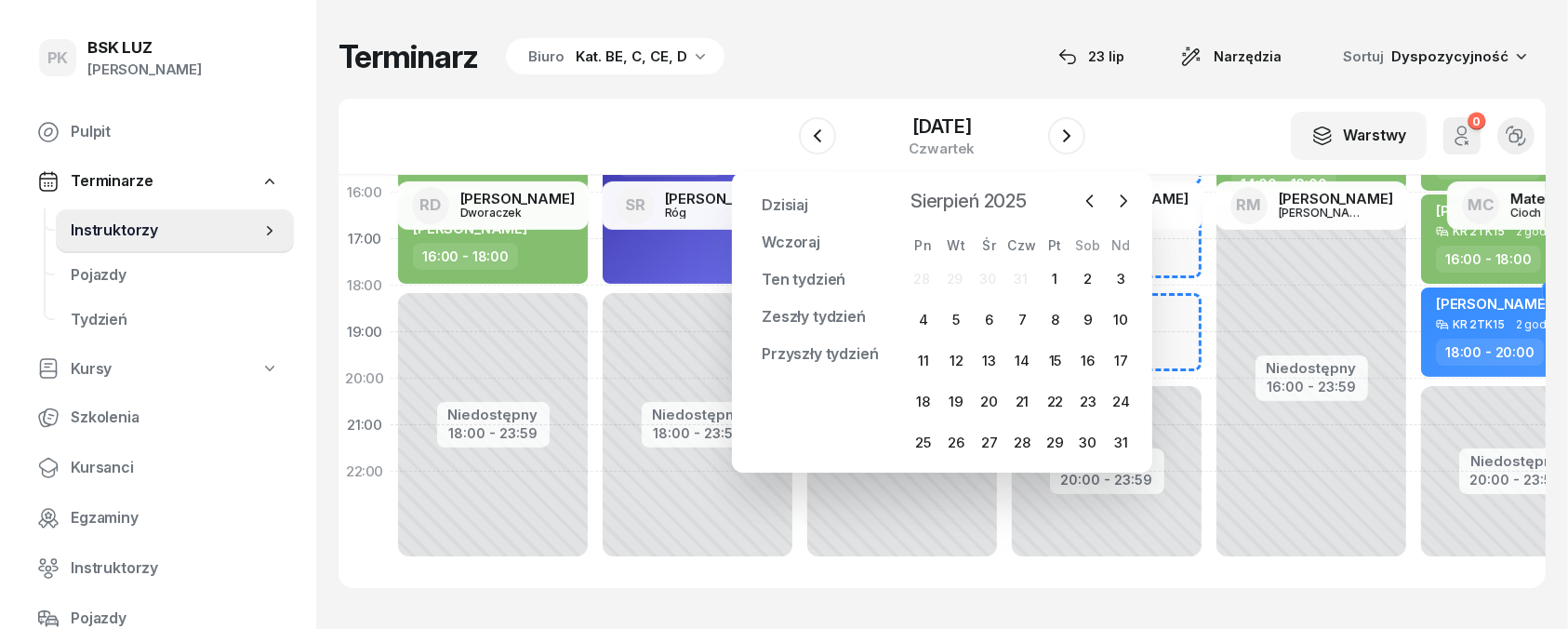 click on "Sierpień 2025" at bounding box center [968, 201] 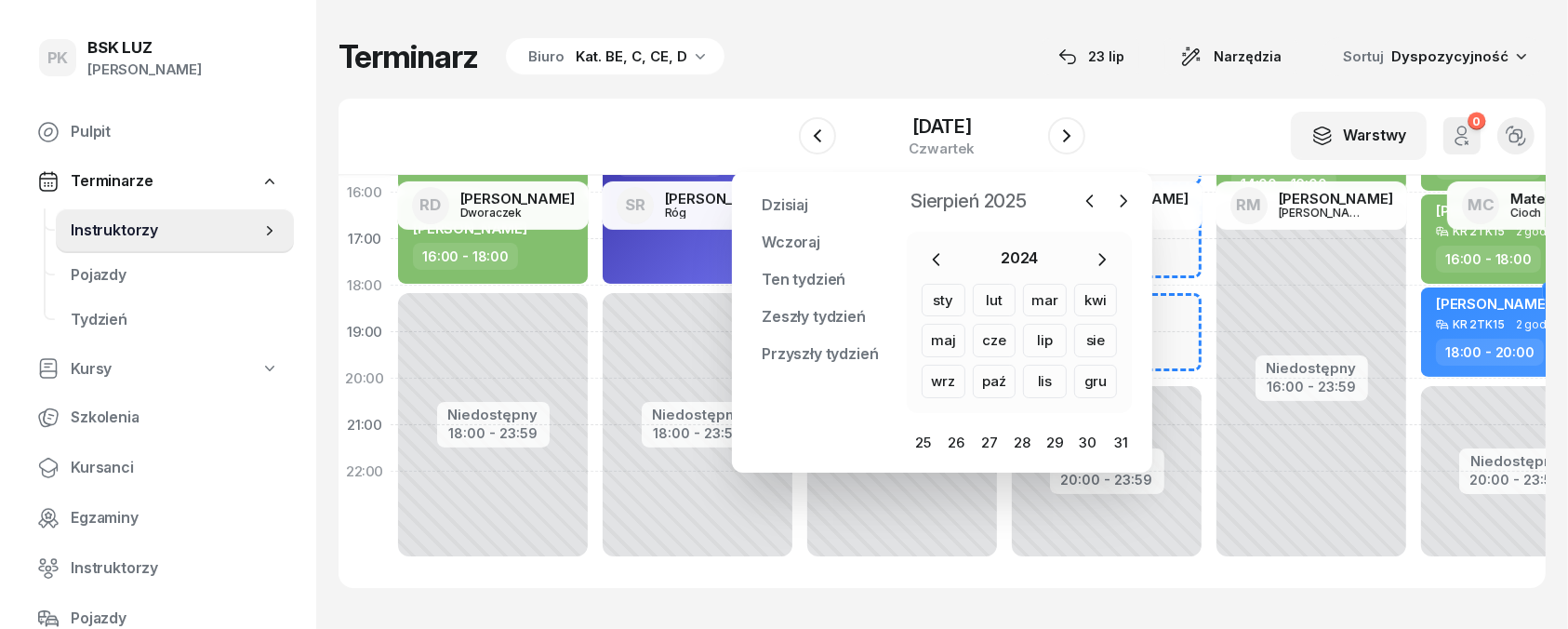 click on "Sierpień 2025" at bounding box center [968, 201] 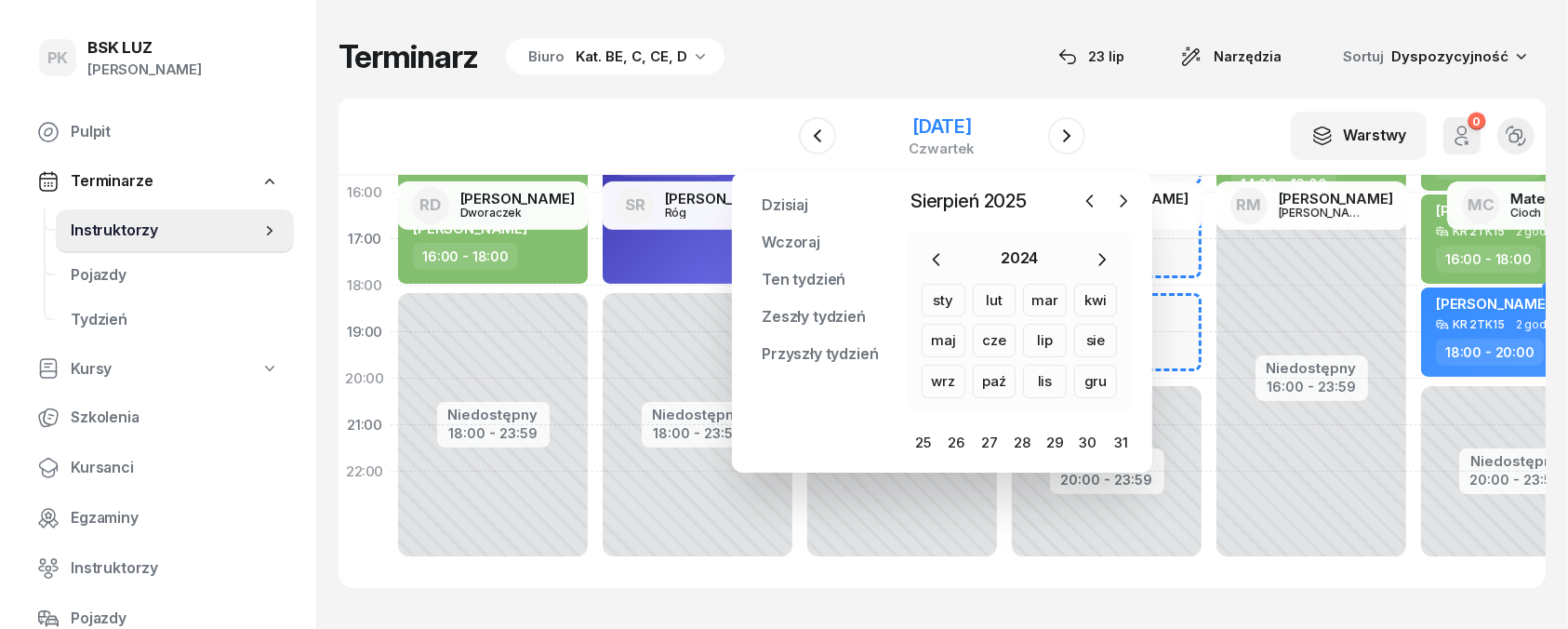 click on "[DATE]" at bounding box center [942, 127] 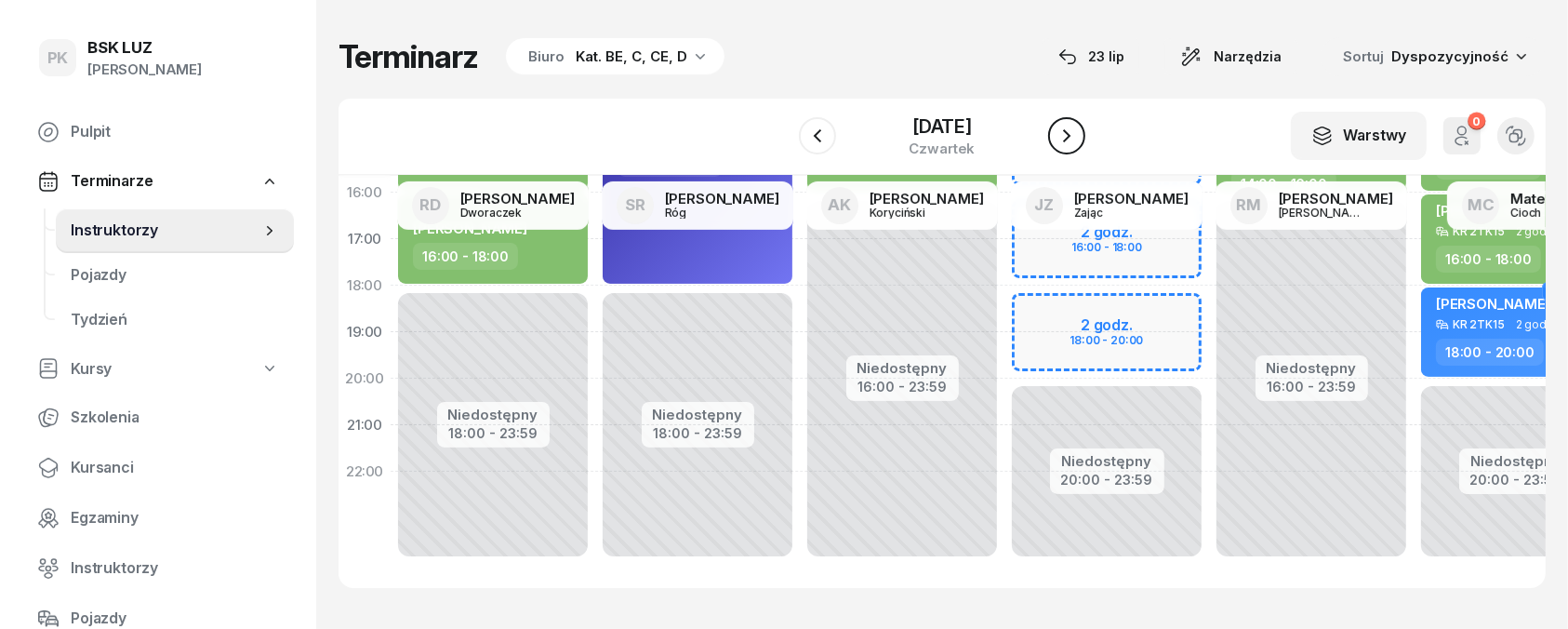 click 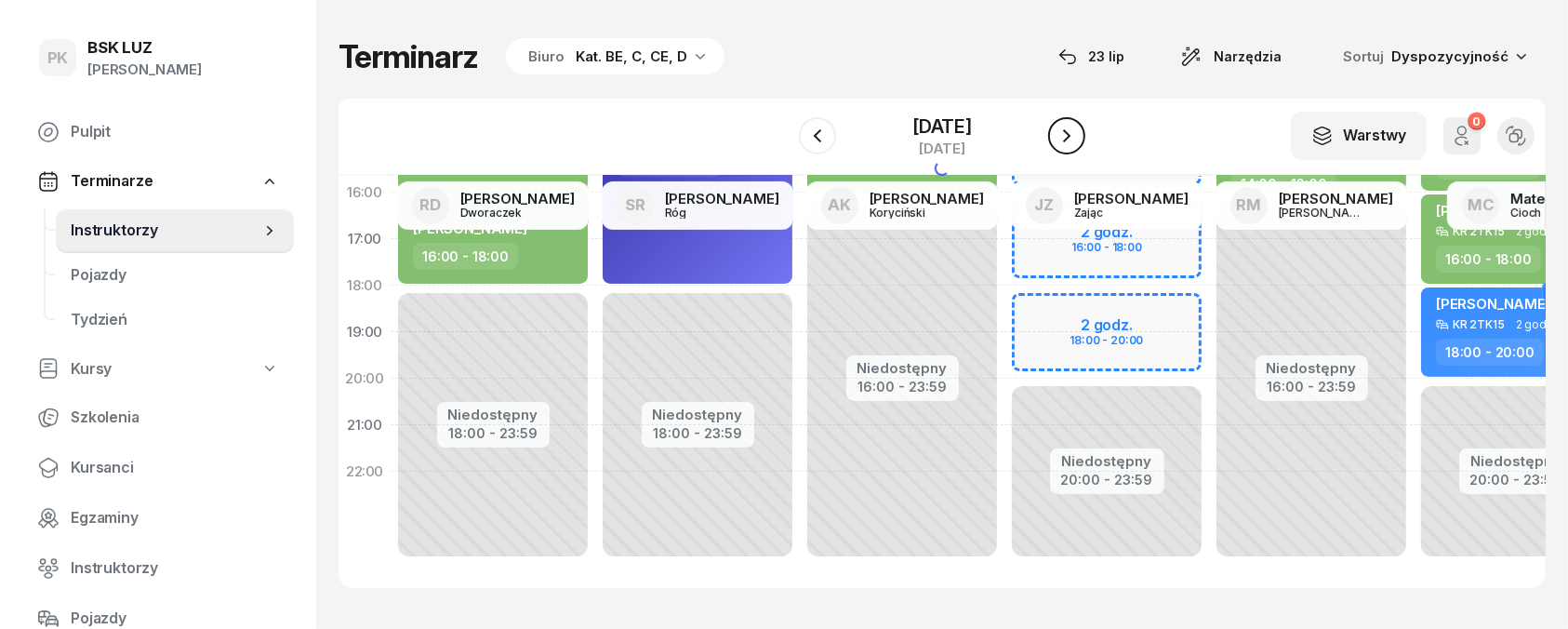 click 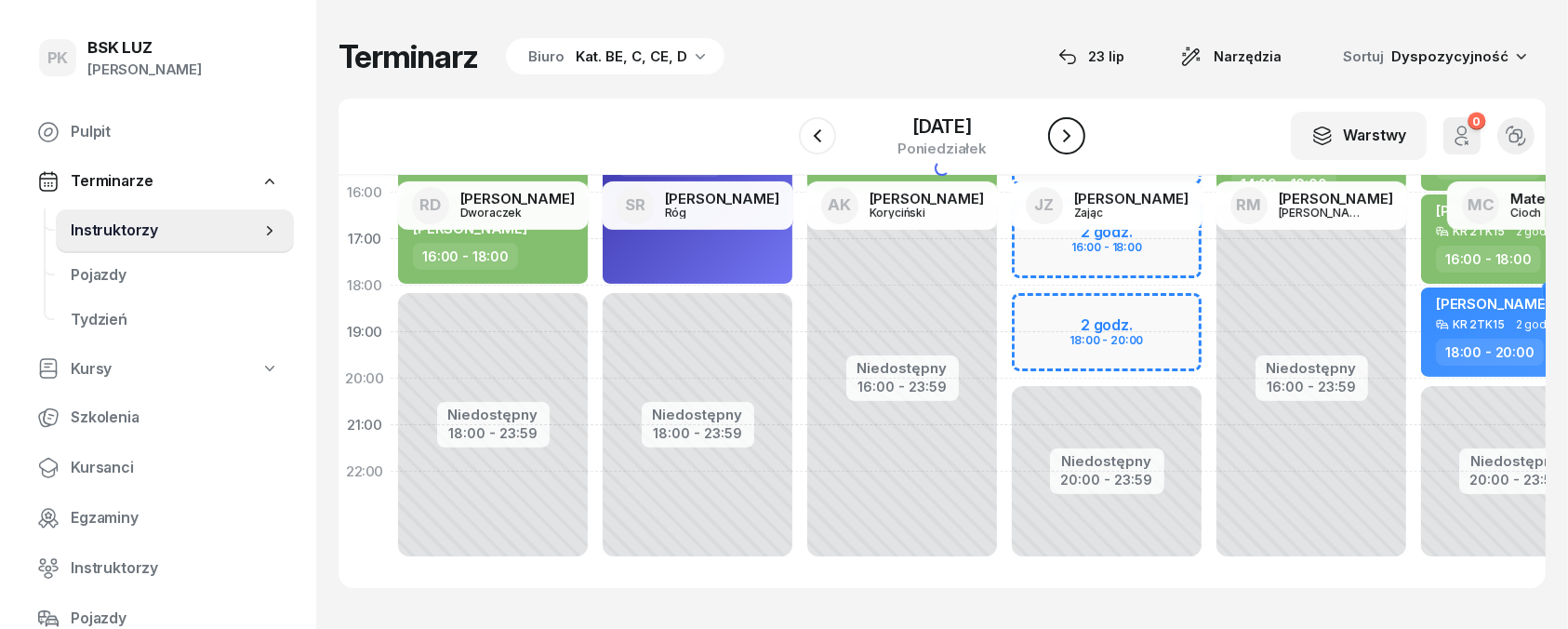 click 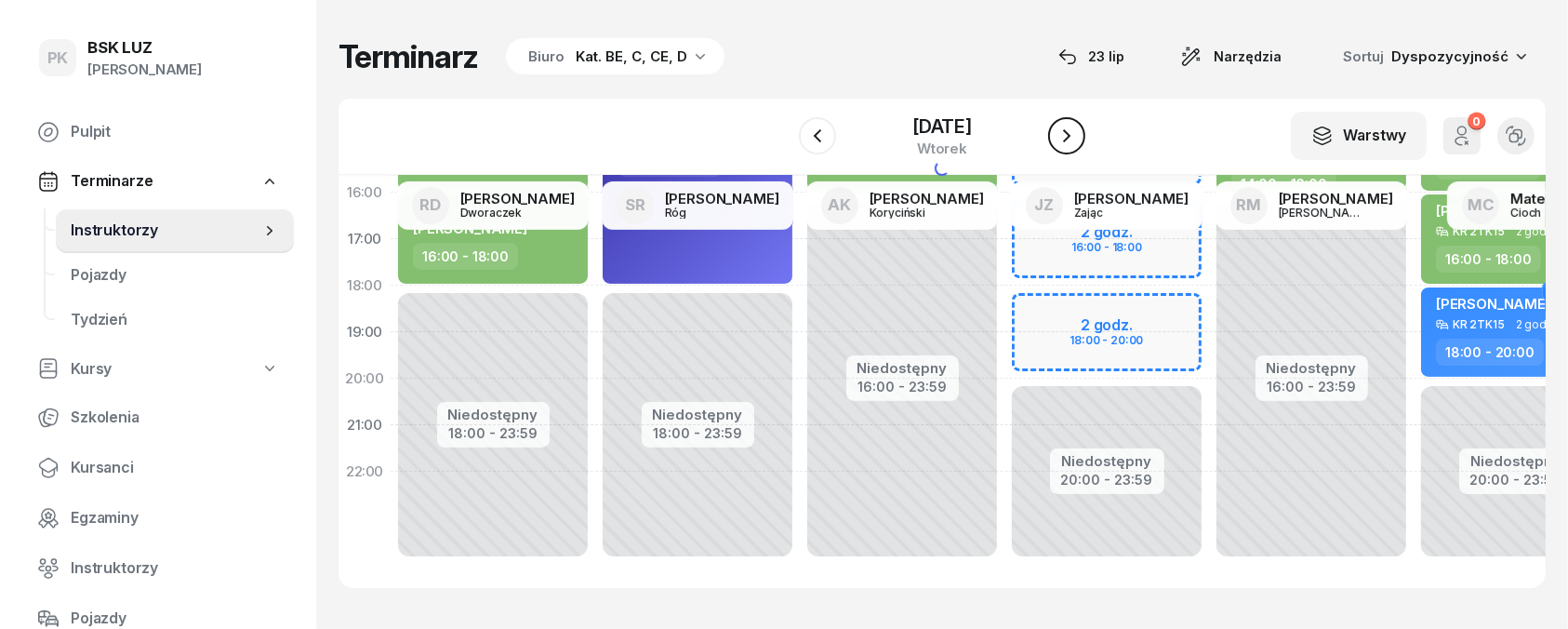 click 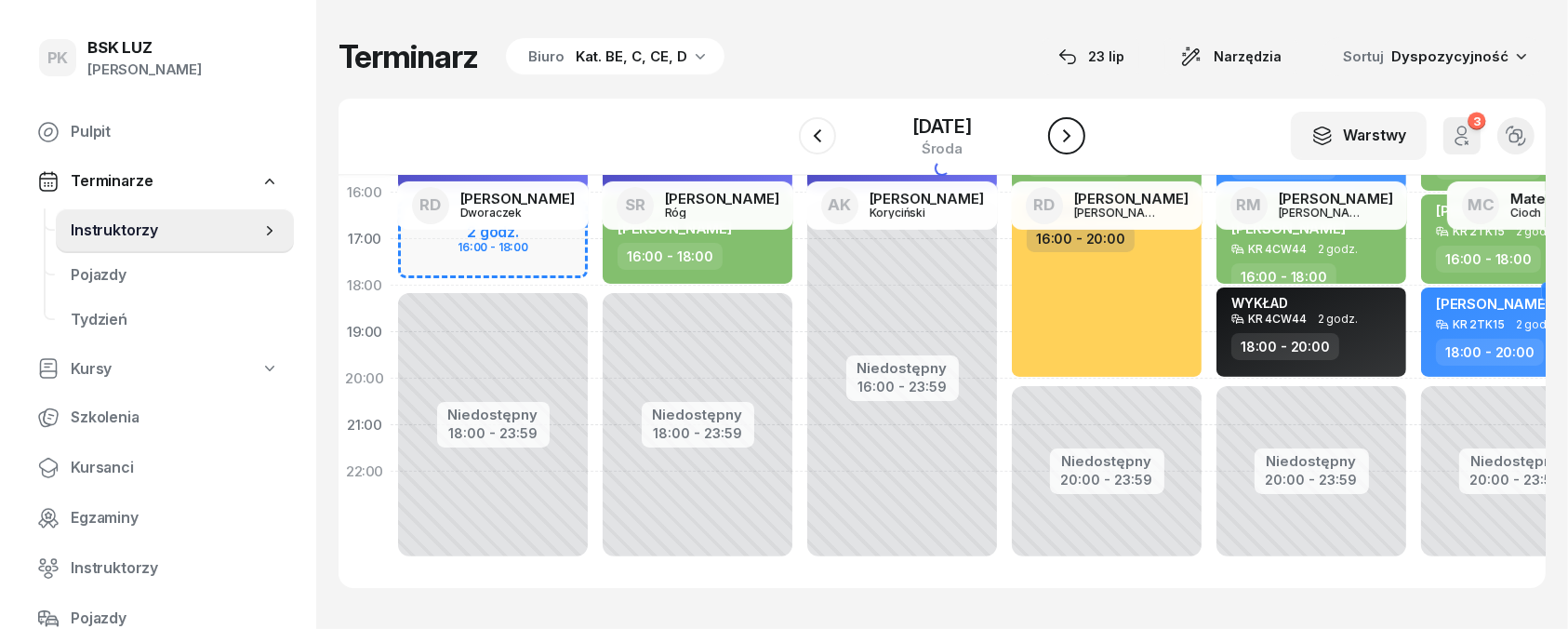 click 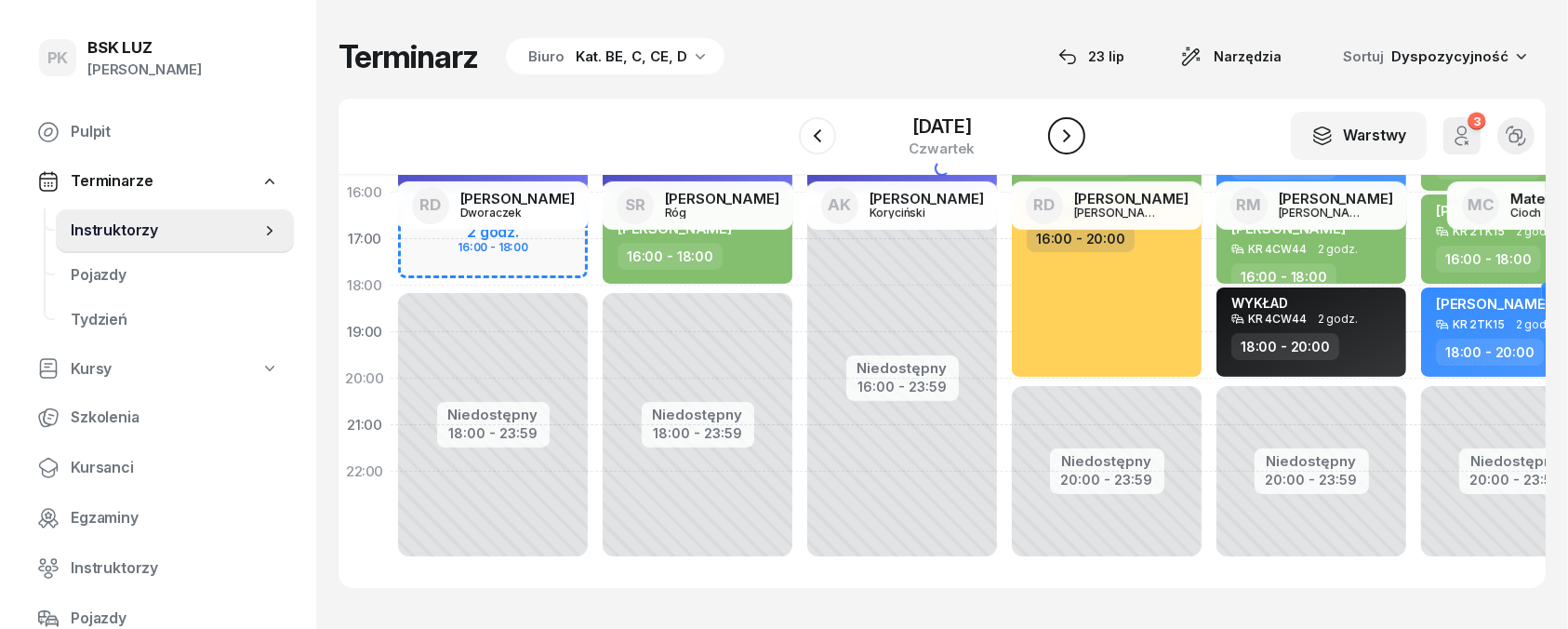 click 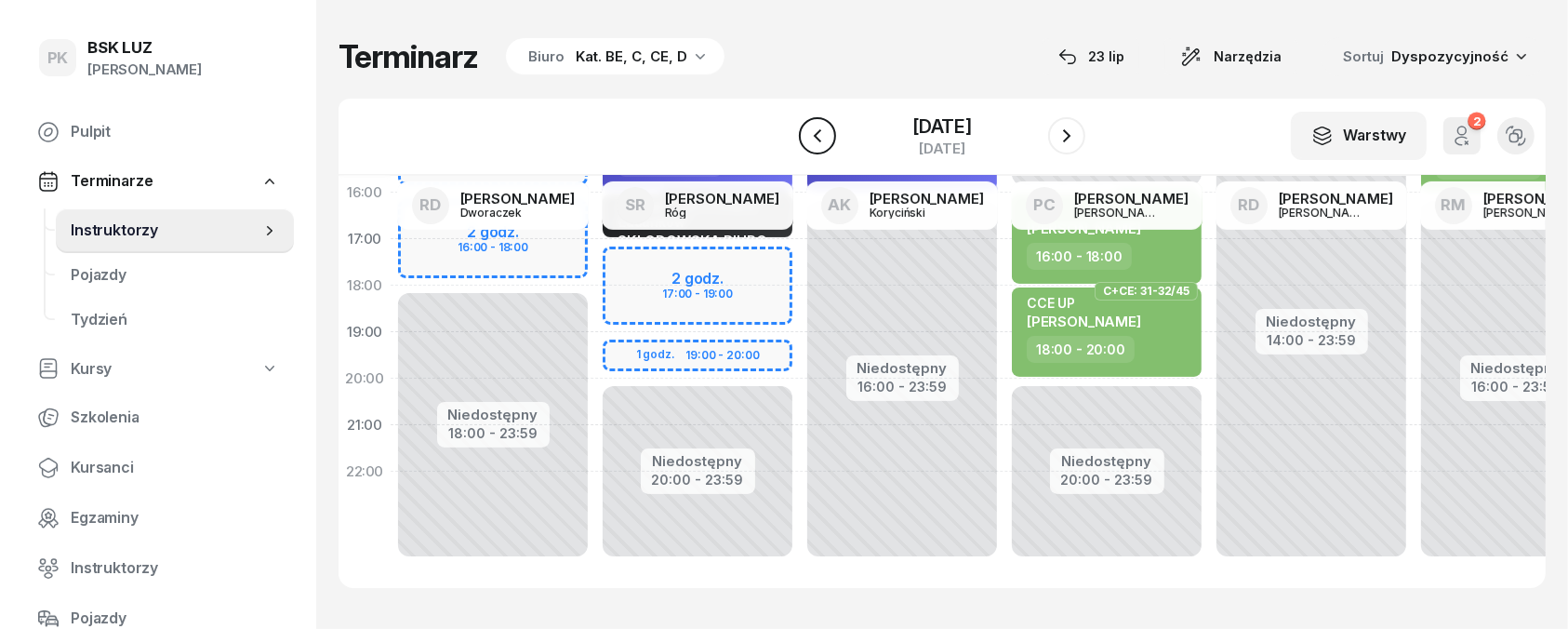 click 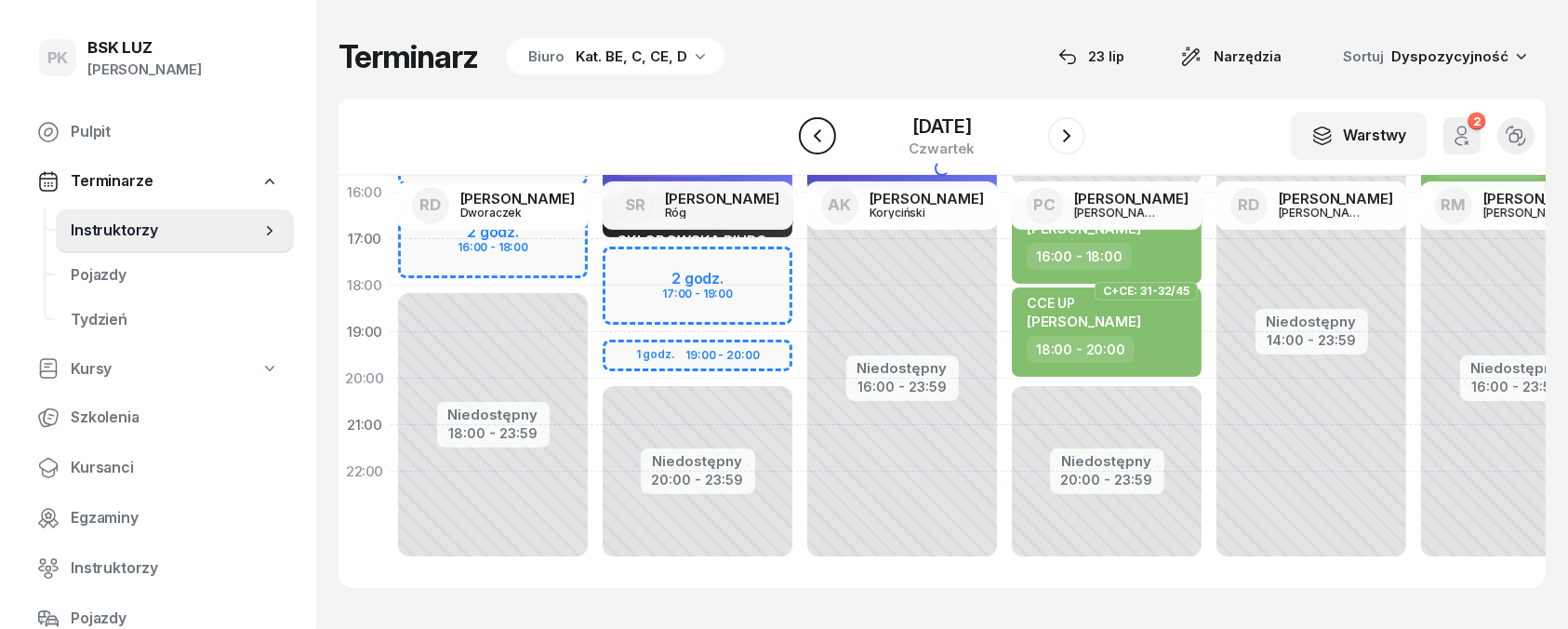 click 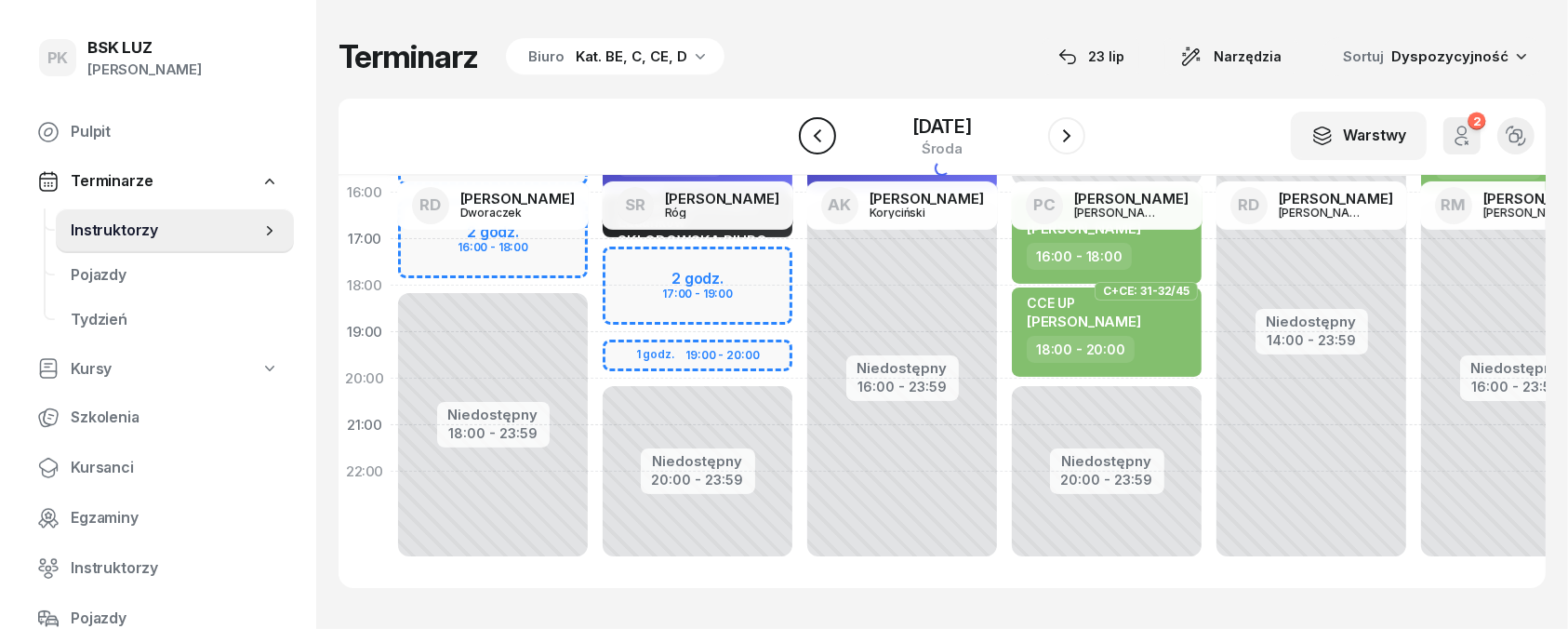 click 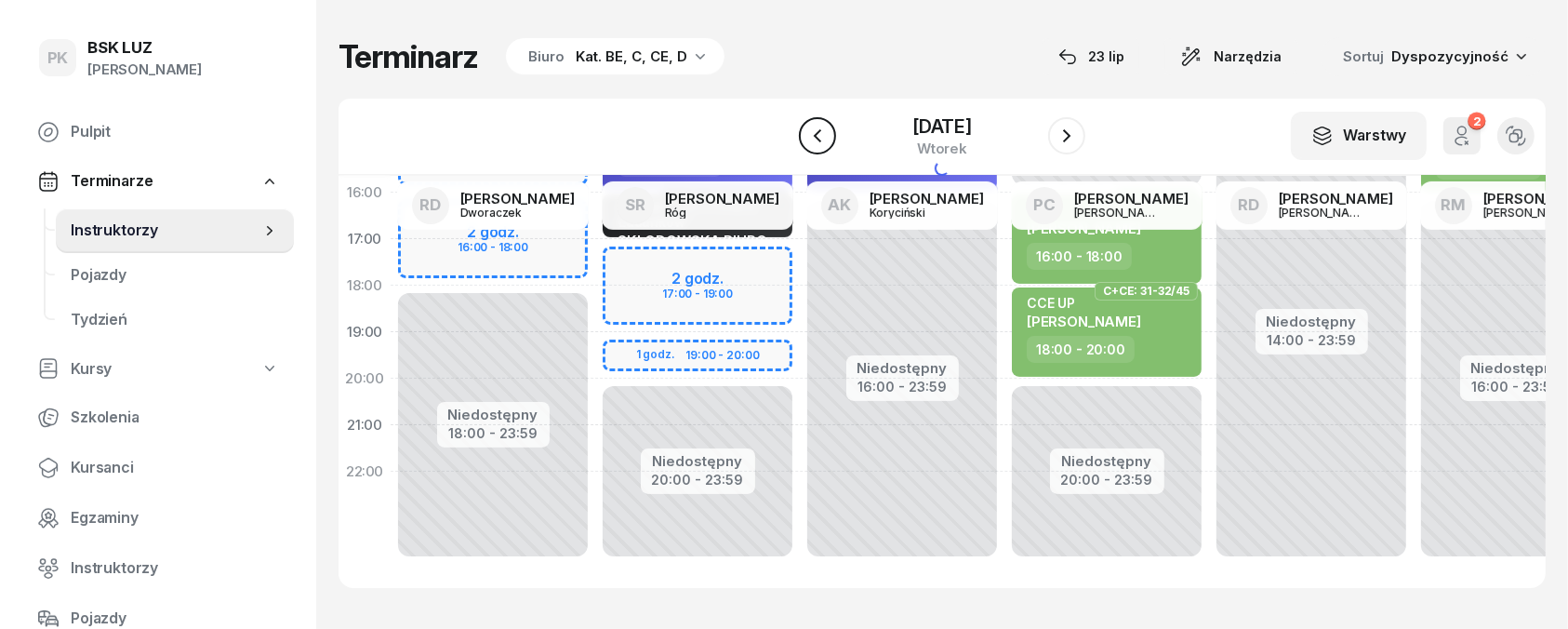 click 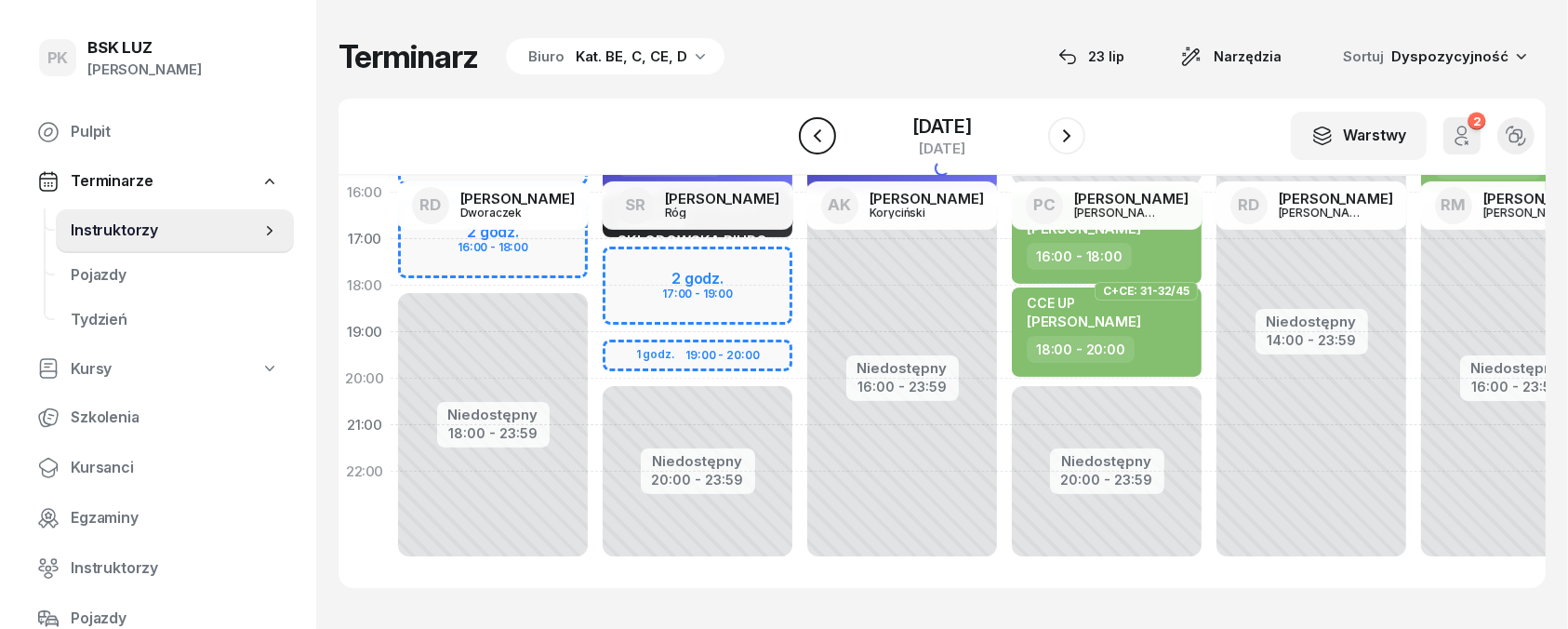 click 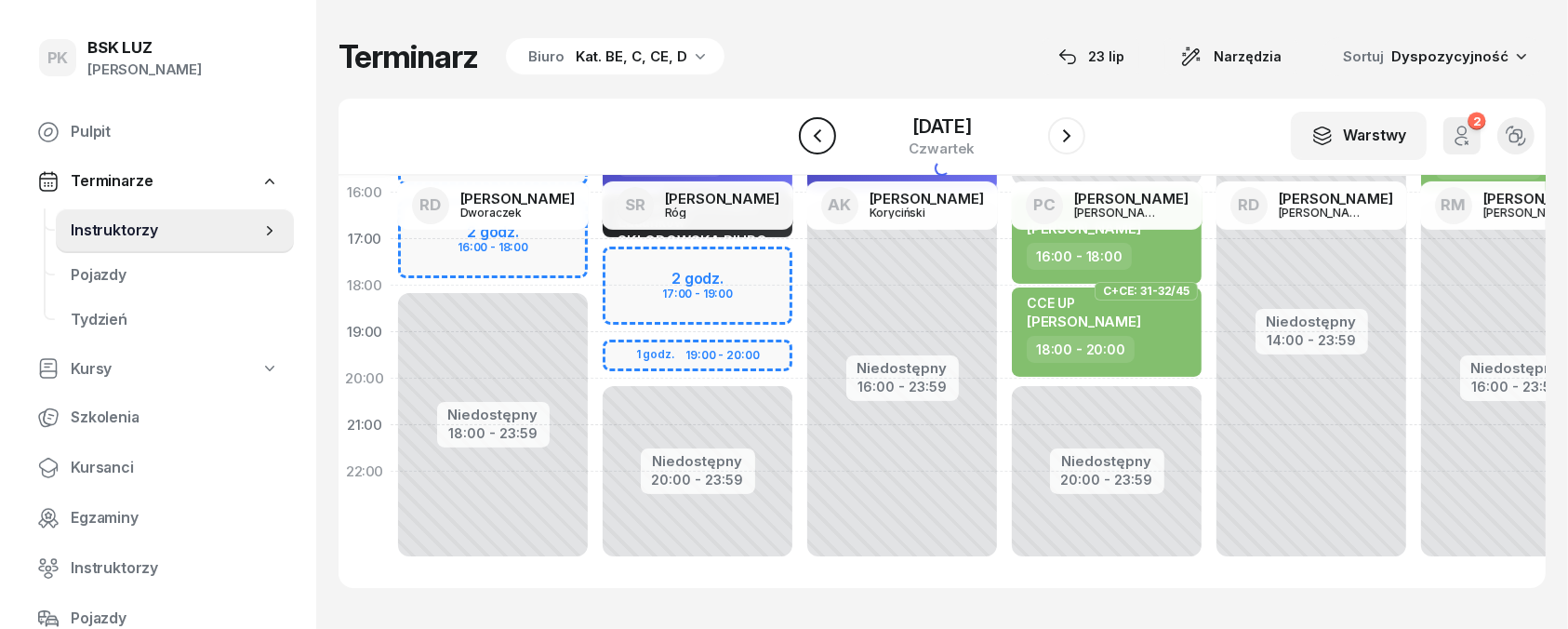 click 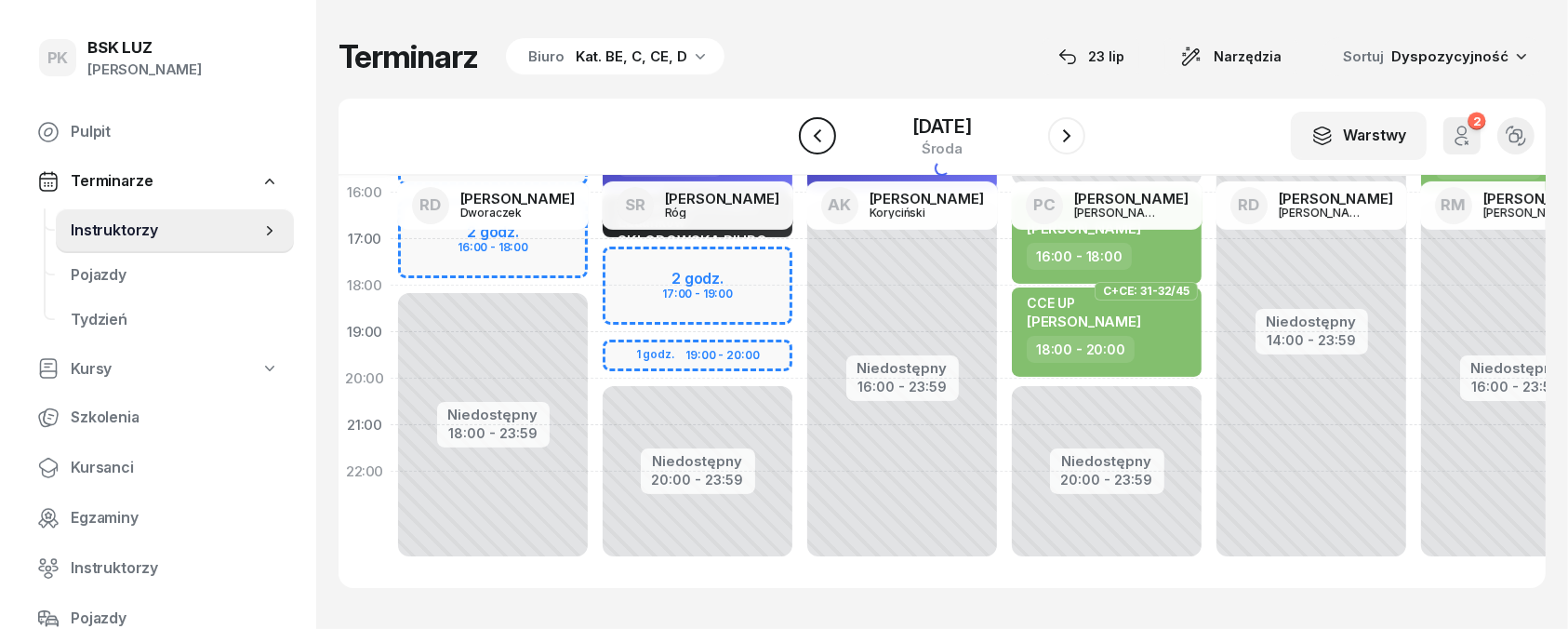 click 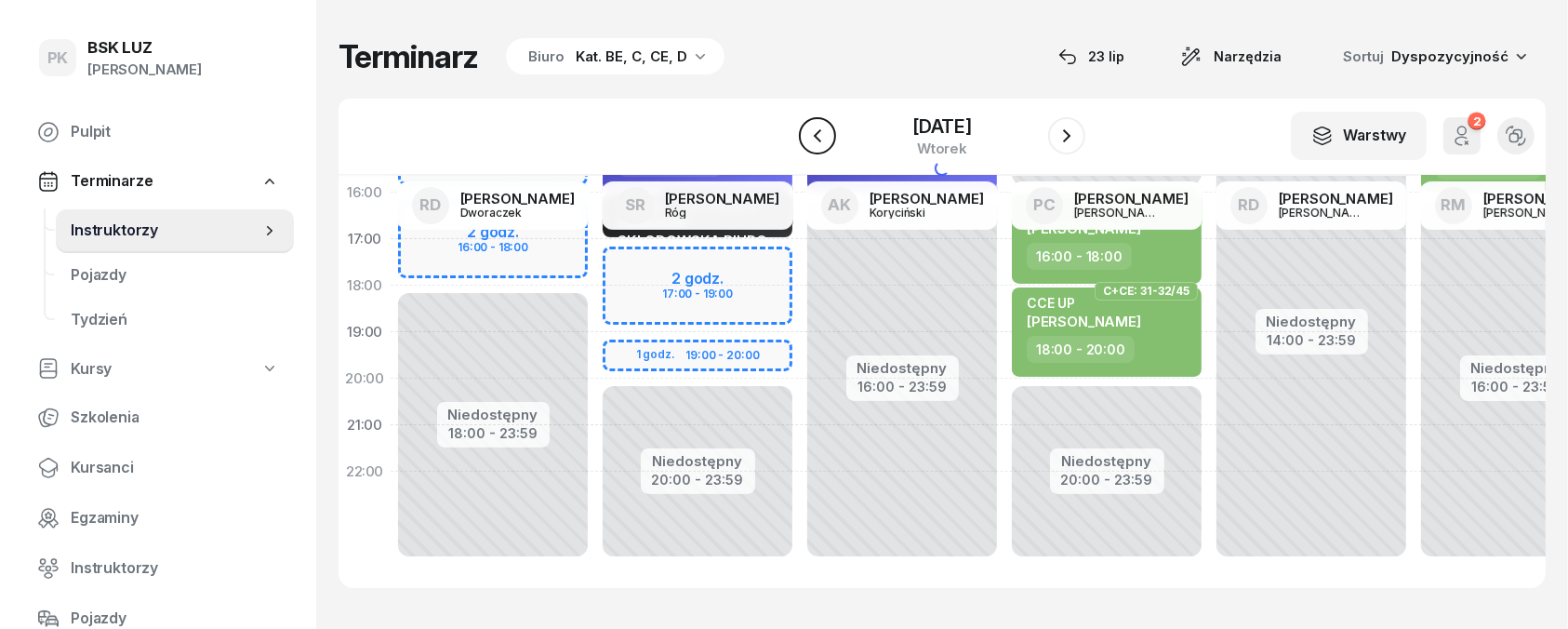 click 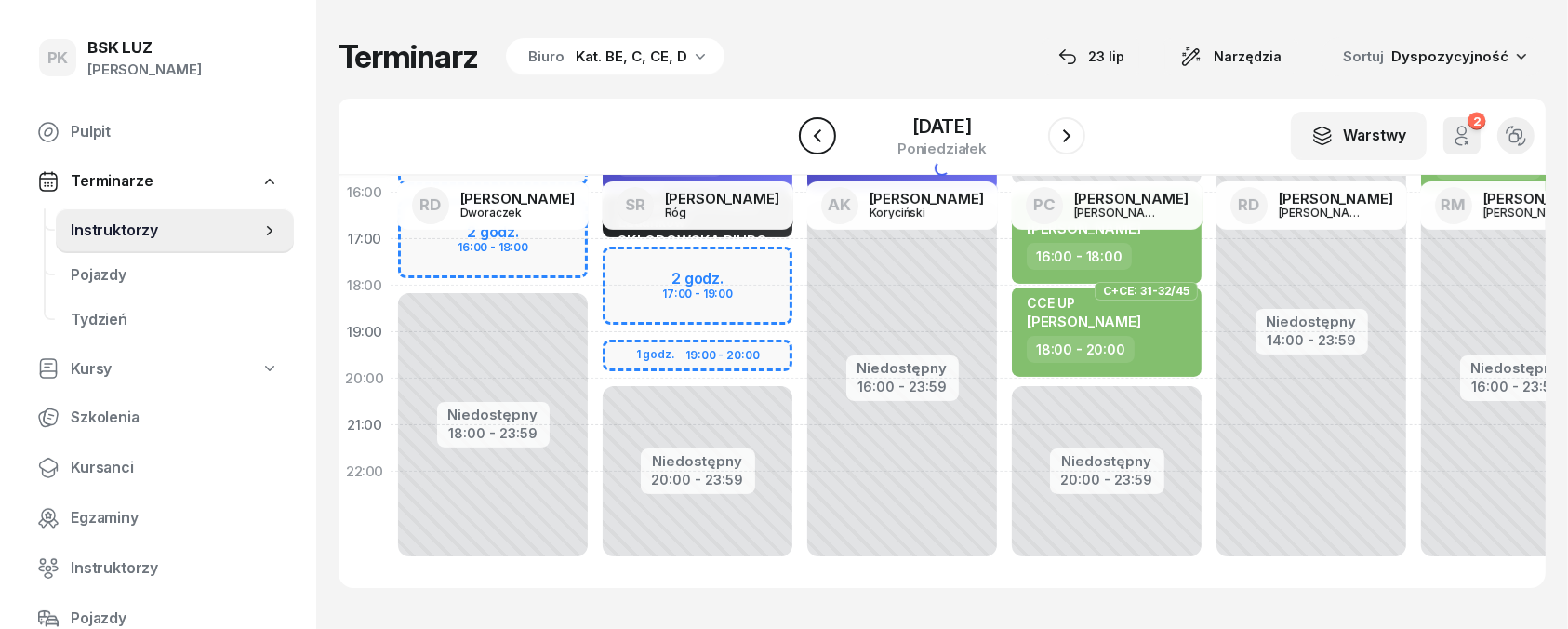 click 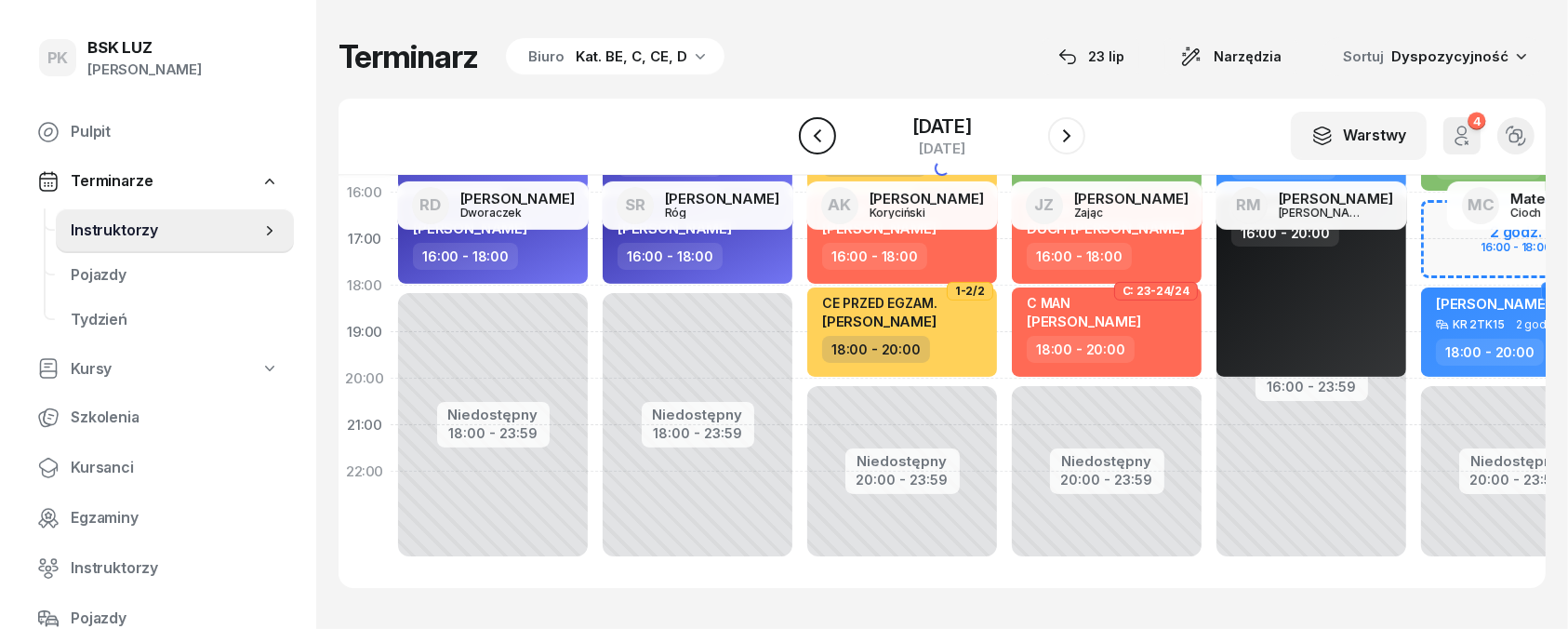click 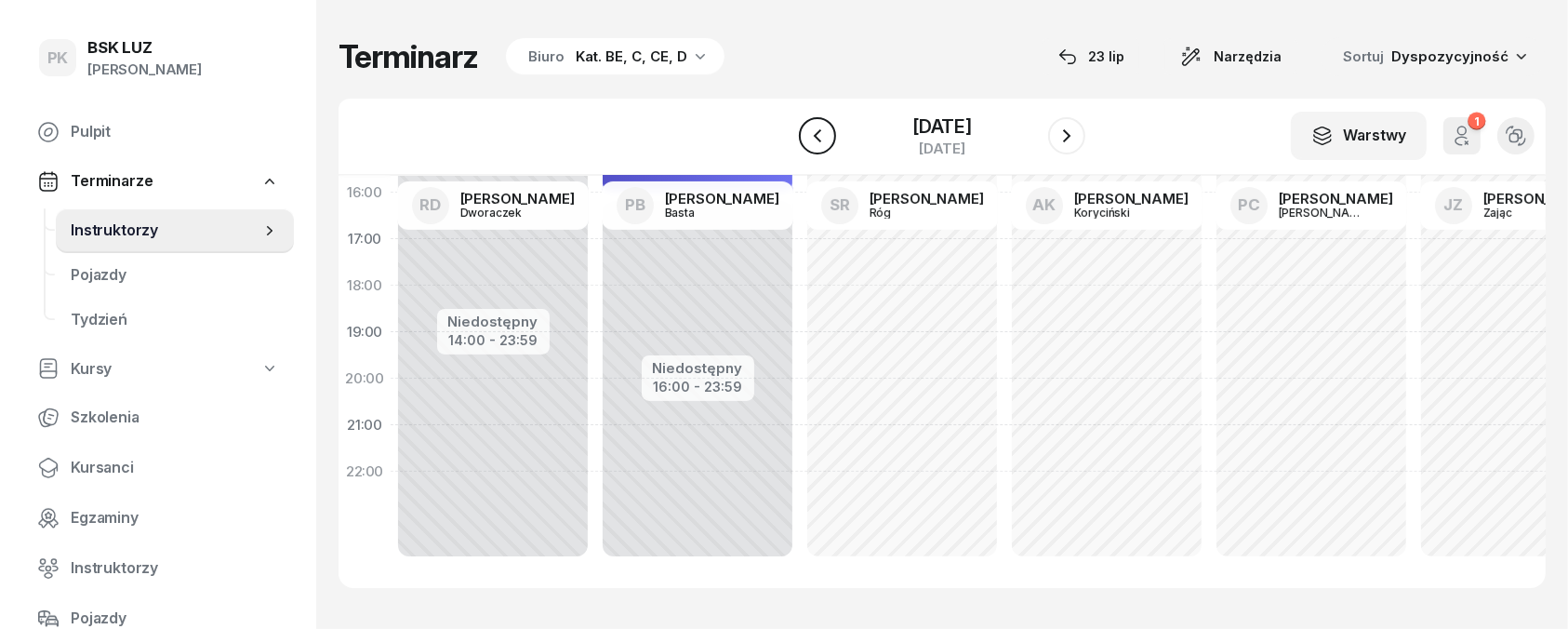 click 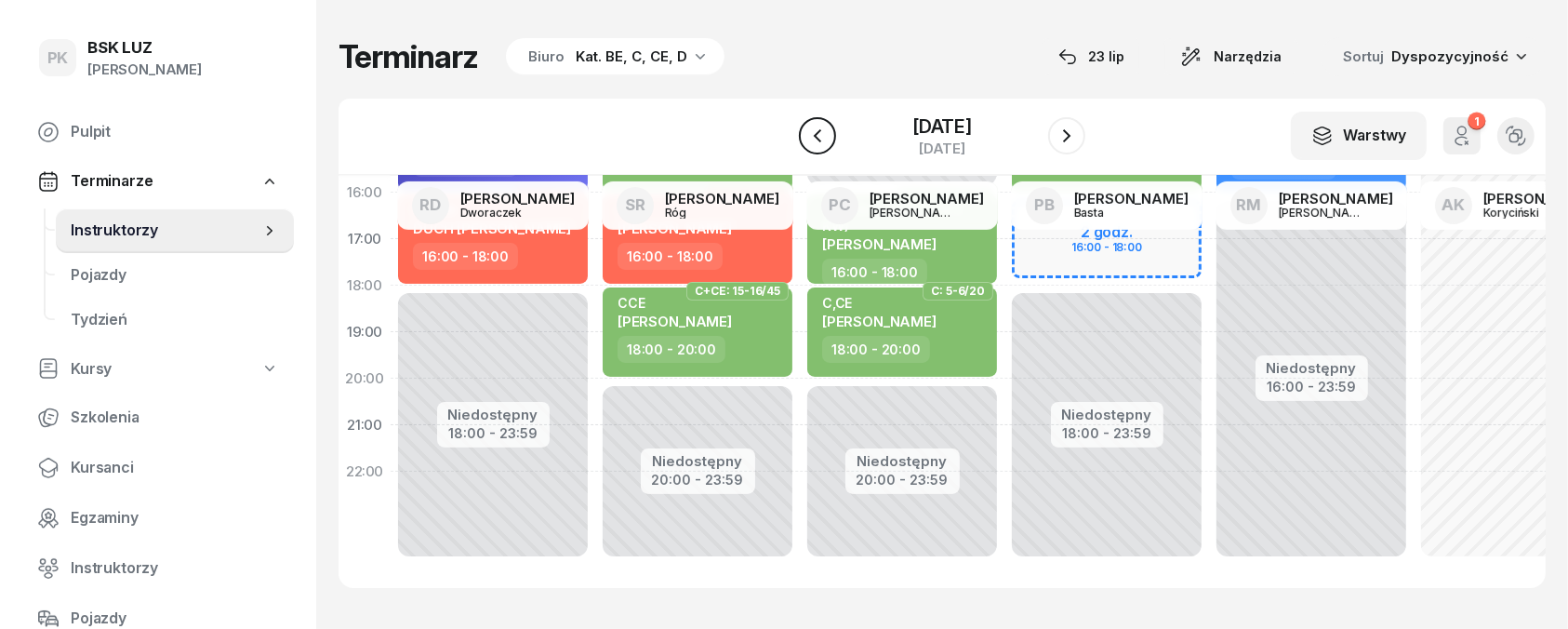 click 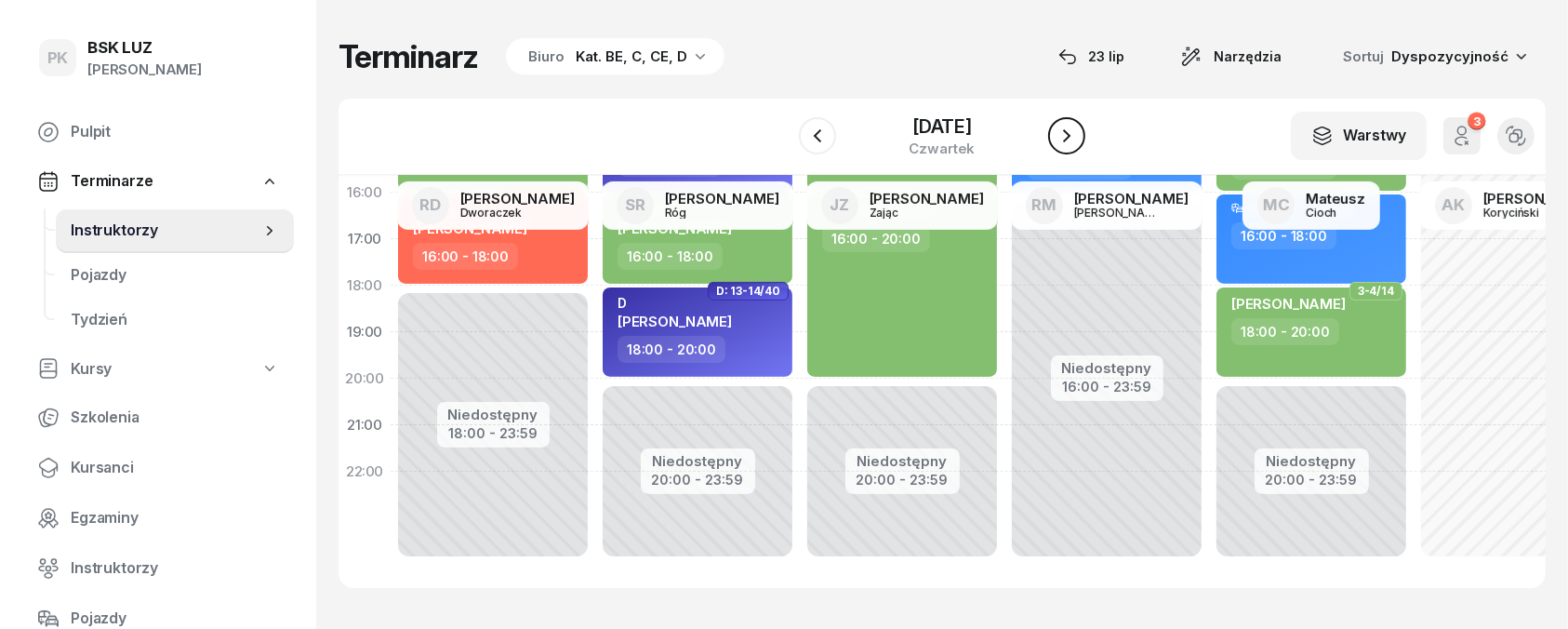 click 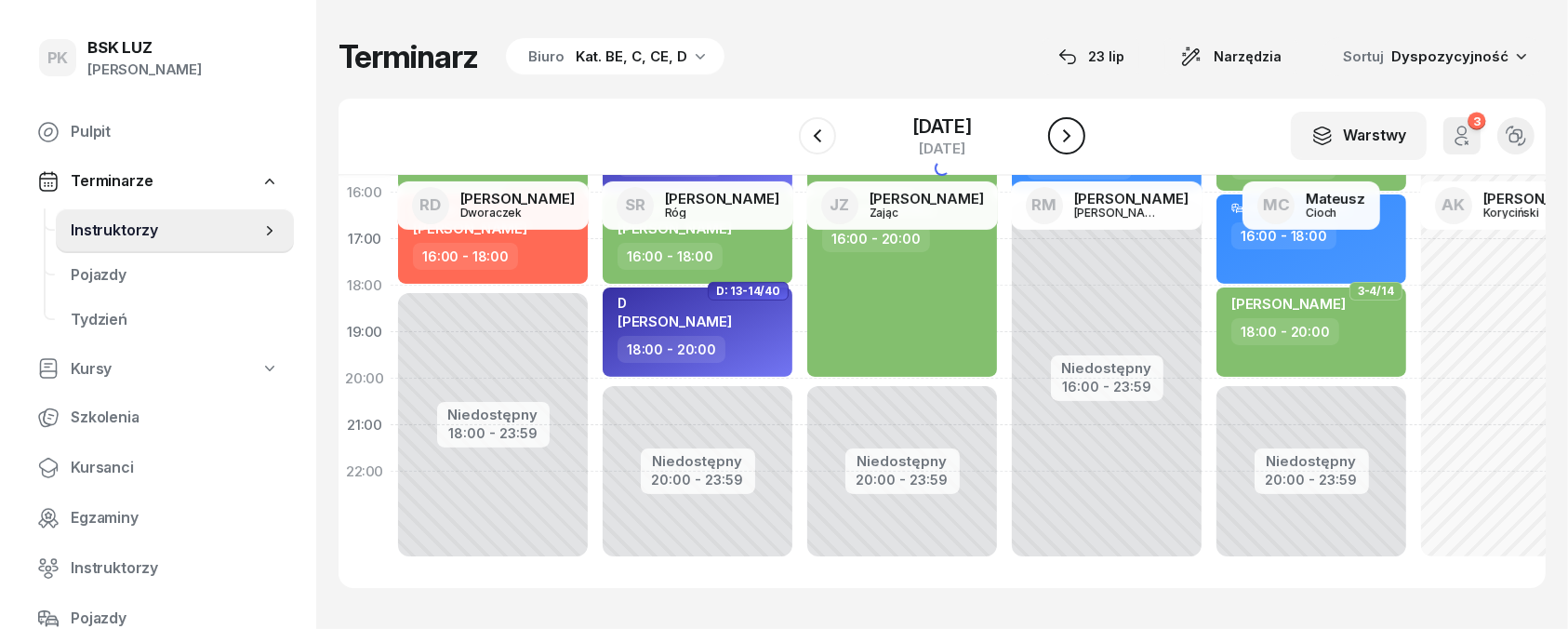 click 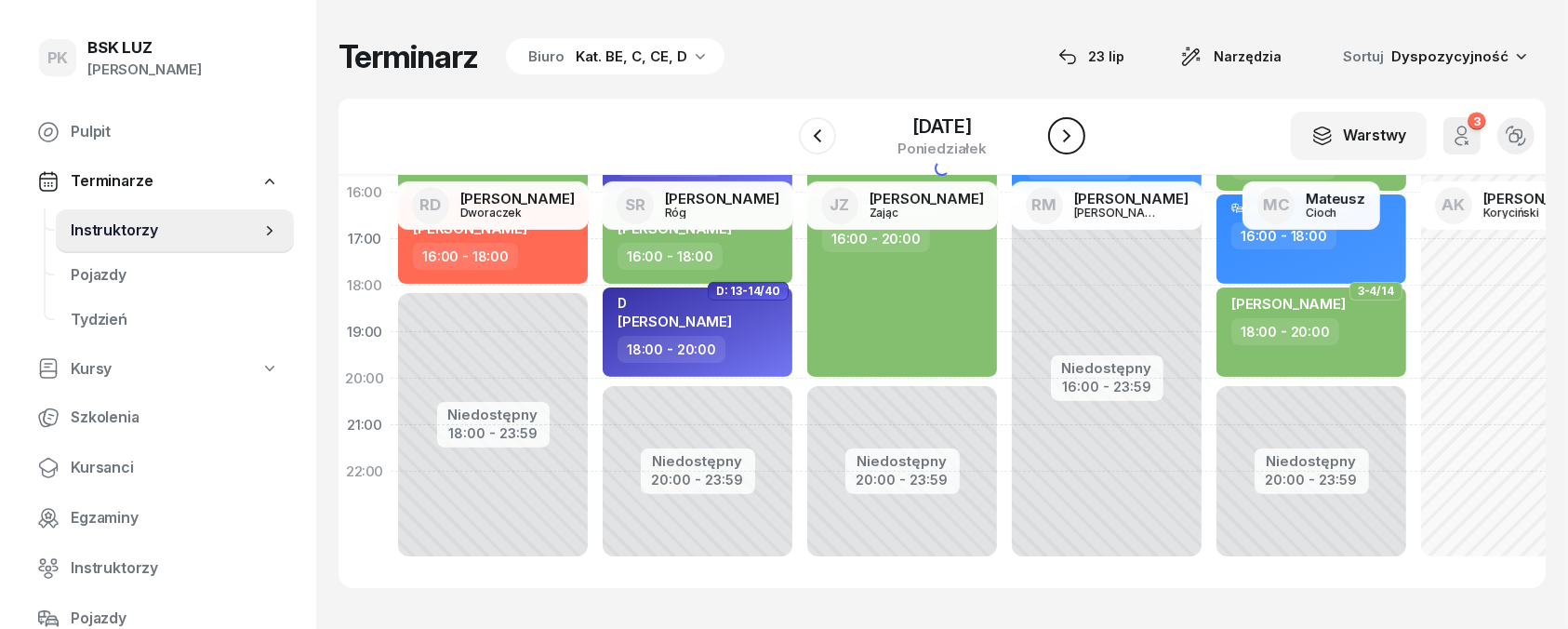 click 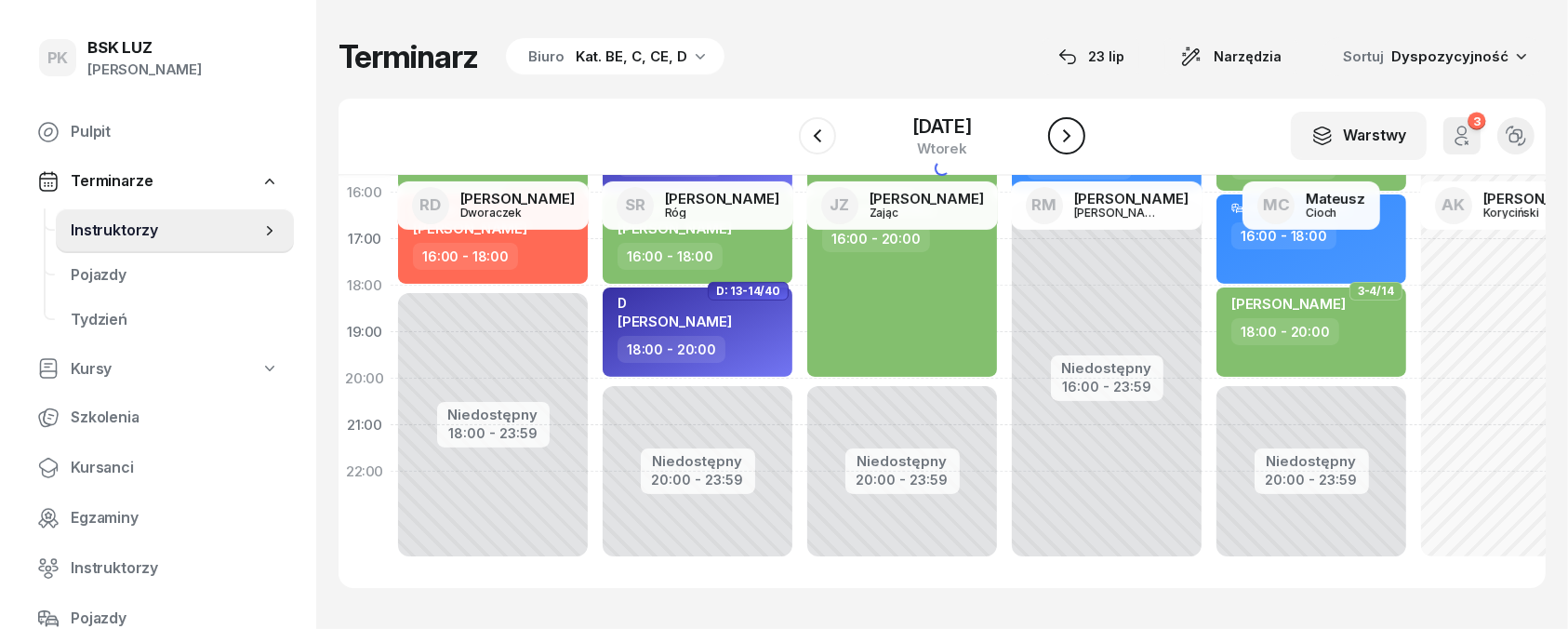 click 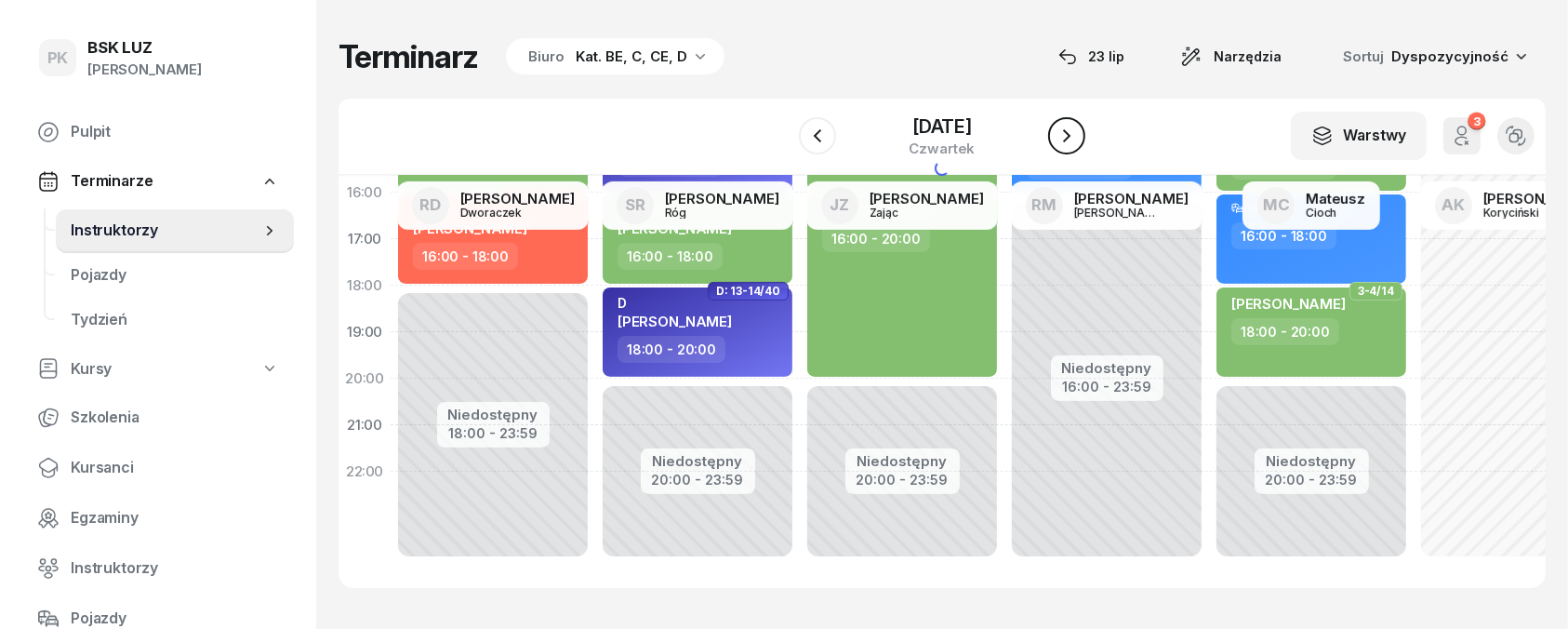 click 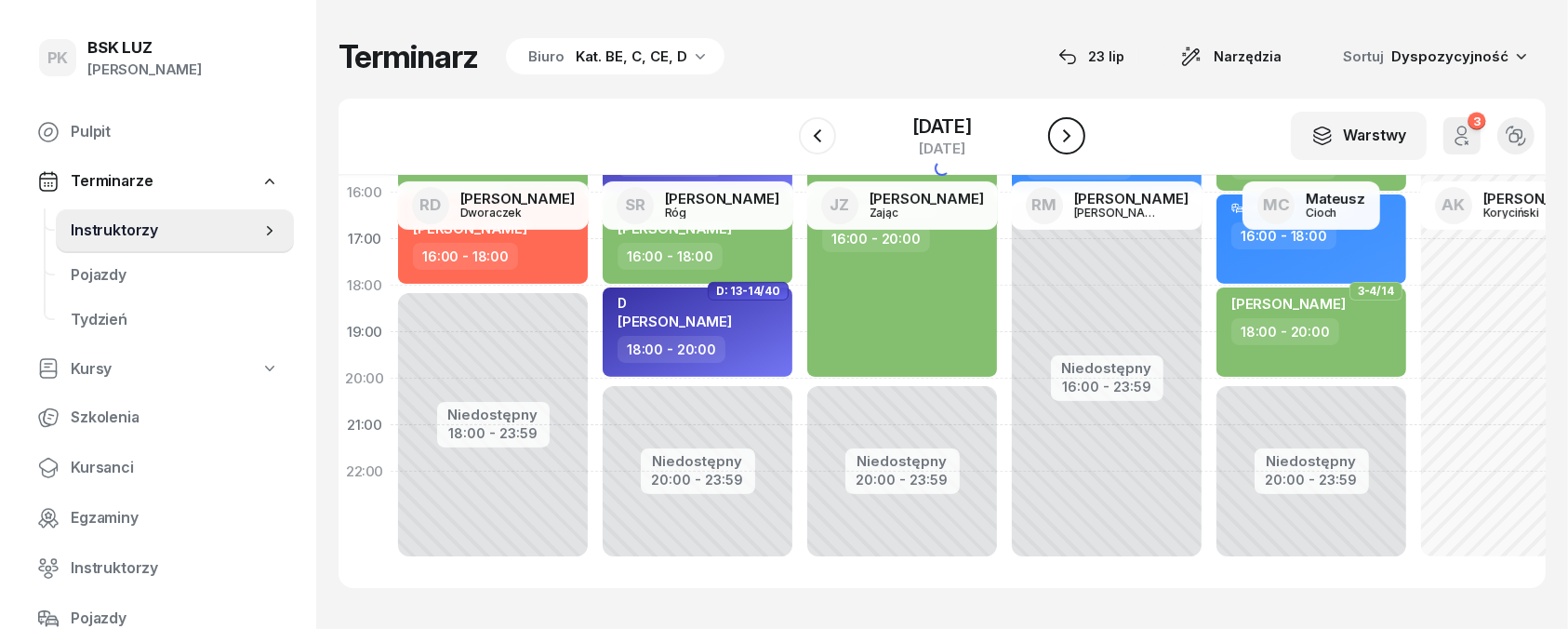 click 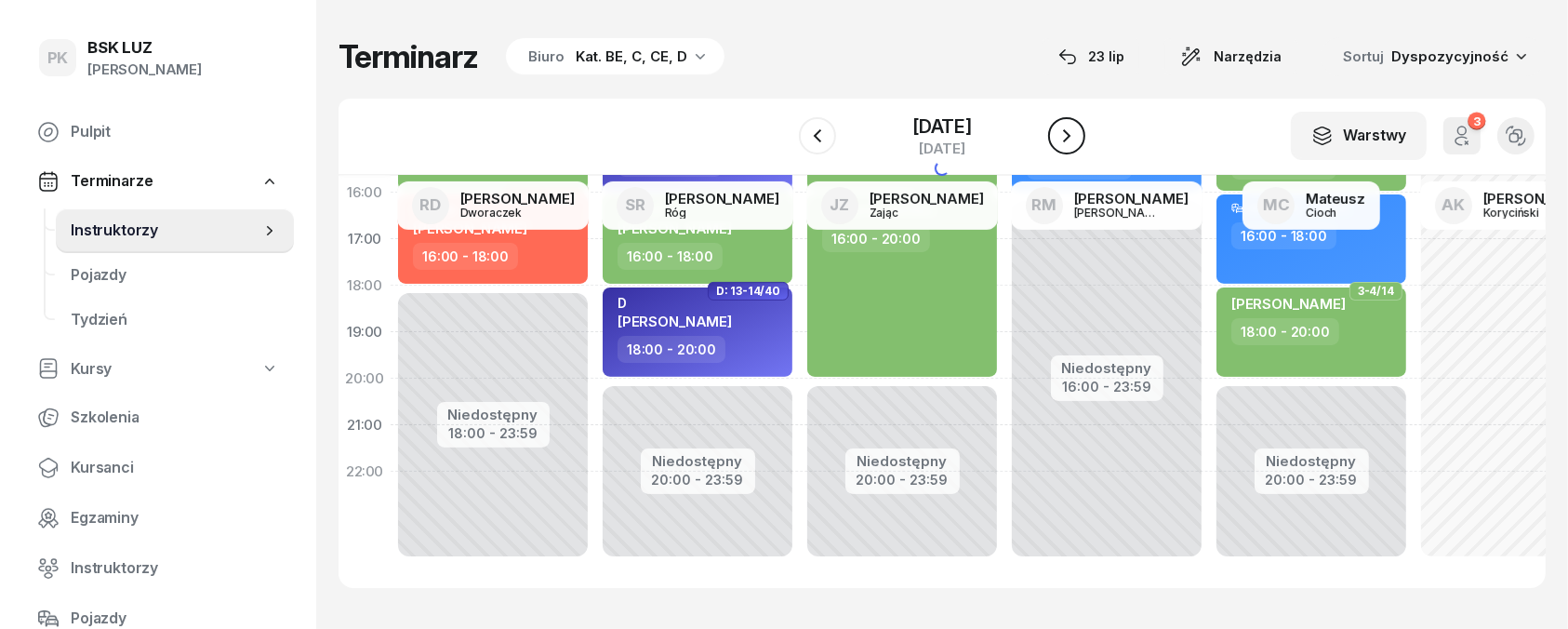 click 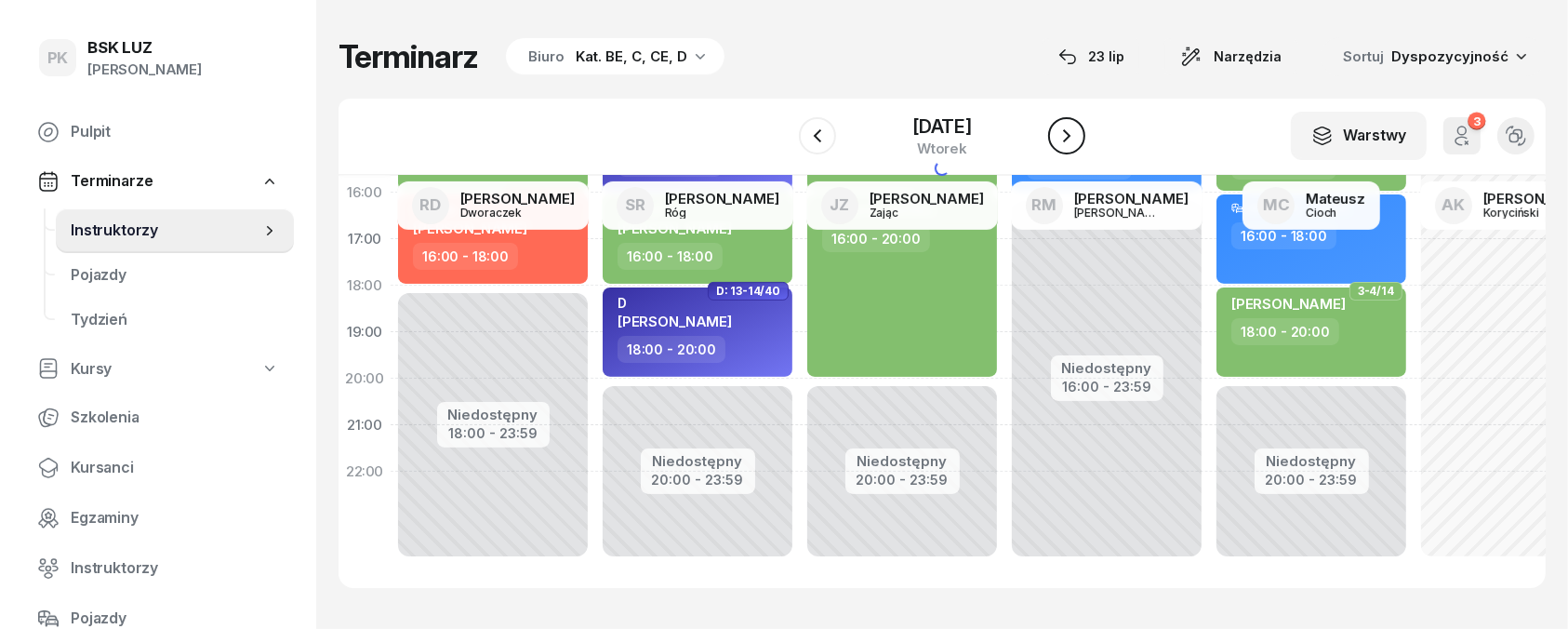 click 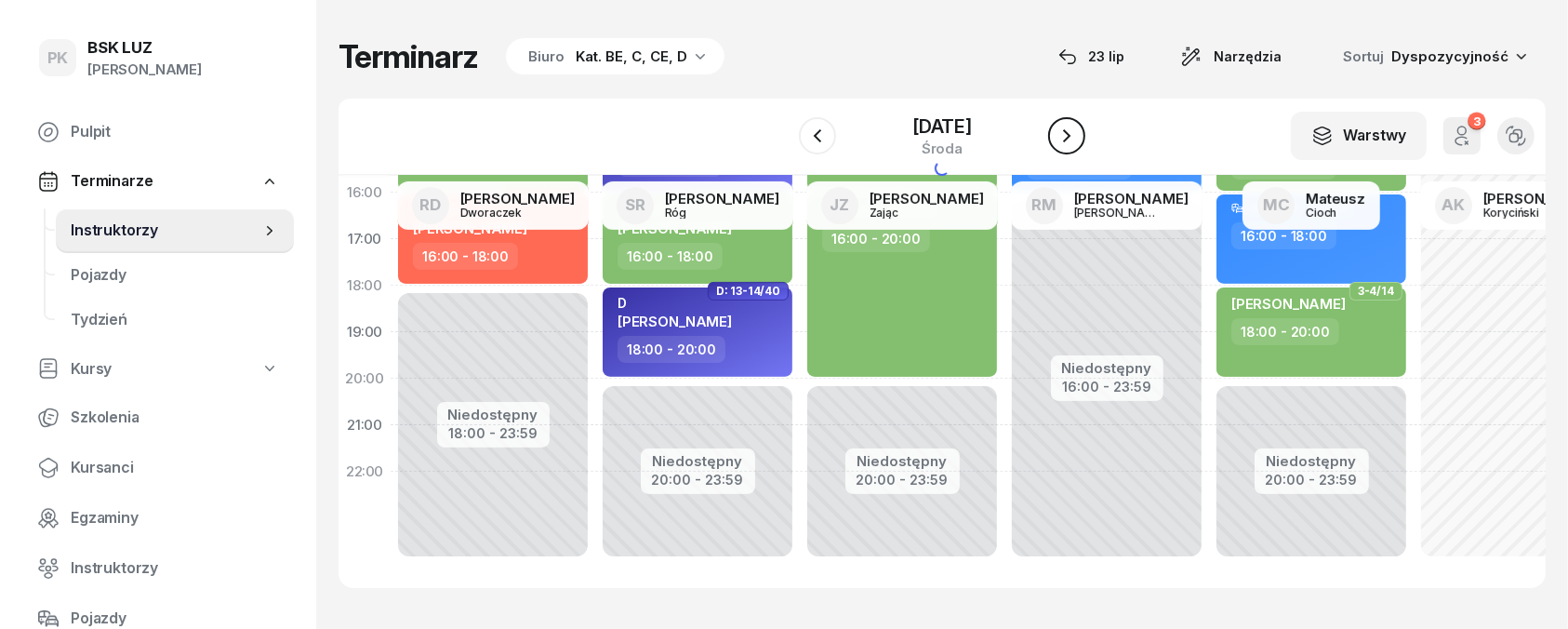click 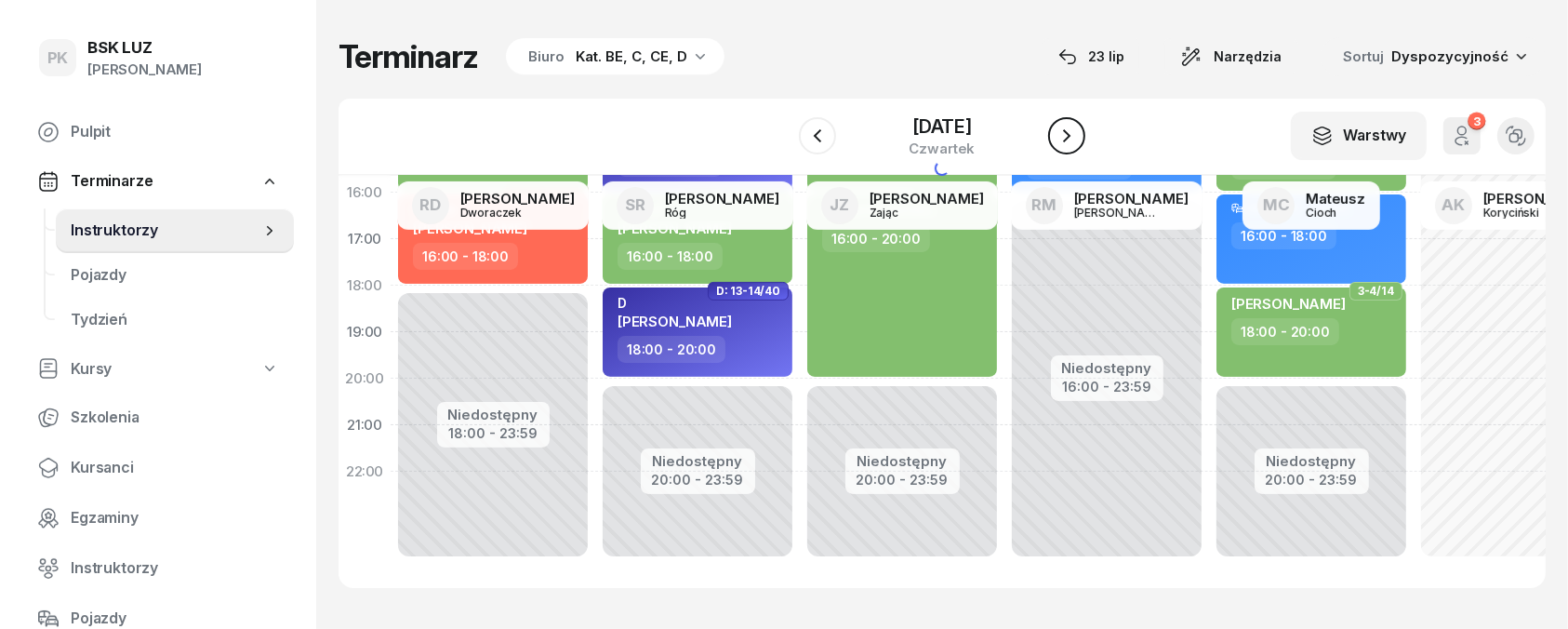 click 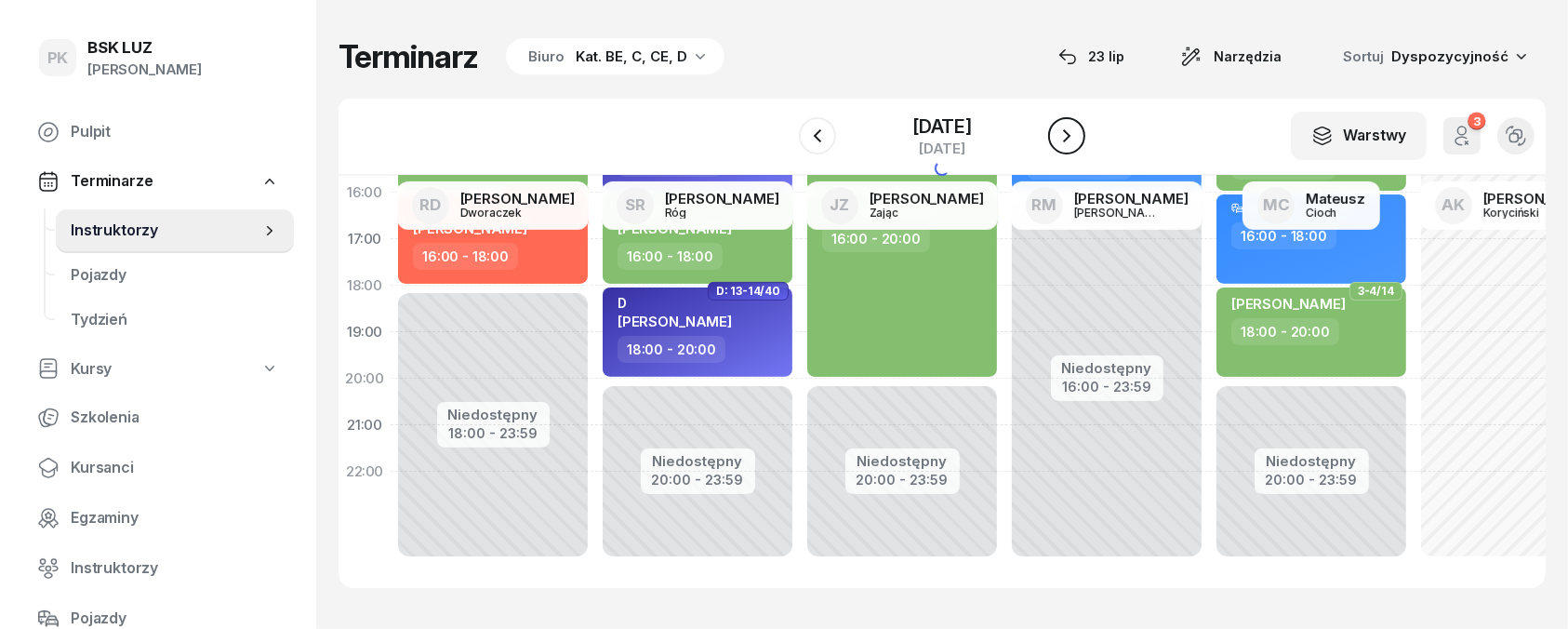click 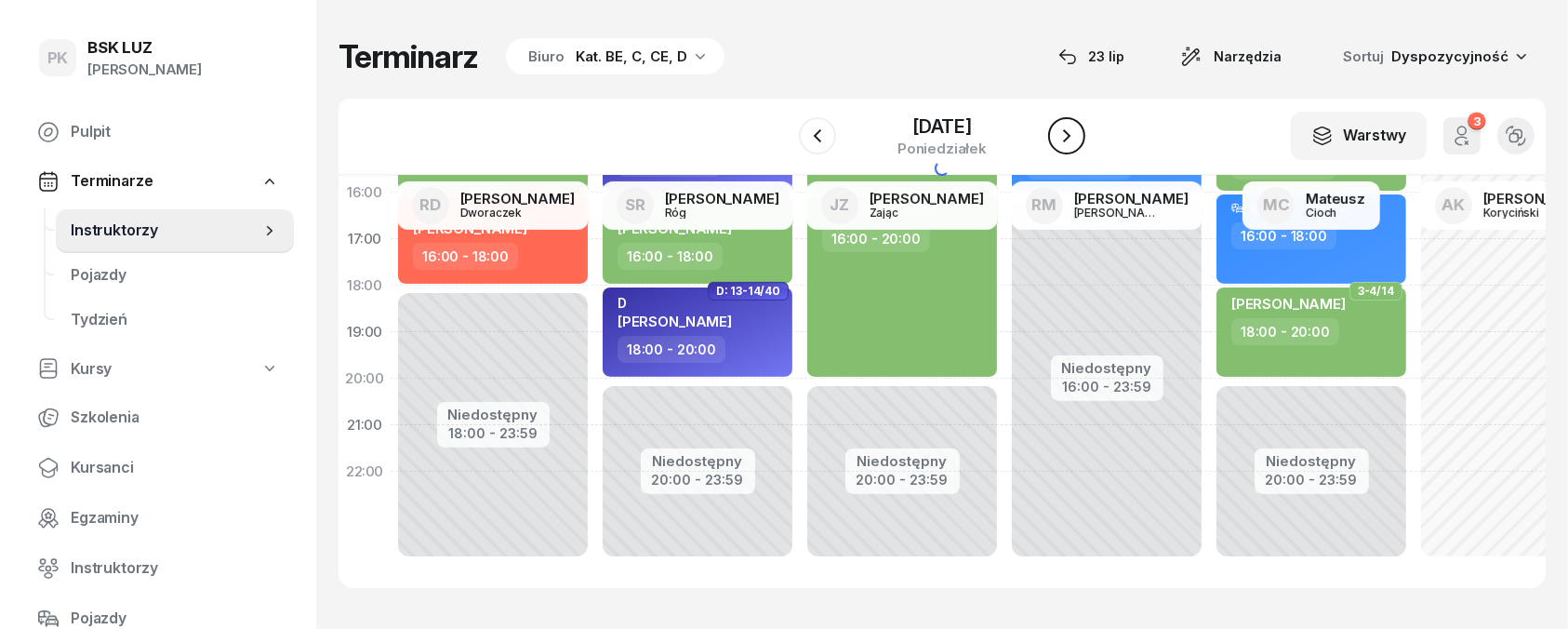 click 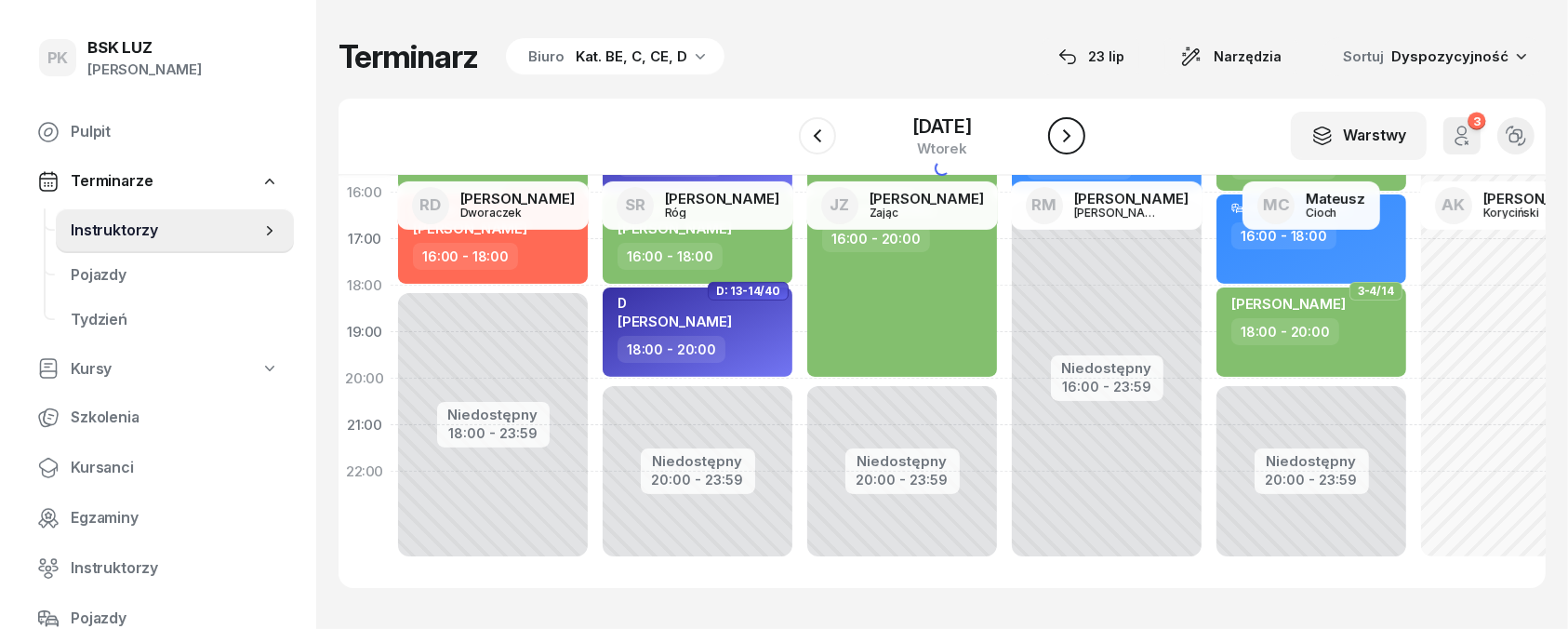 click 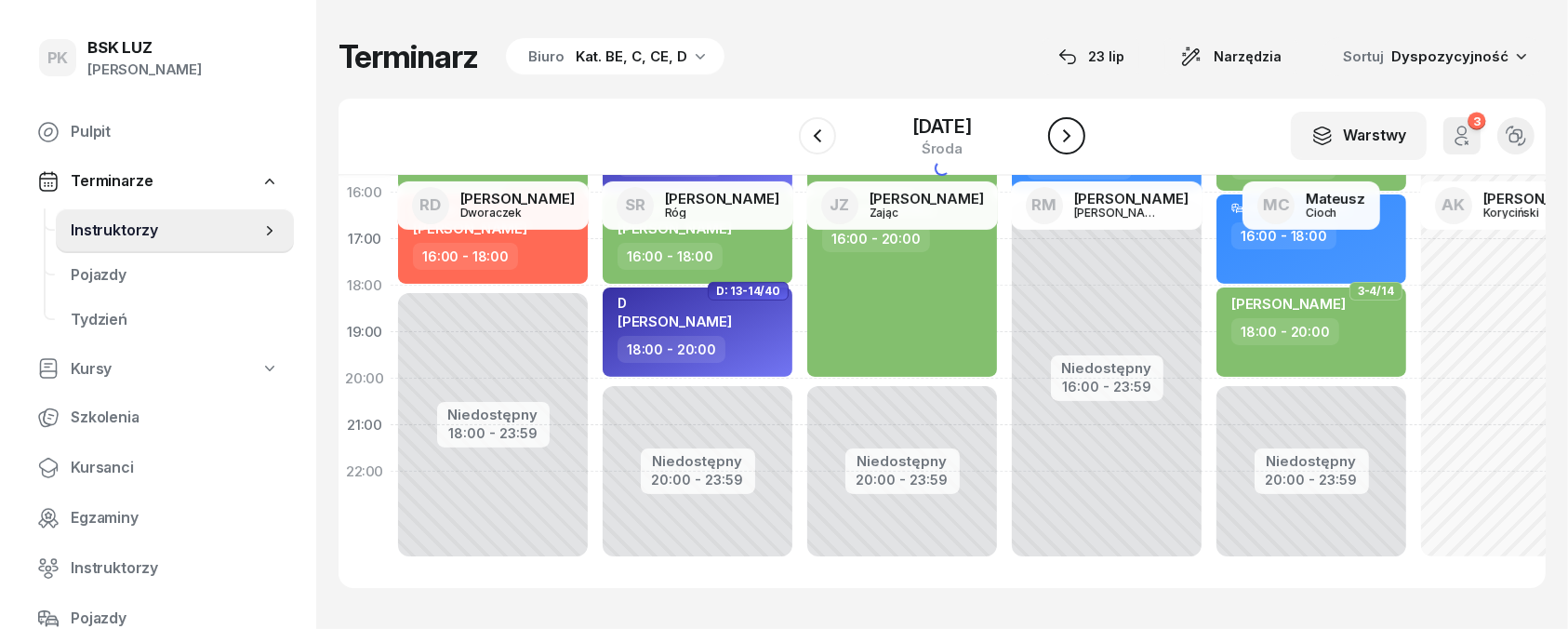 click 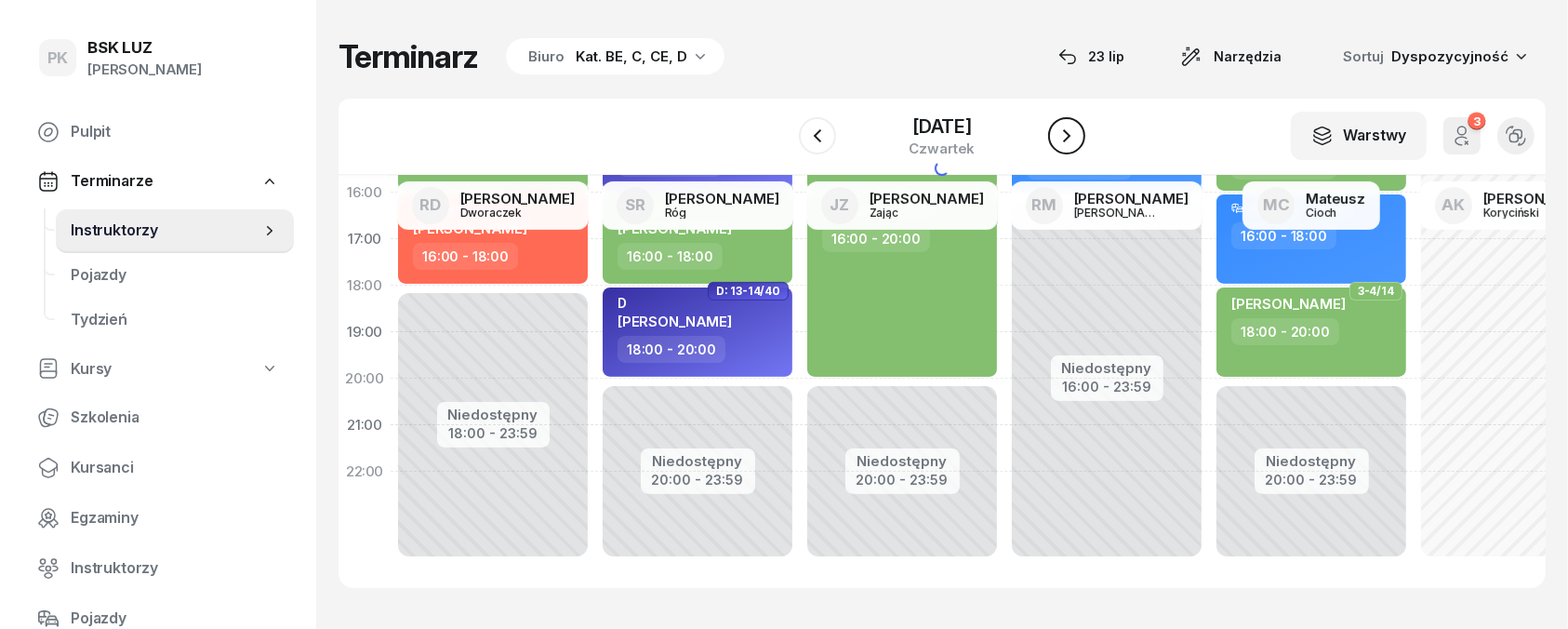 click 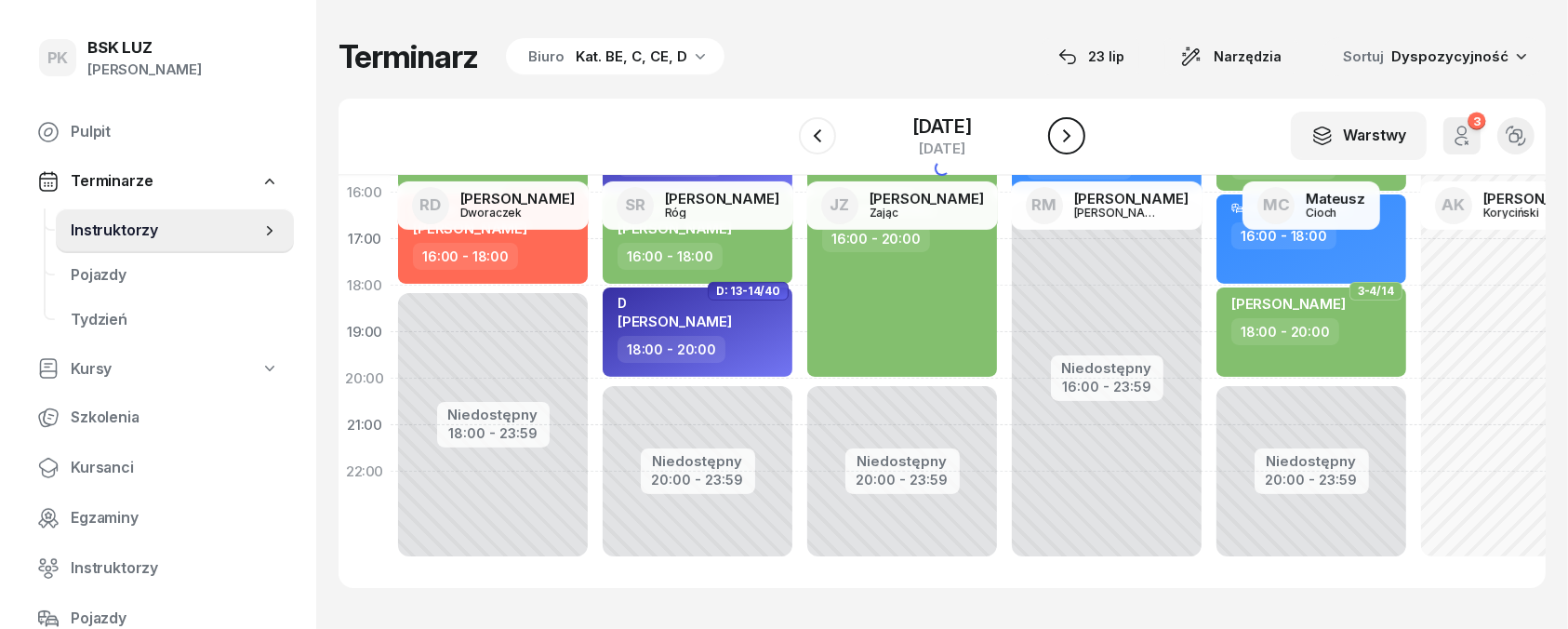 click 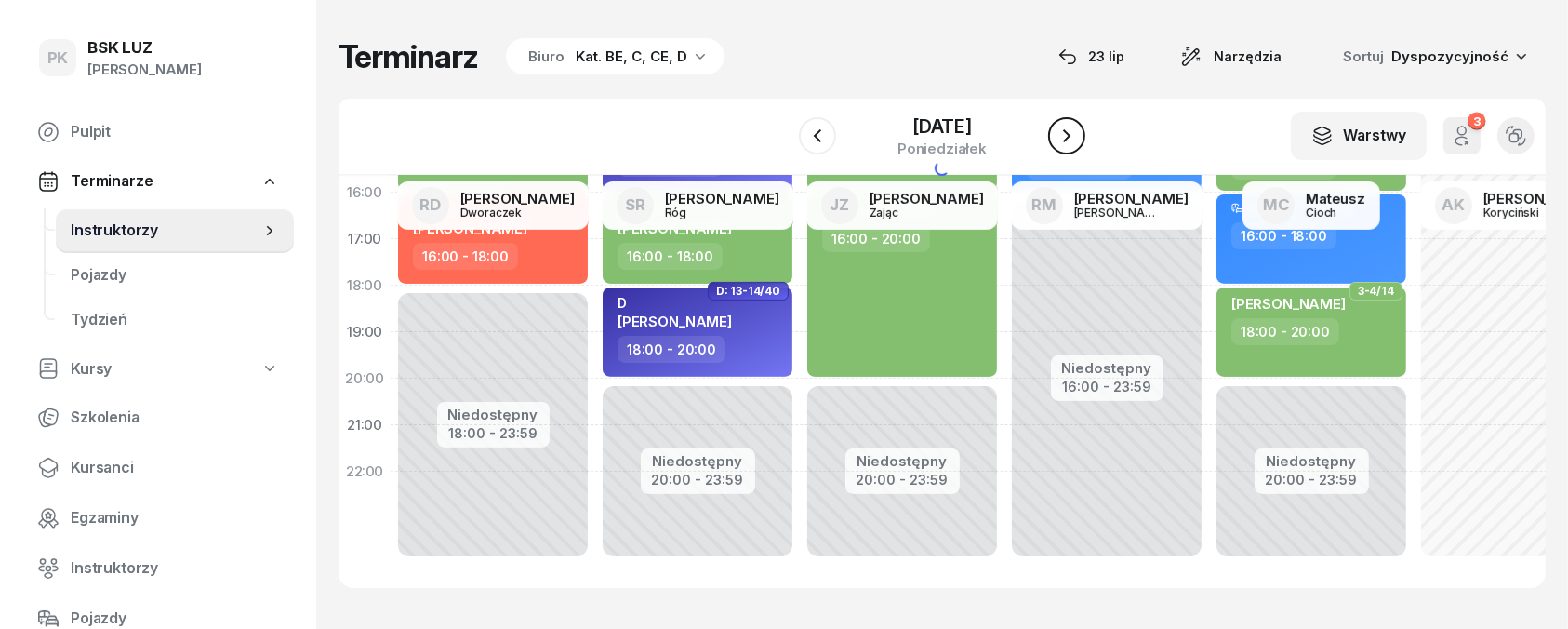 click 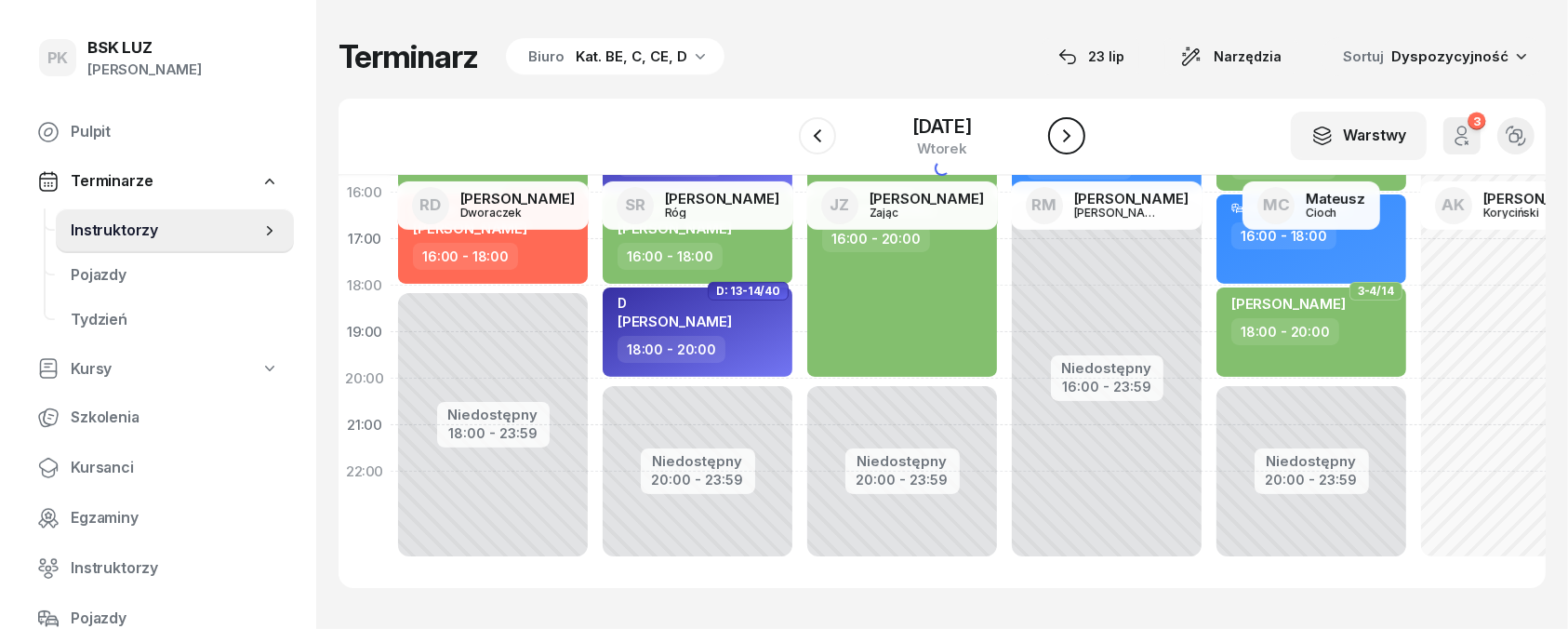click 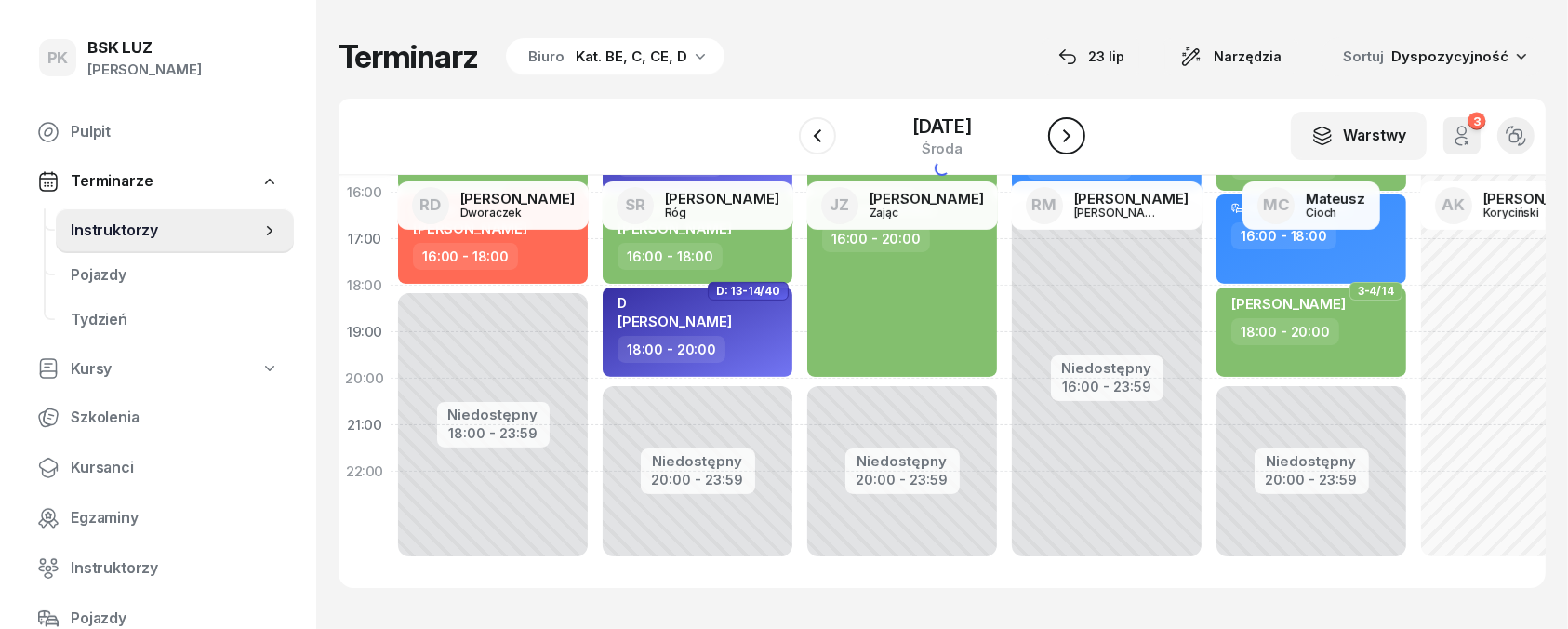 click 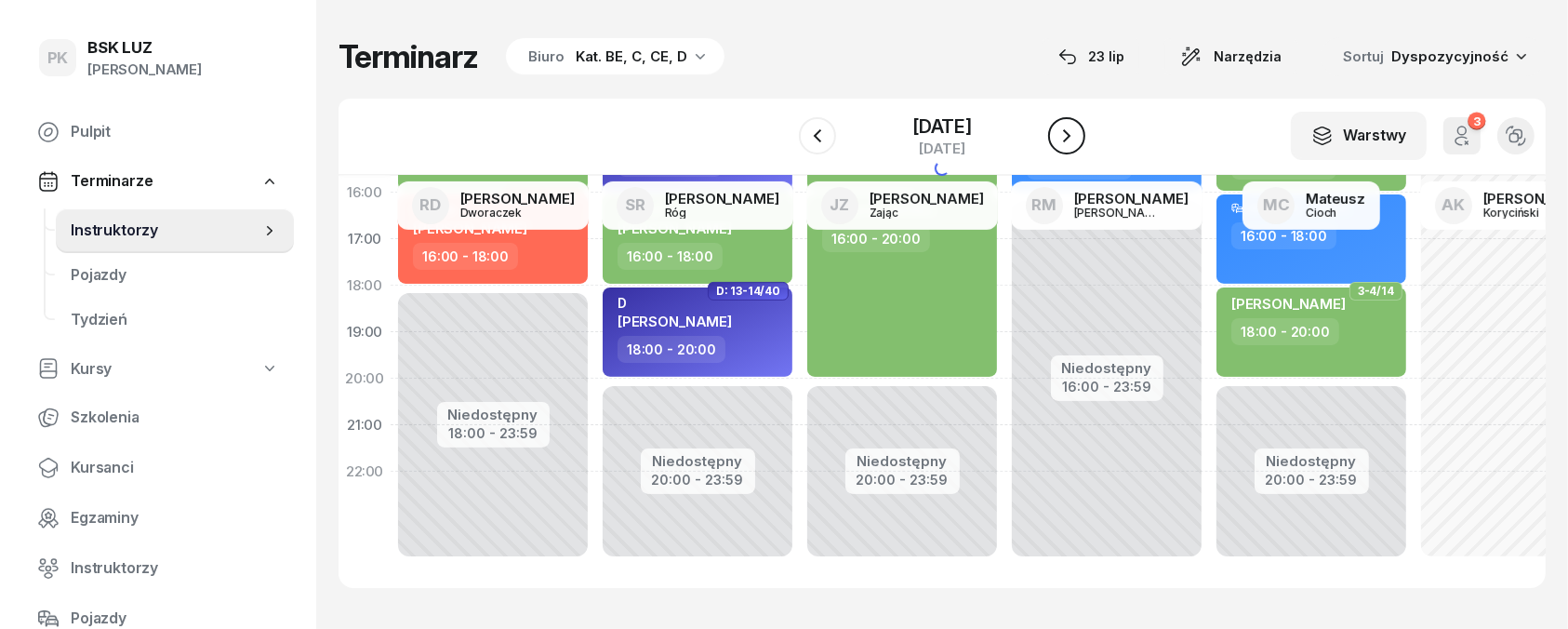 click 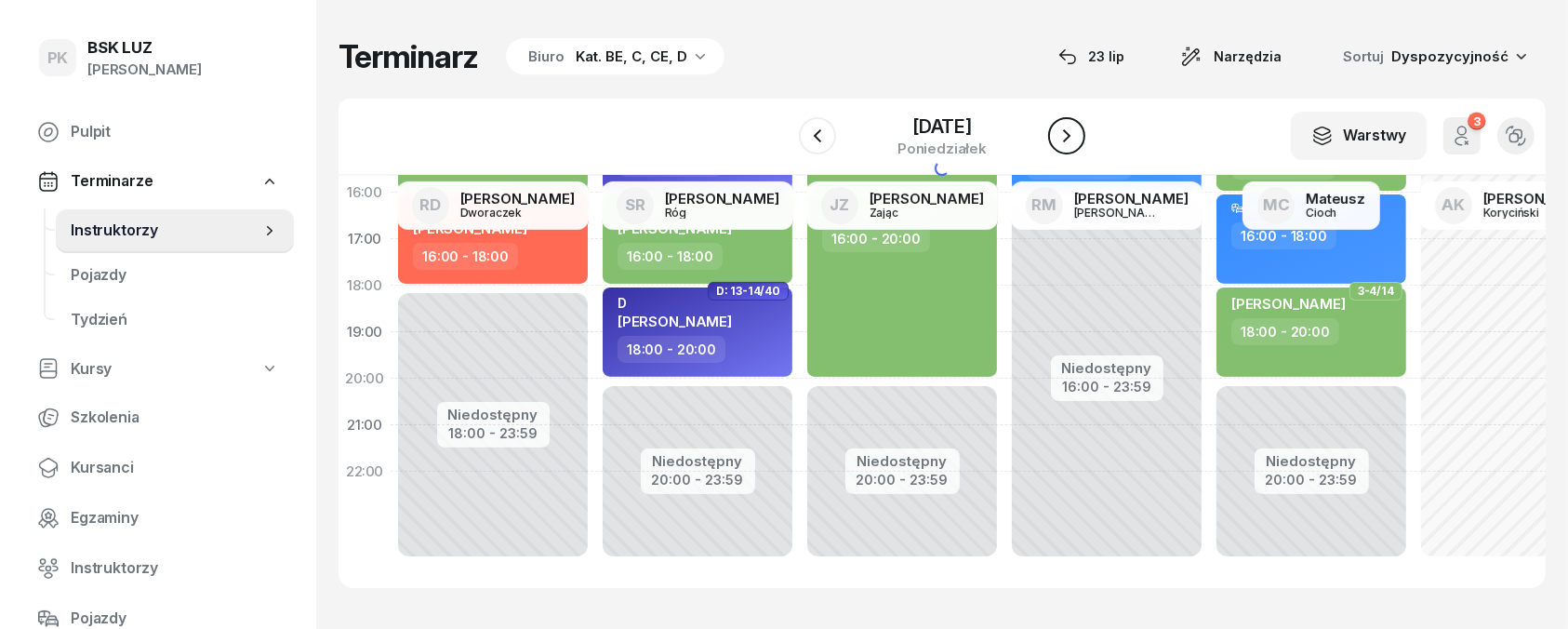 click 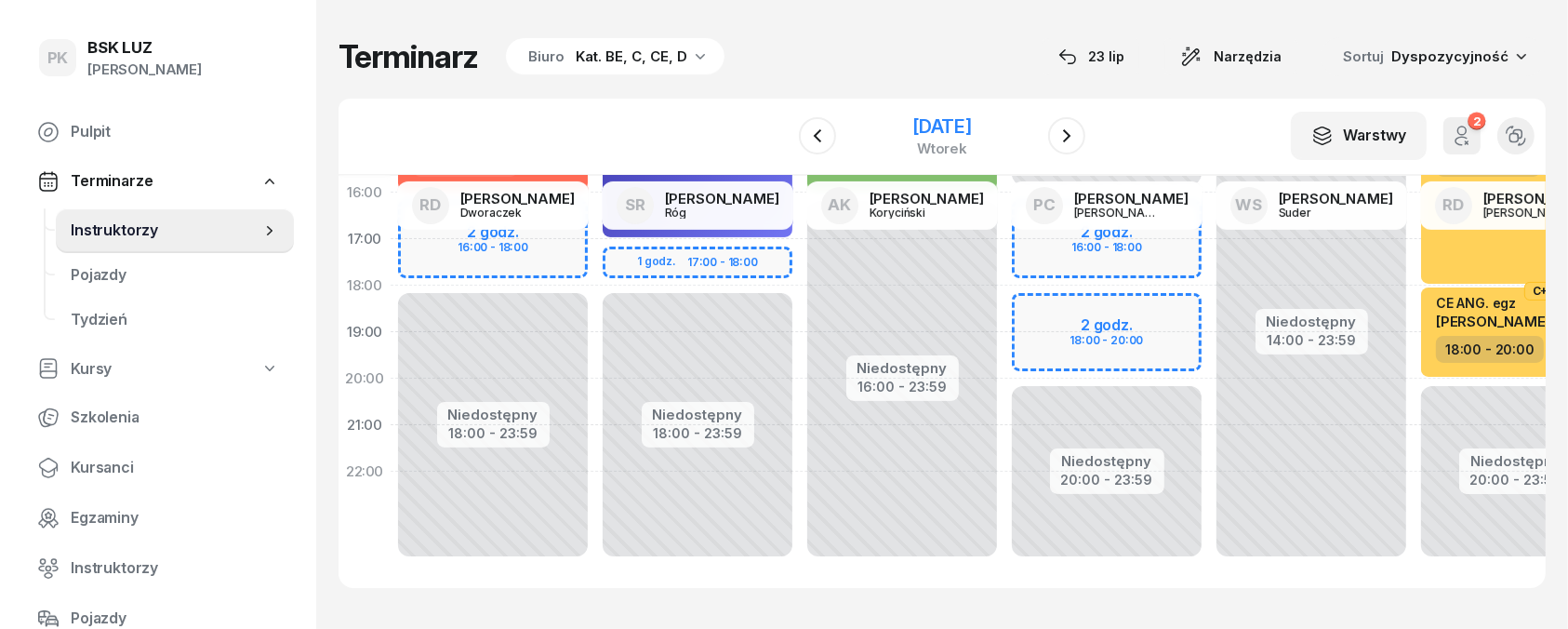 click on "[DATE]" at bounding box center (942, 127) 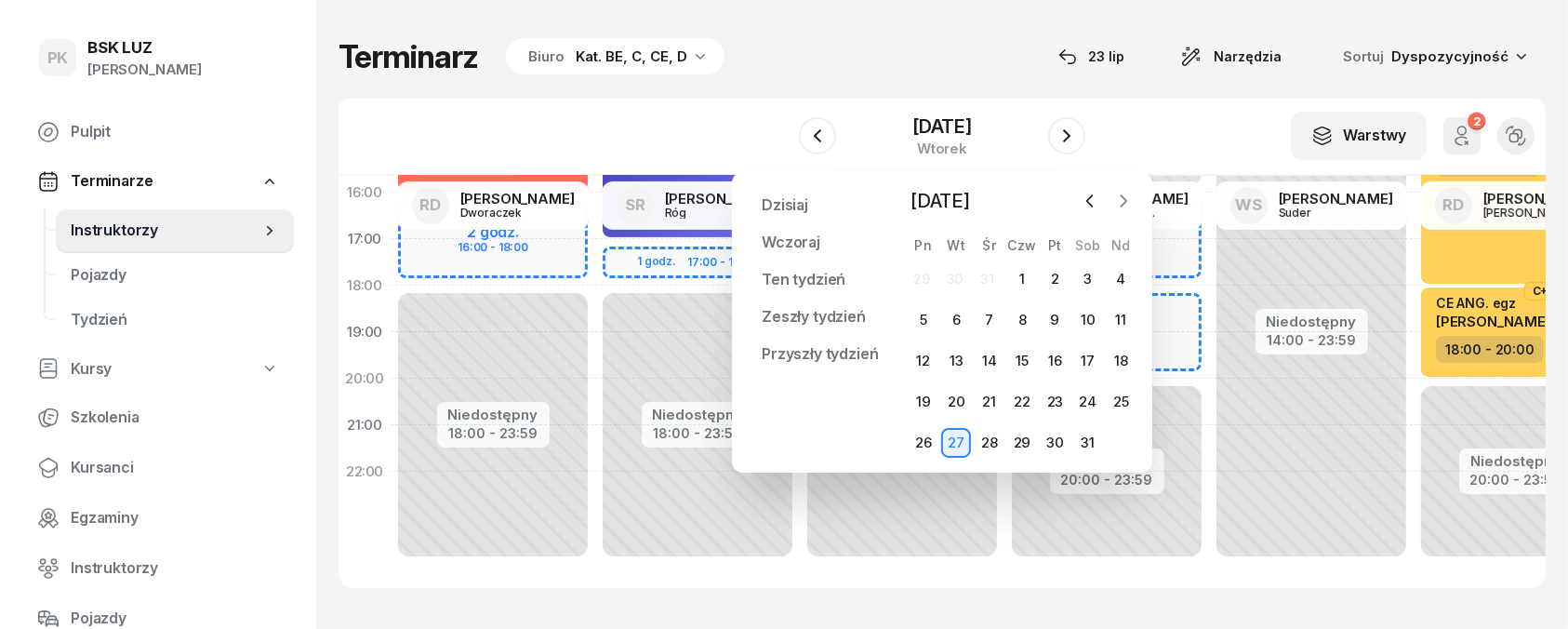 click 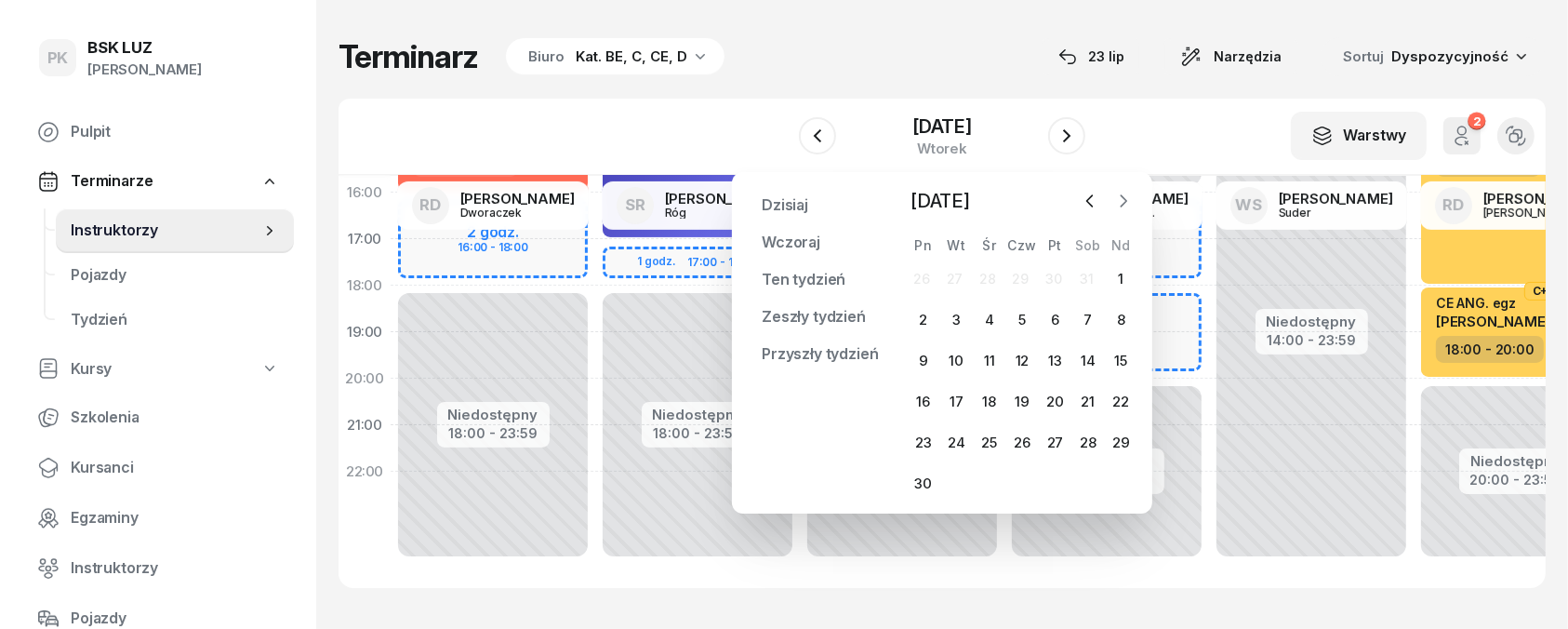 click 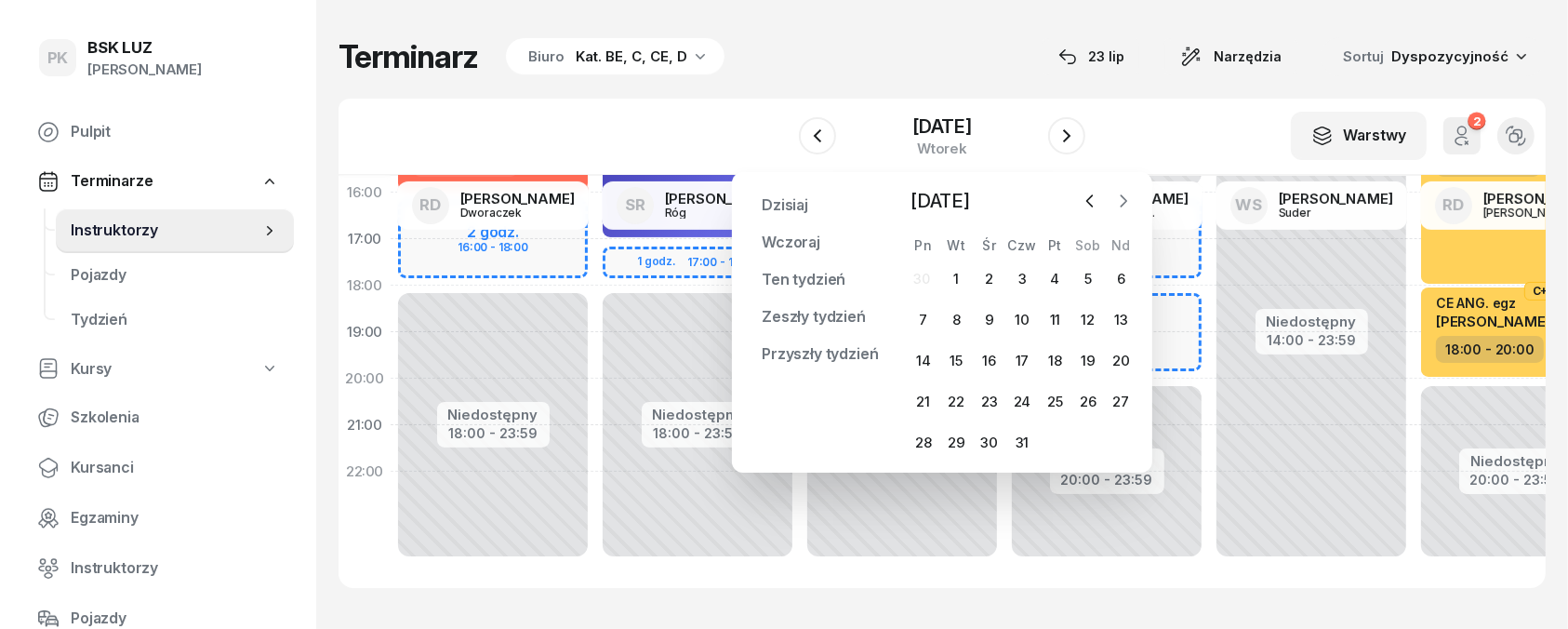 click 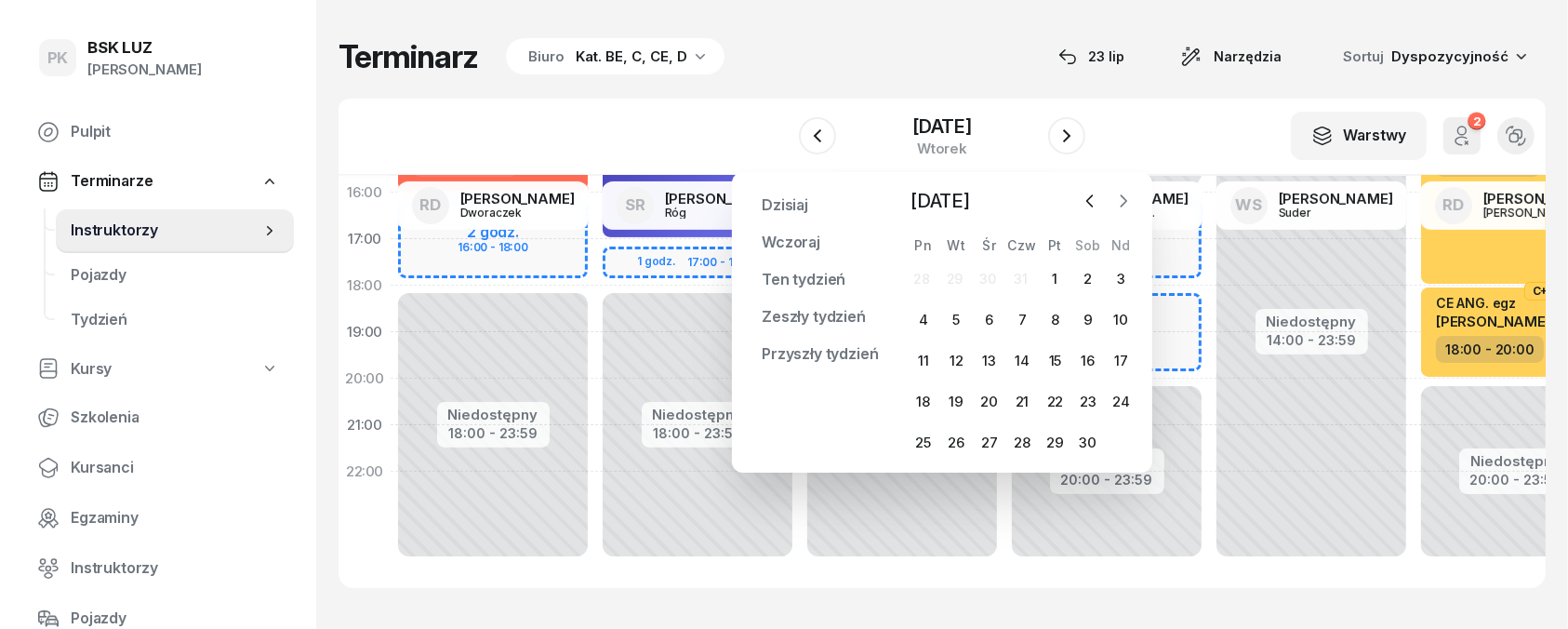 click 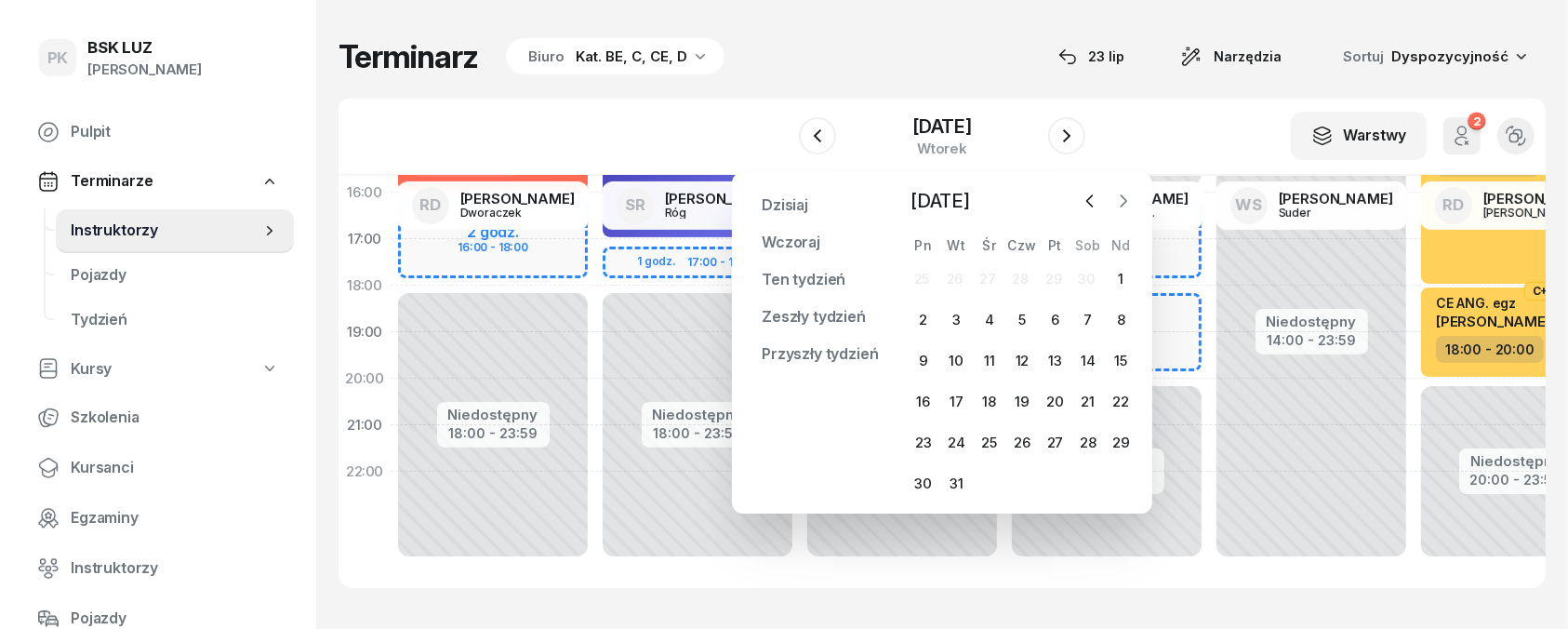 click 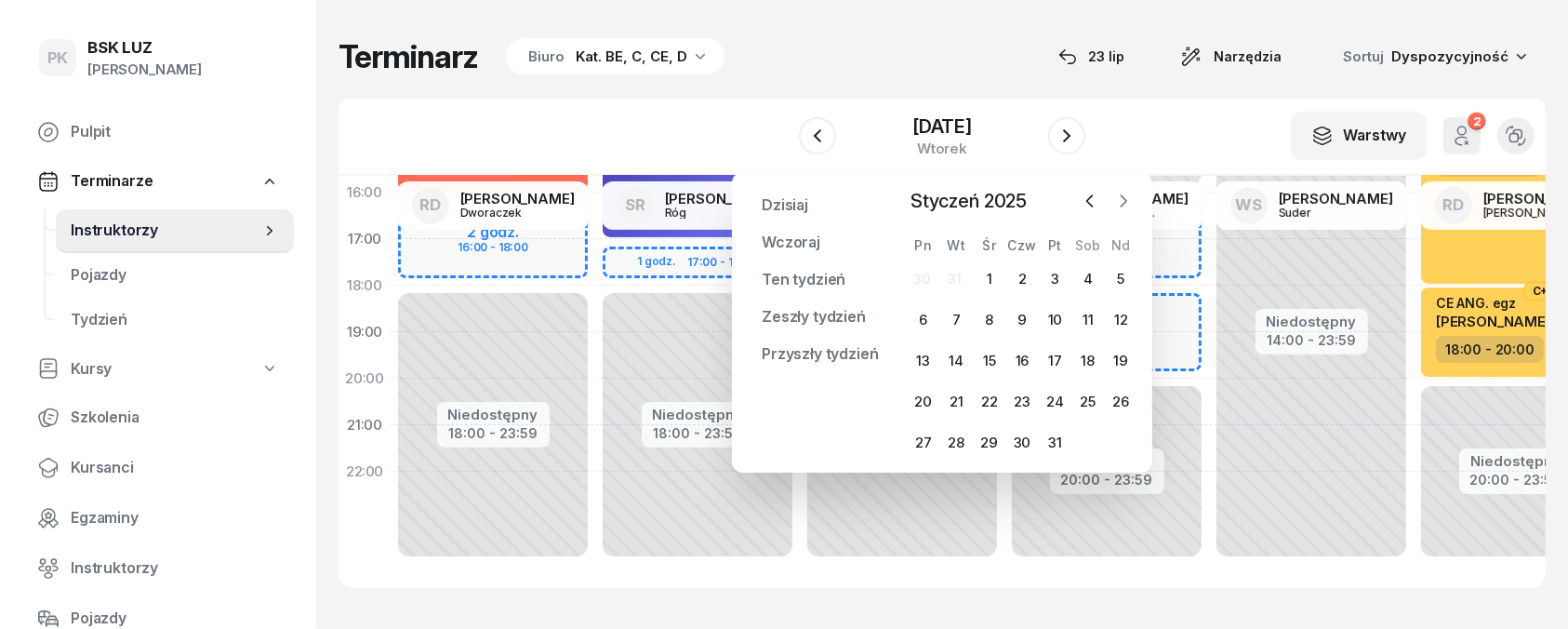 click 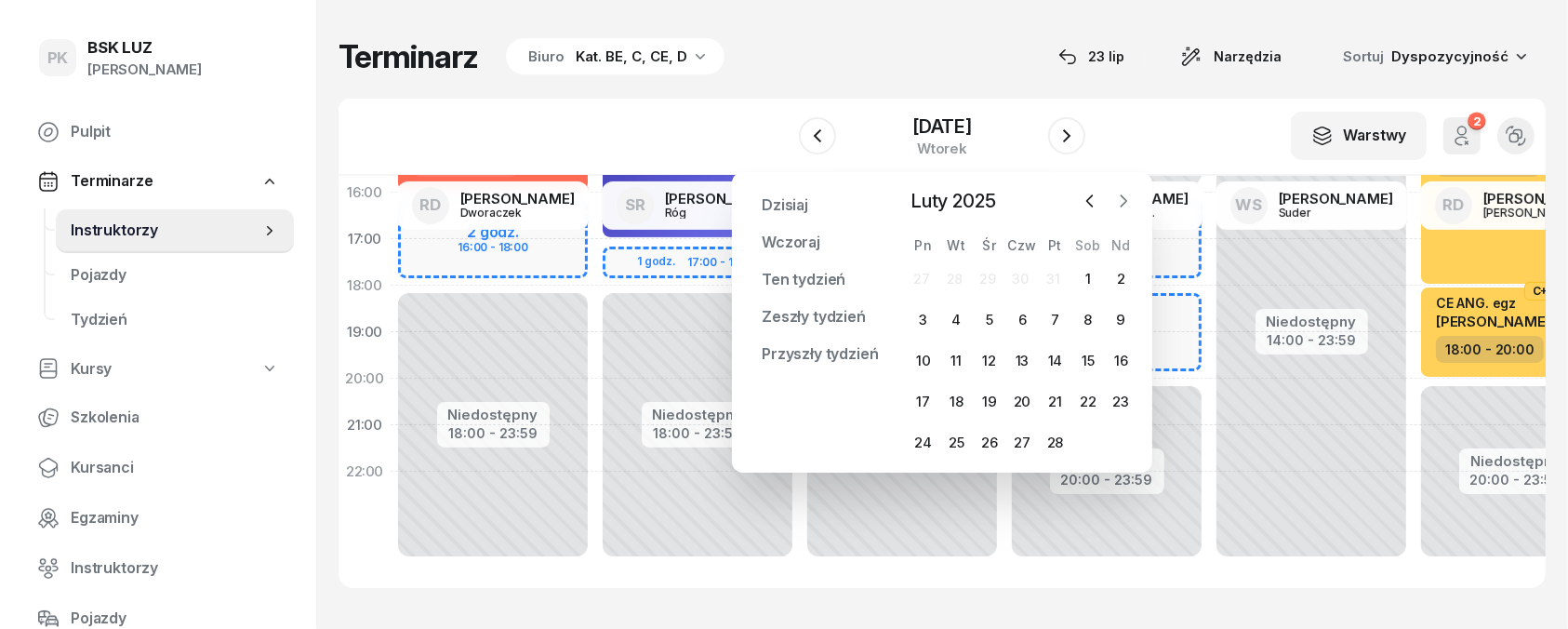 click 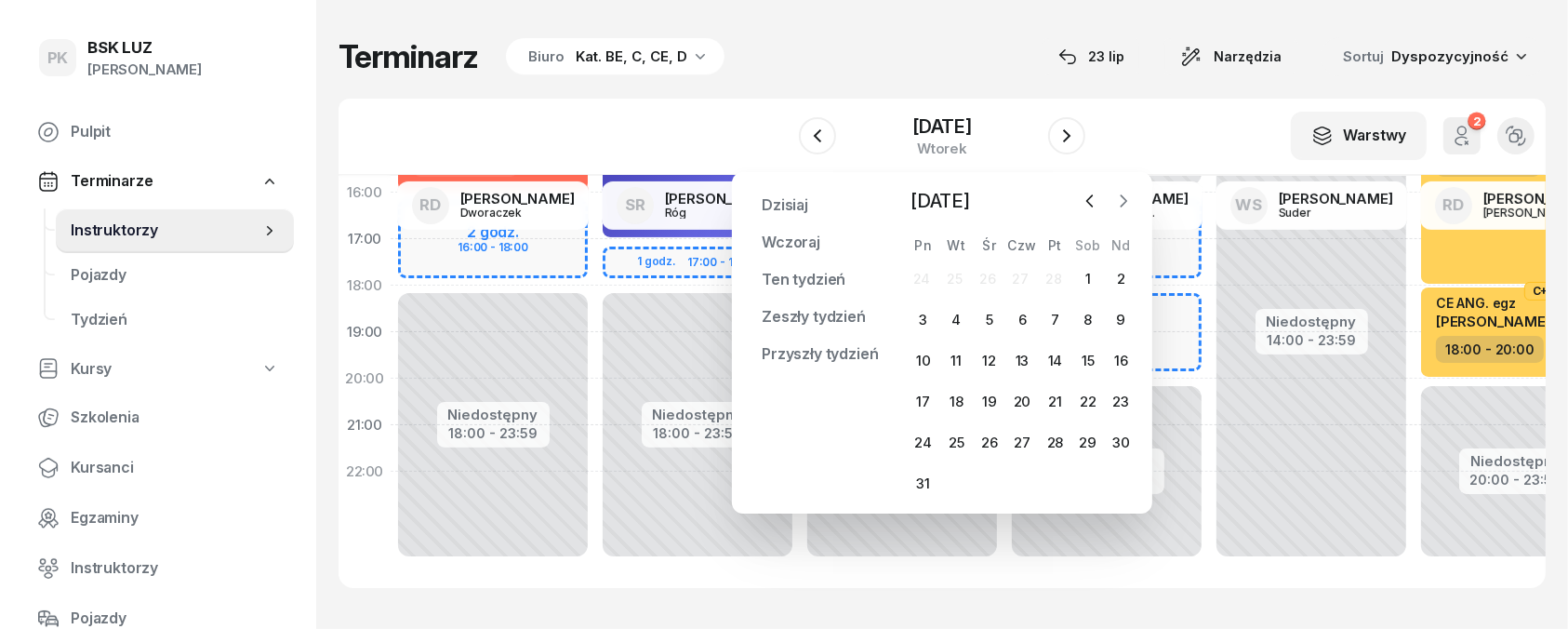 click 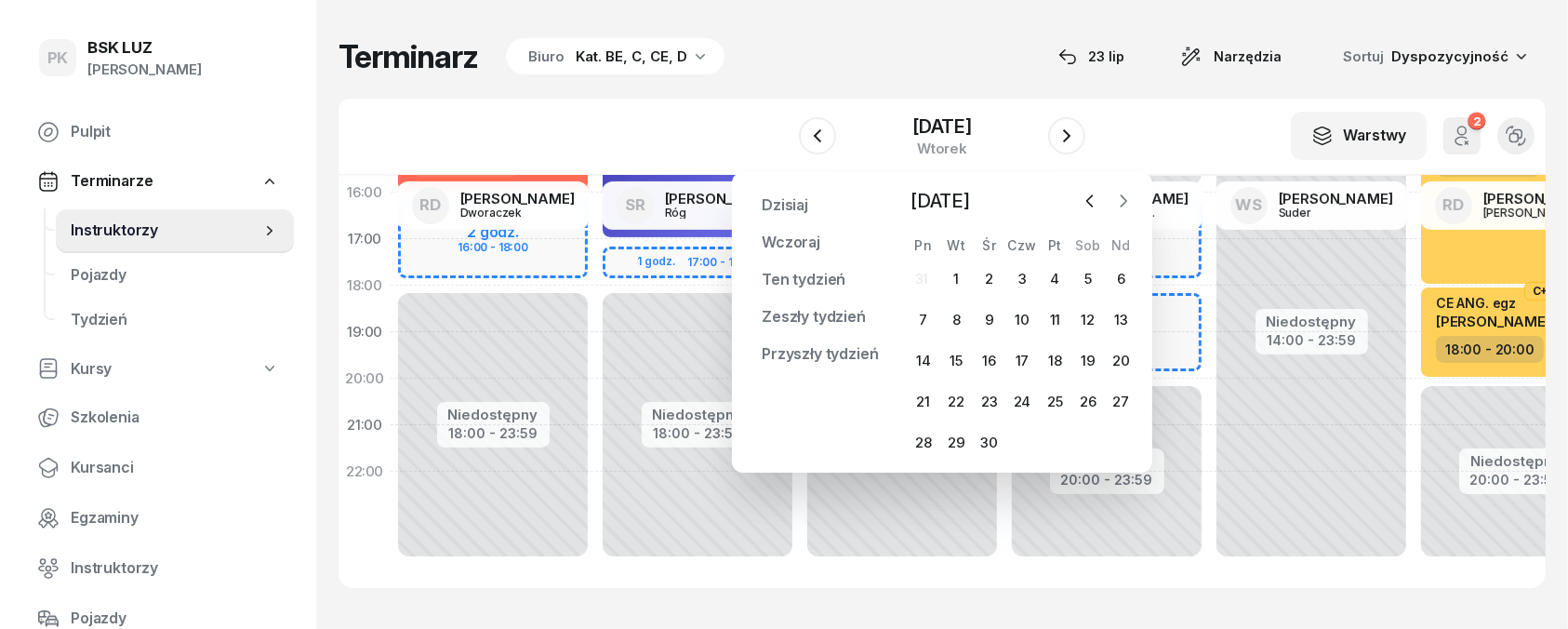 click 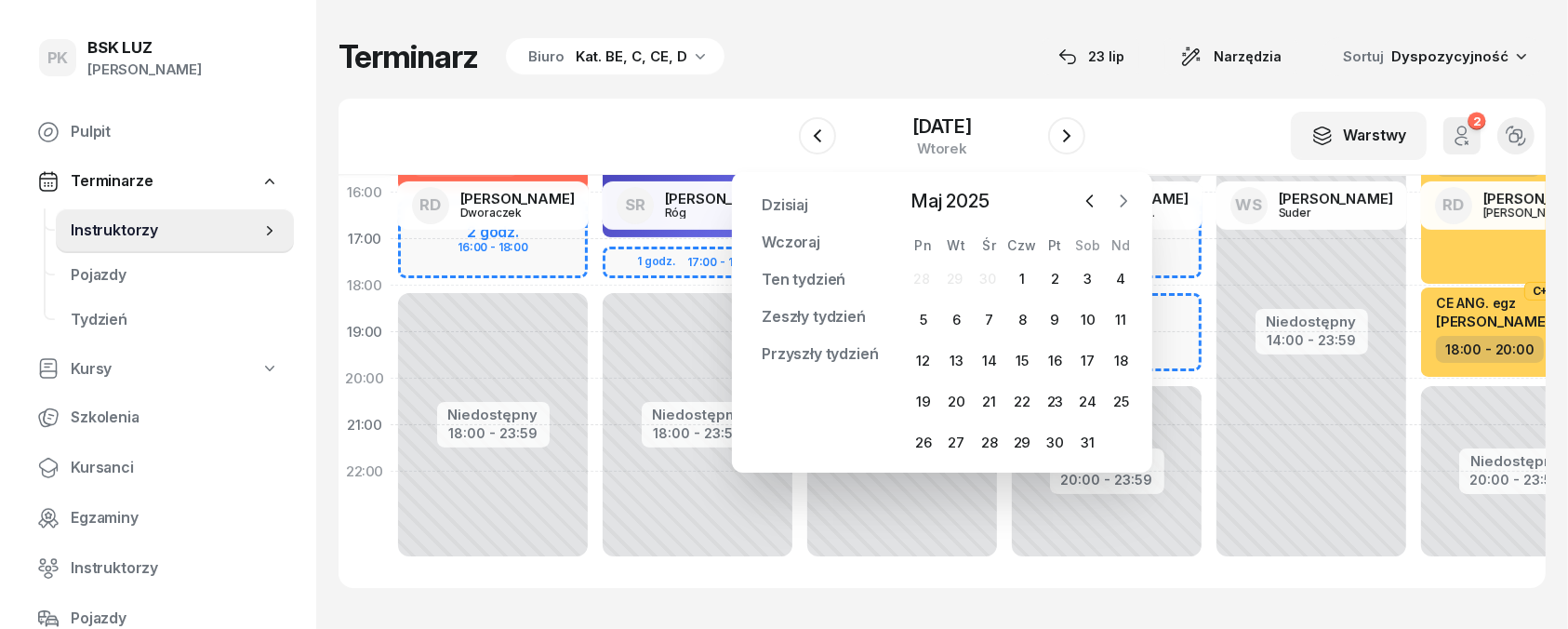click 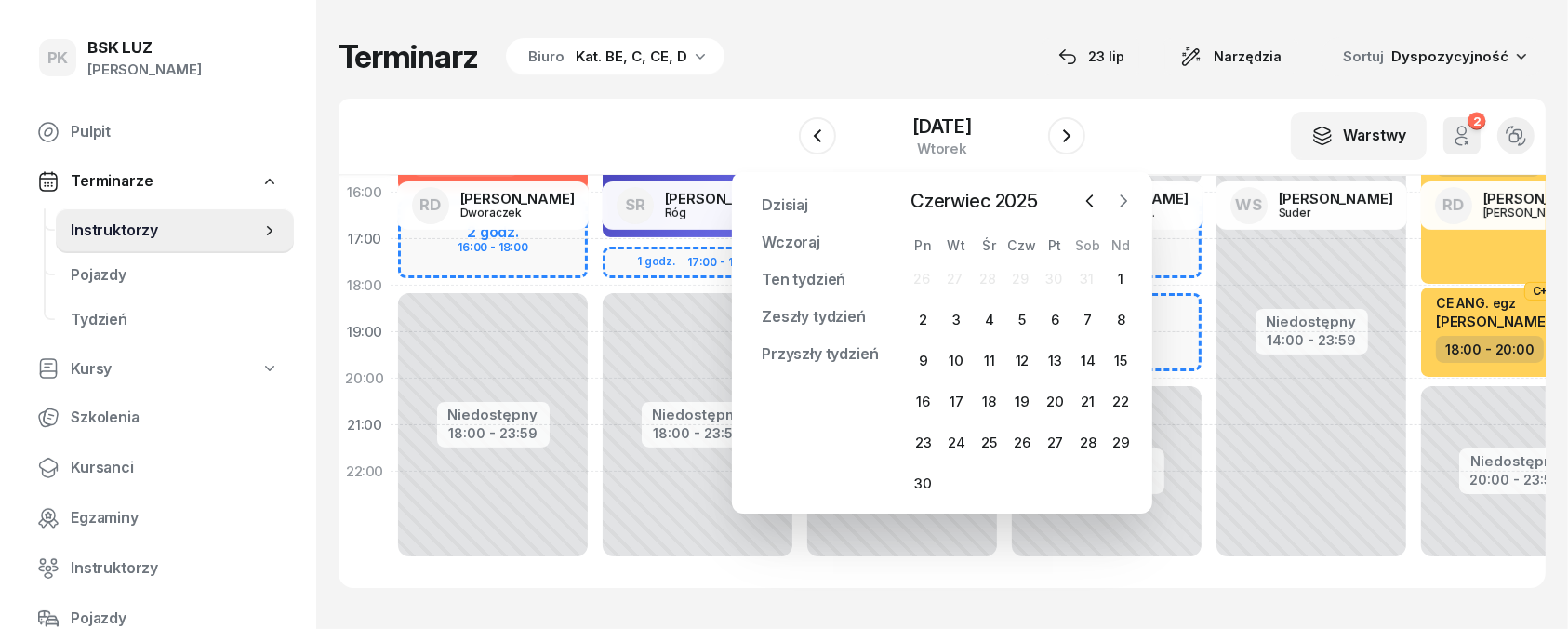 click 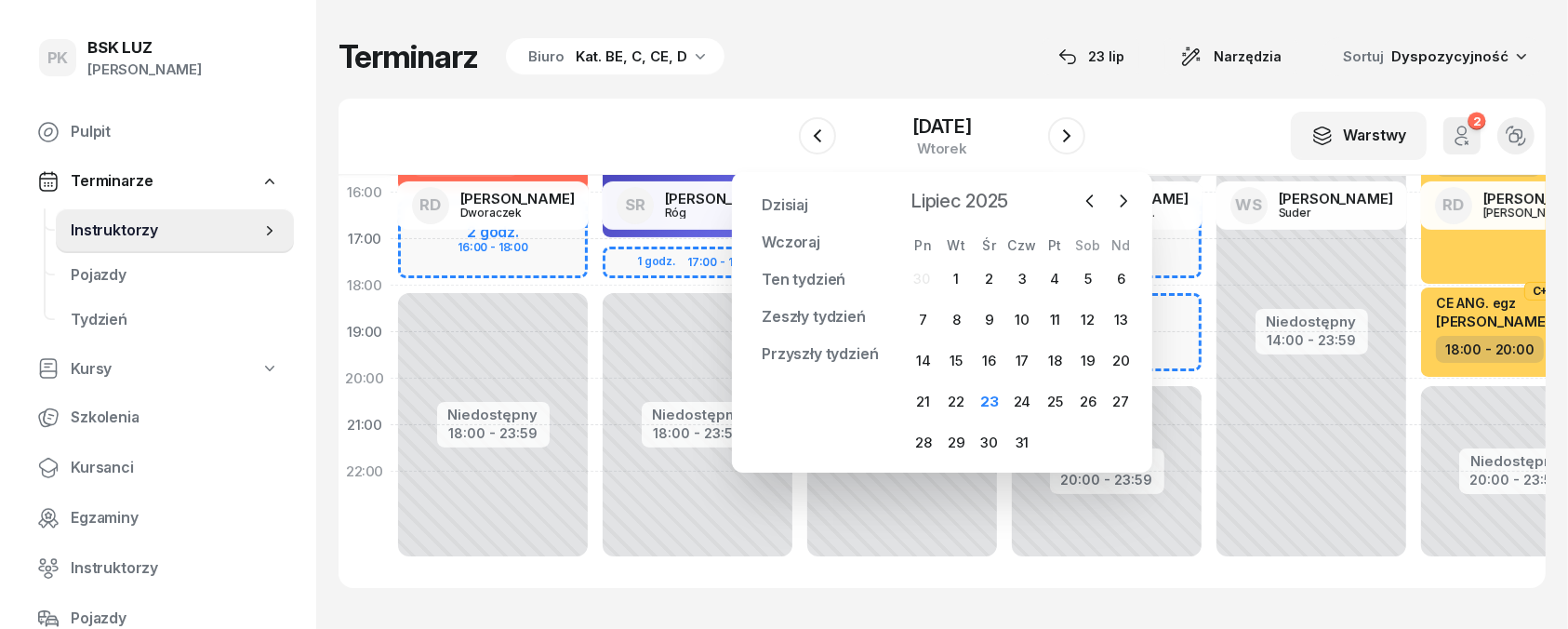 click on "Lipiec 2025" at bounding box center (959, 201) 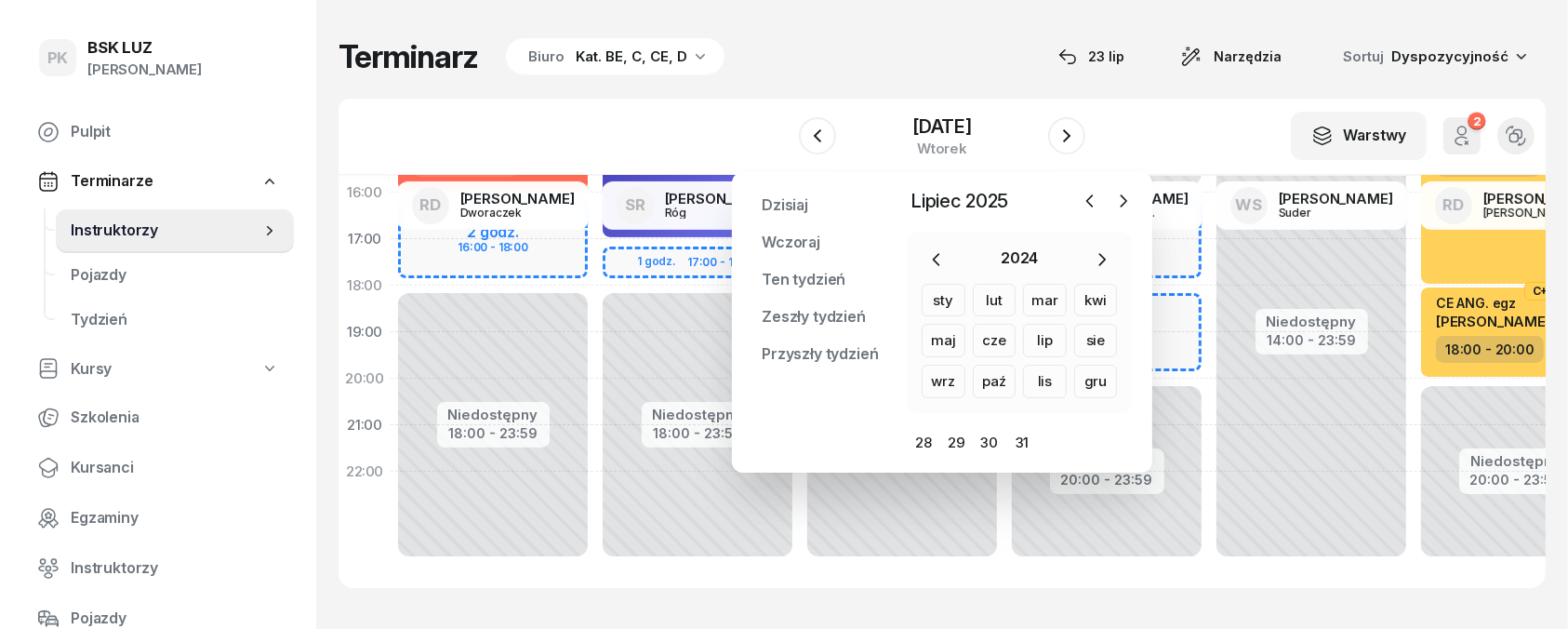click on "lip" 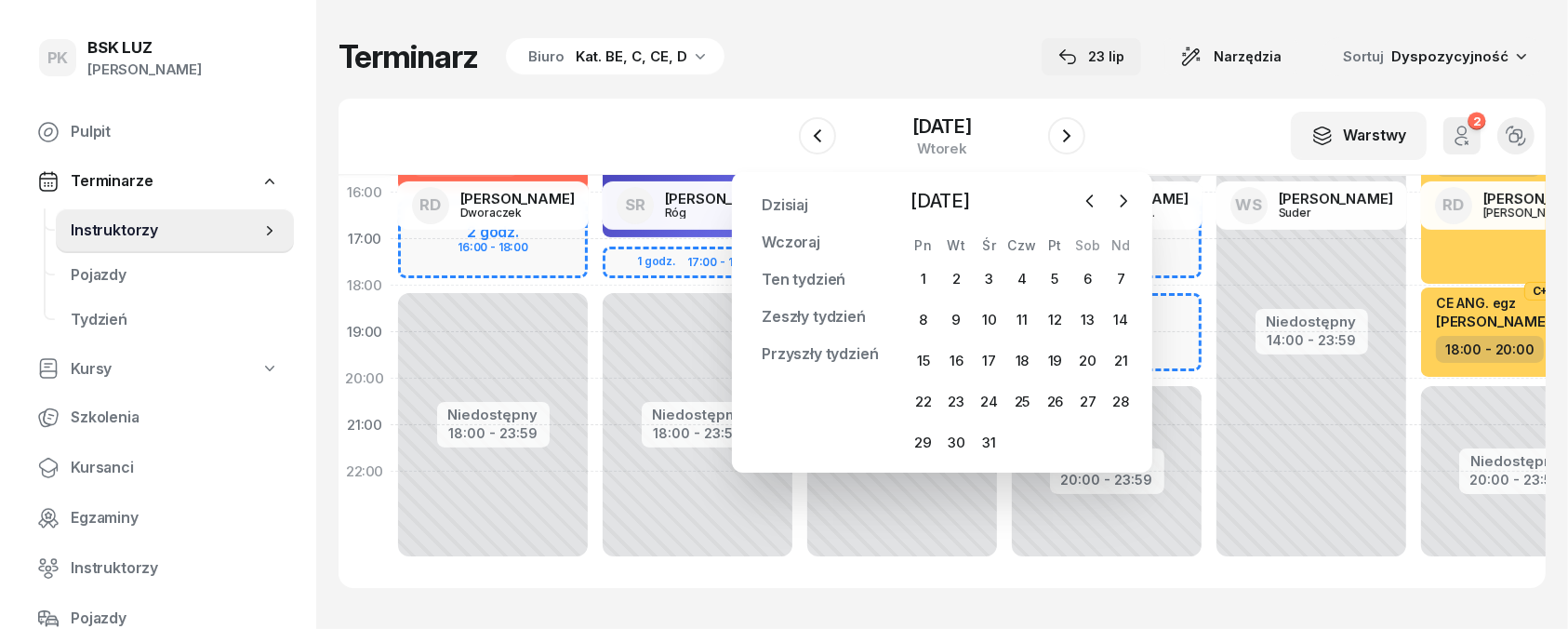 click 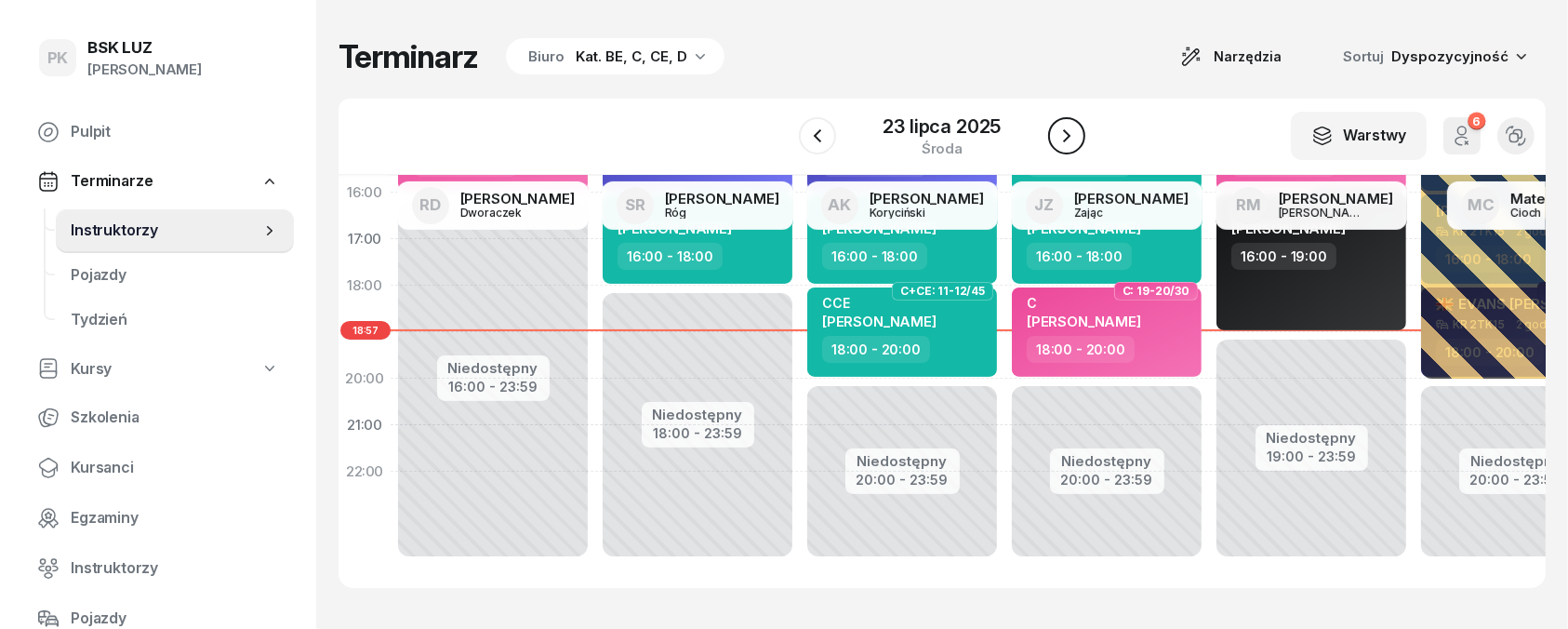 click 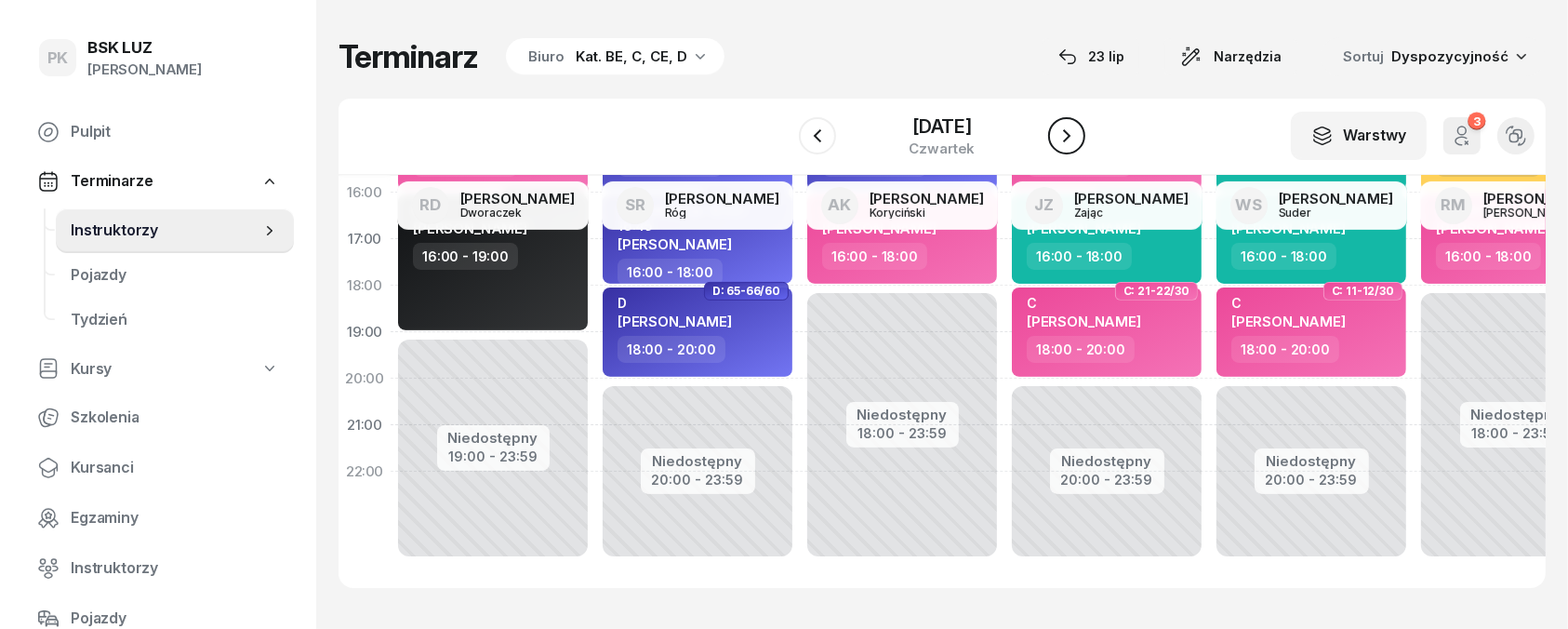 click 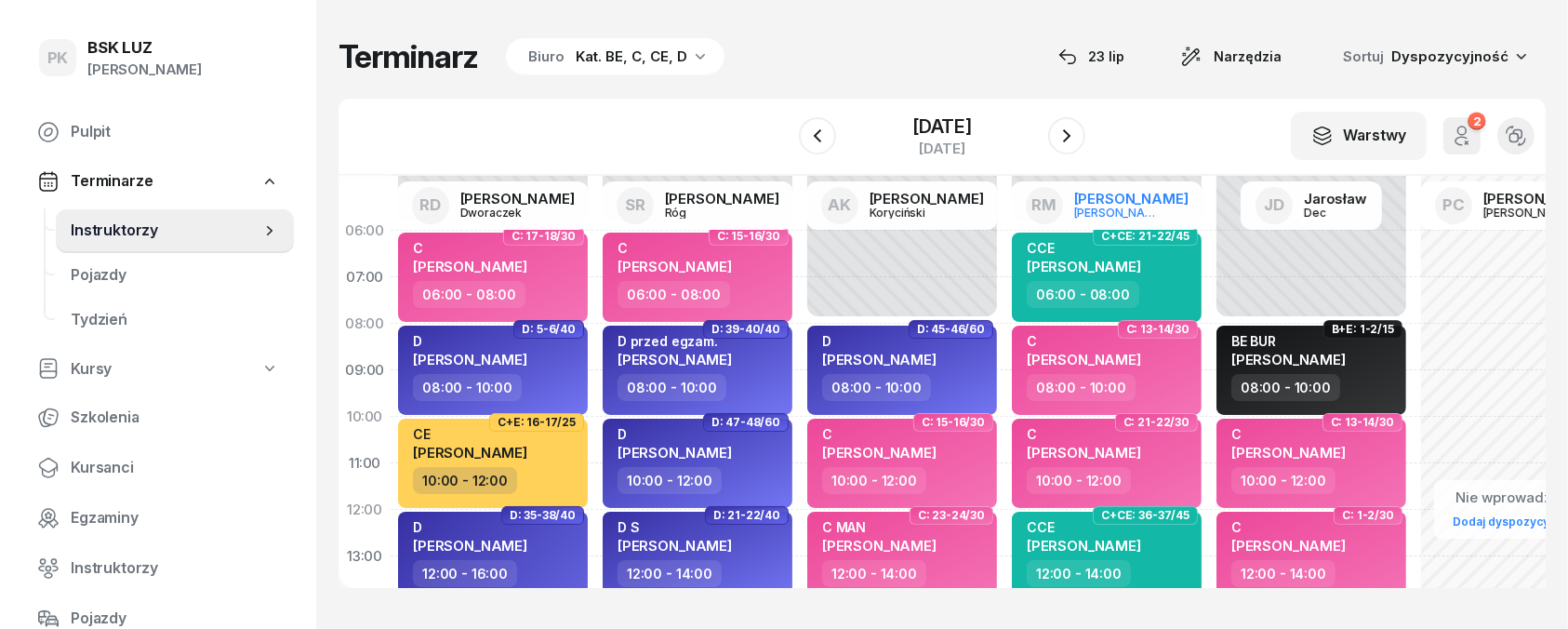 scroll, scrollTop: 0, scrollLeft: 0, axis: both 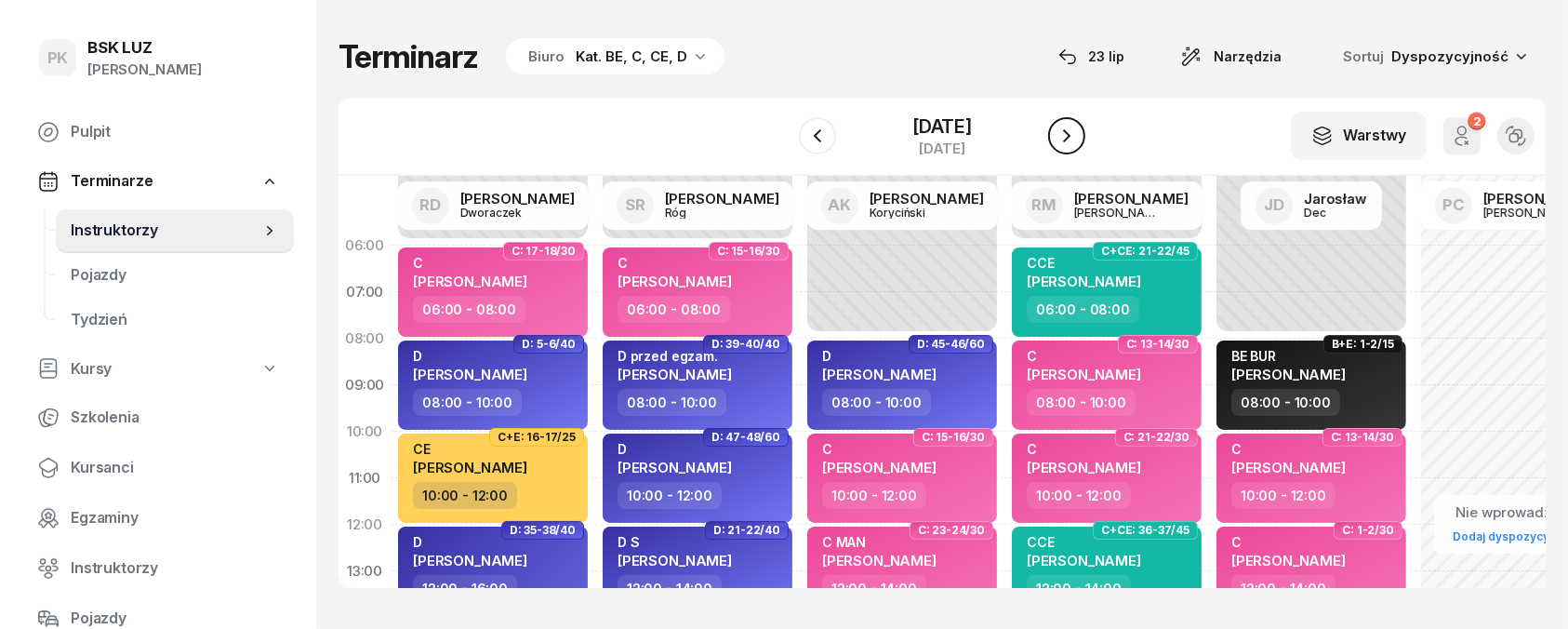 click 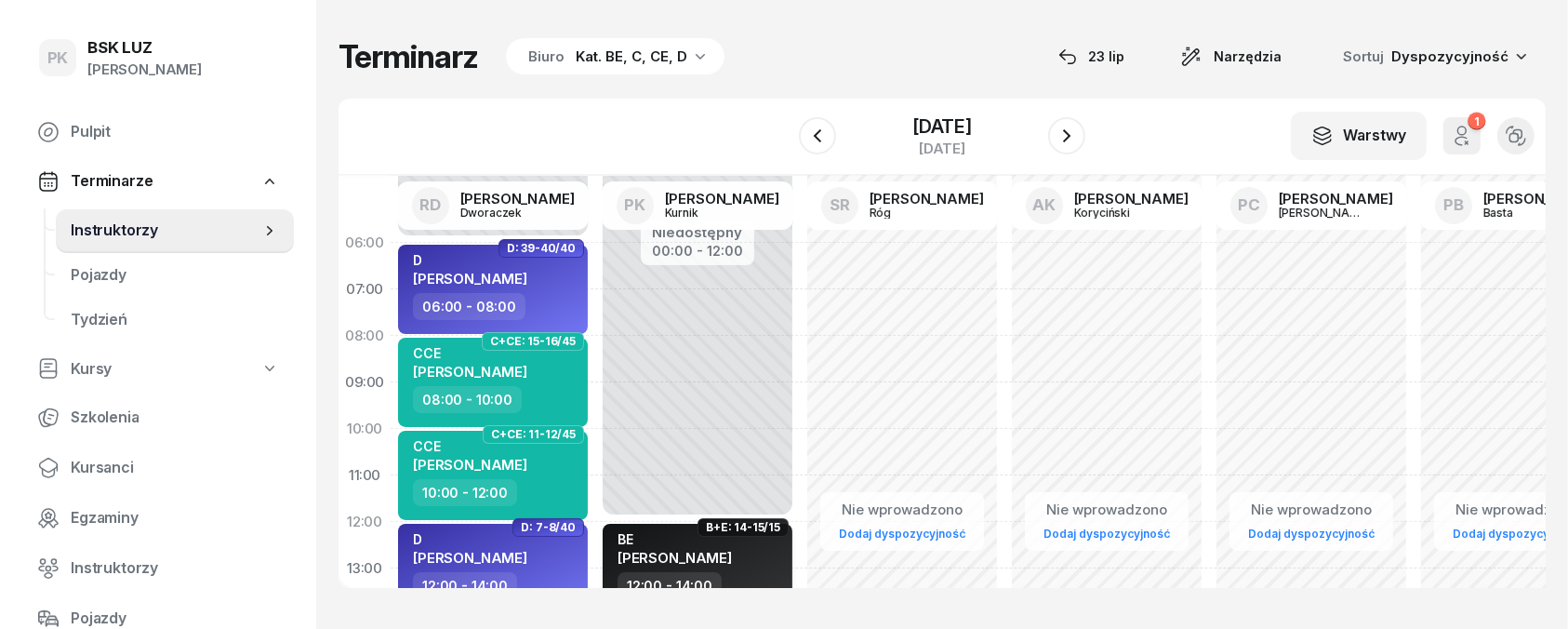 scroll, scrollTop: 0, scrollLeft: 0, axis: both 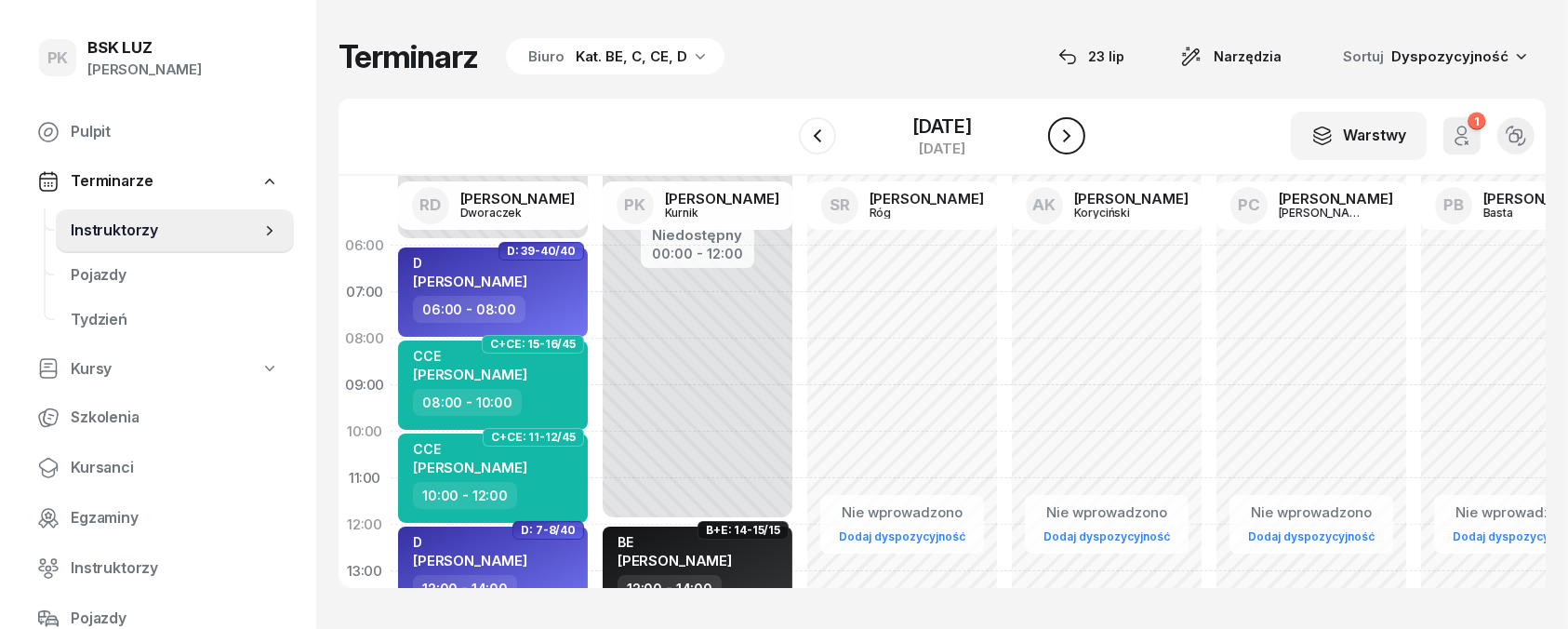 click 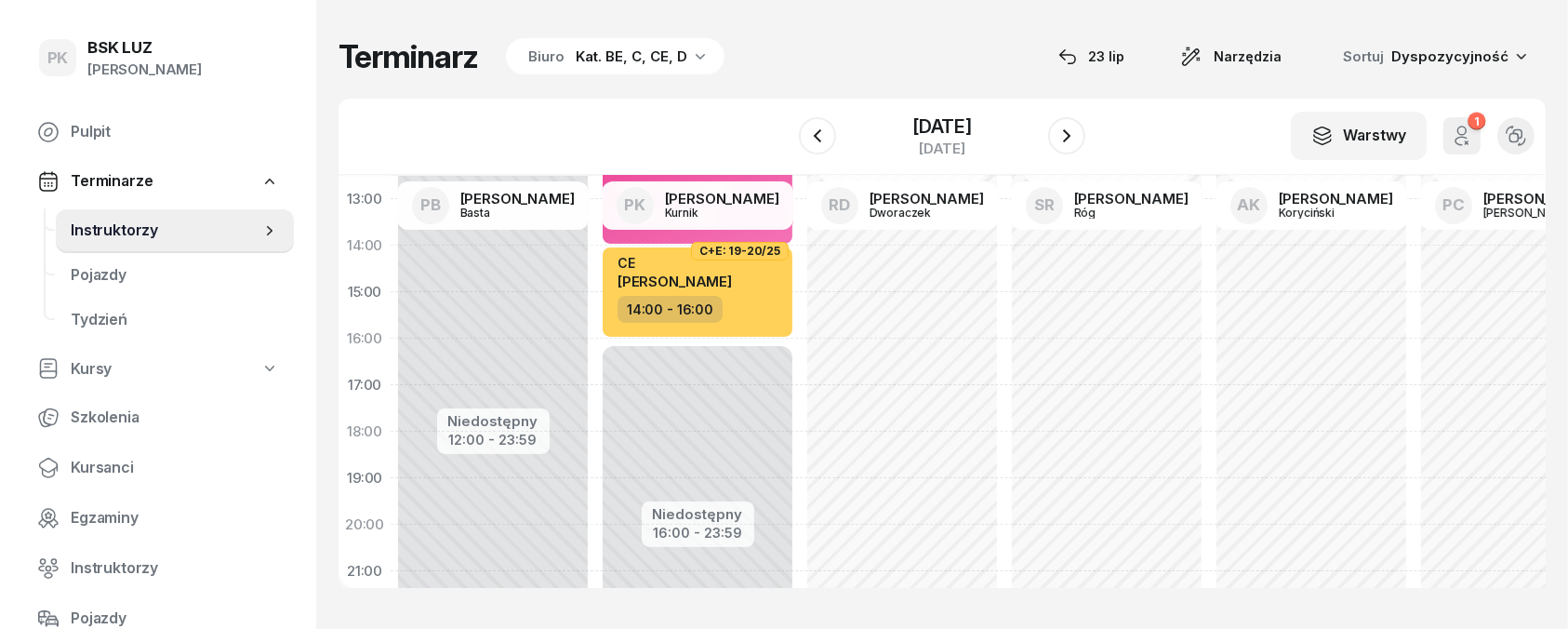 scroll, scrollTop: 0, scrollLeft: 0, axis: both 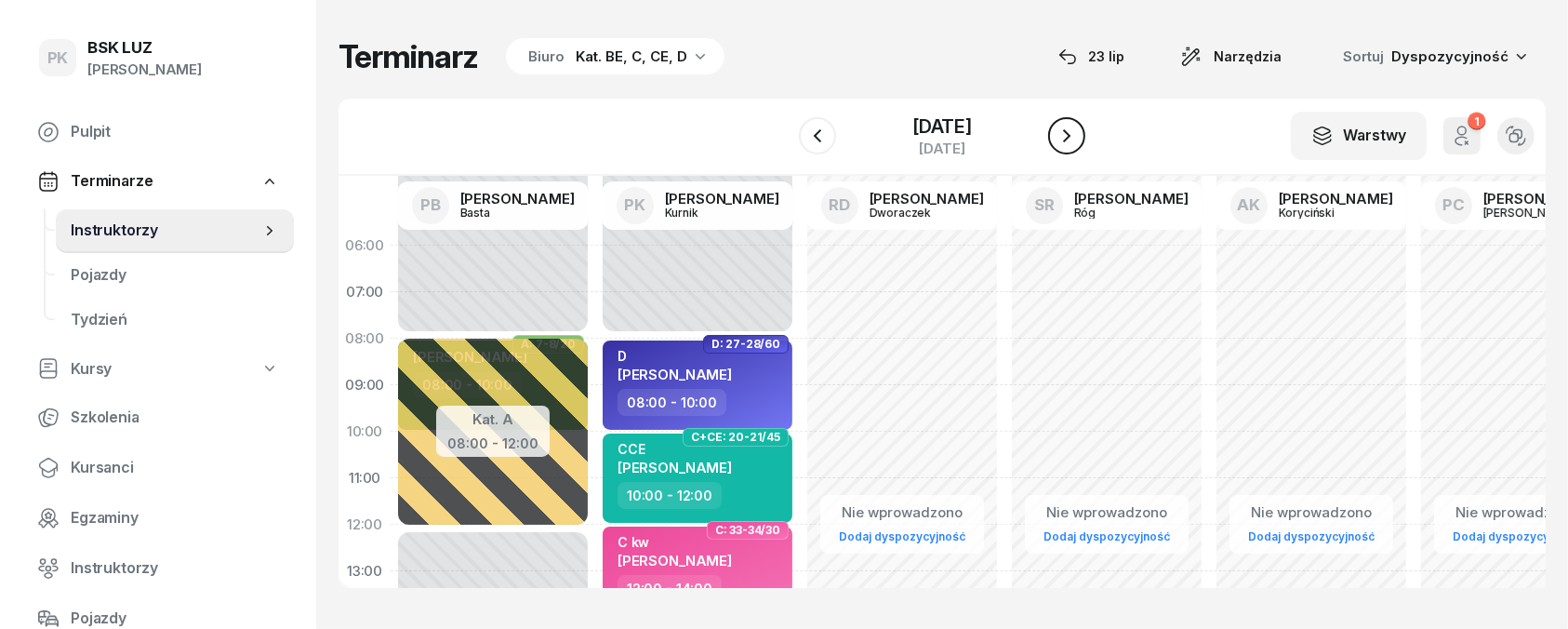 click at bounding box center (1067, 136) 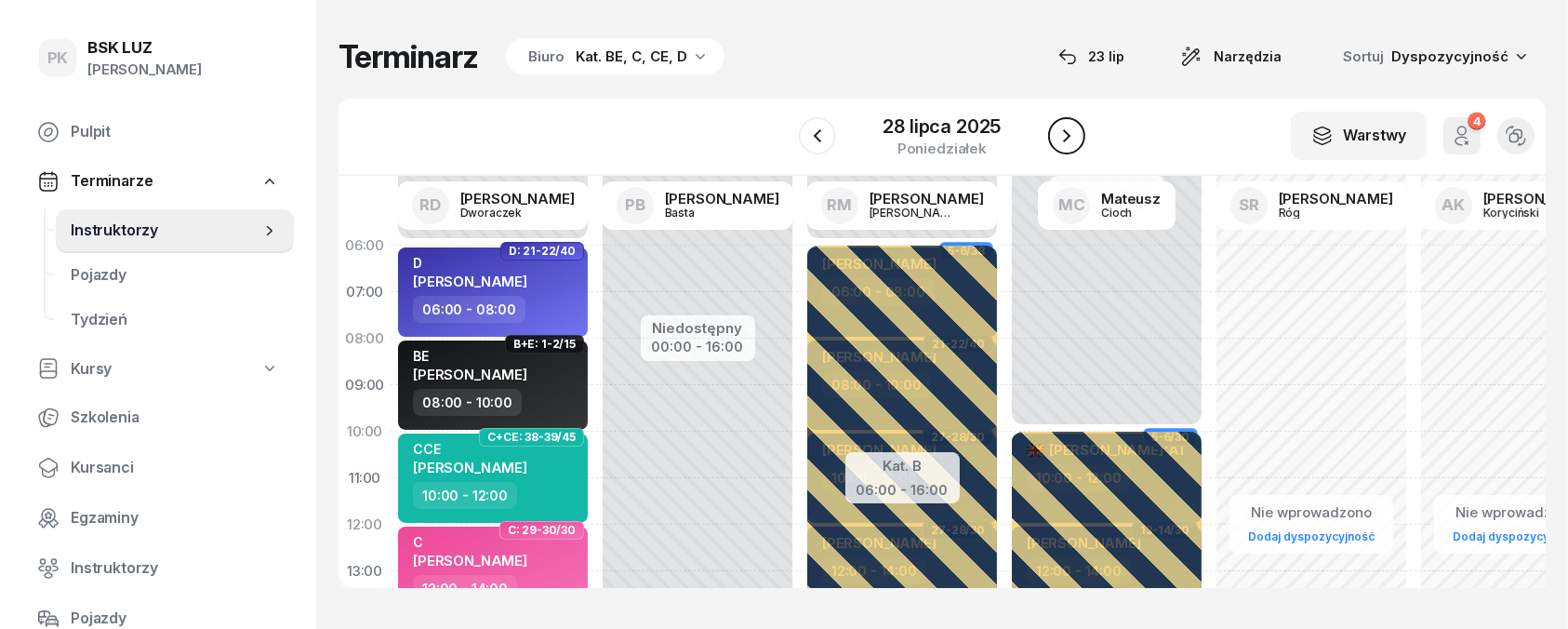 click at bounding box center (1067, 136) 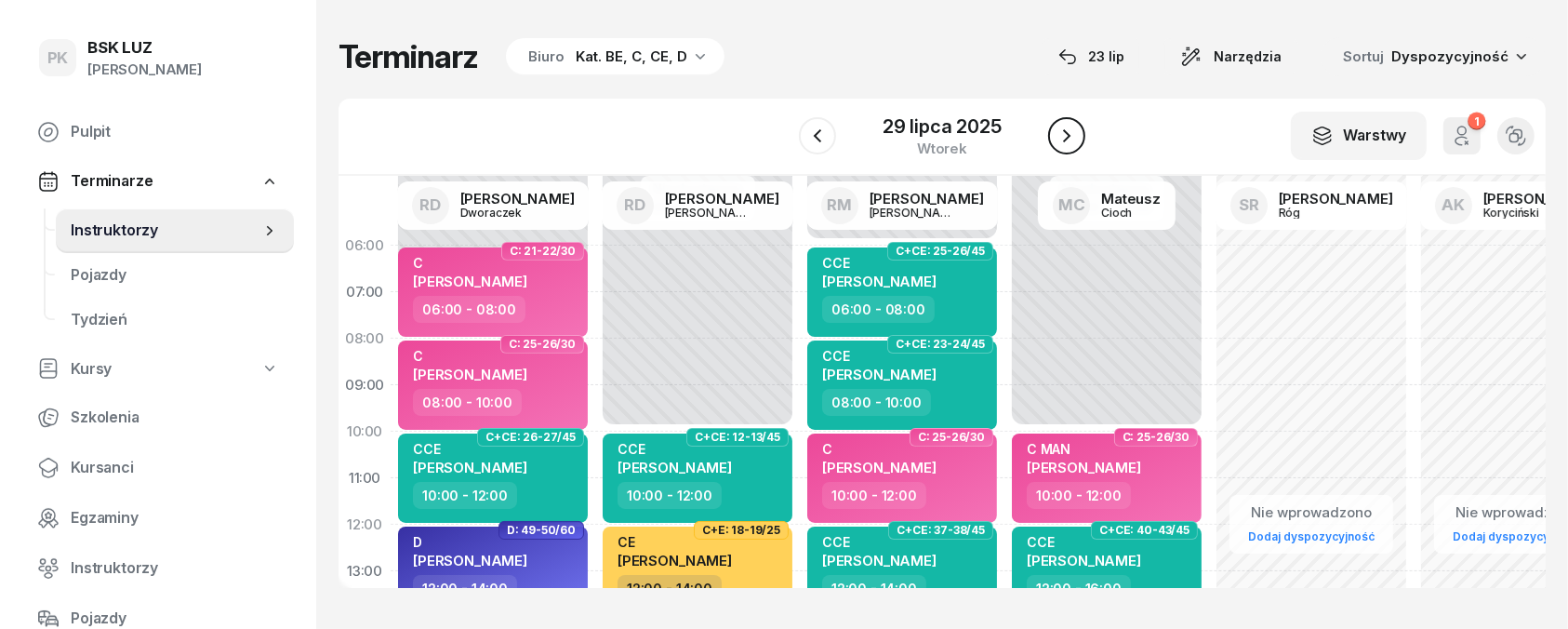 click 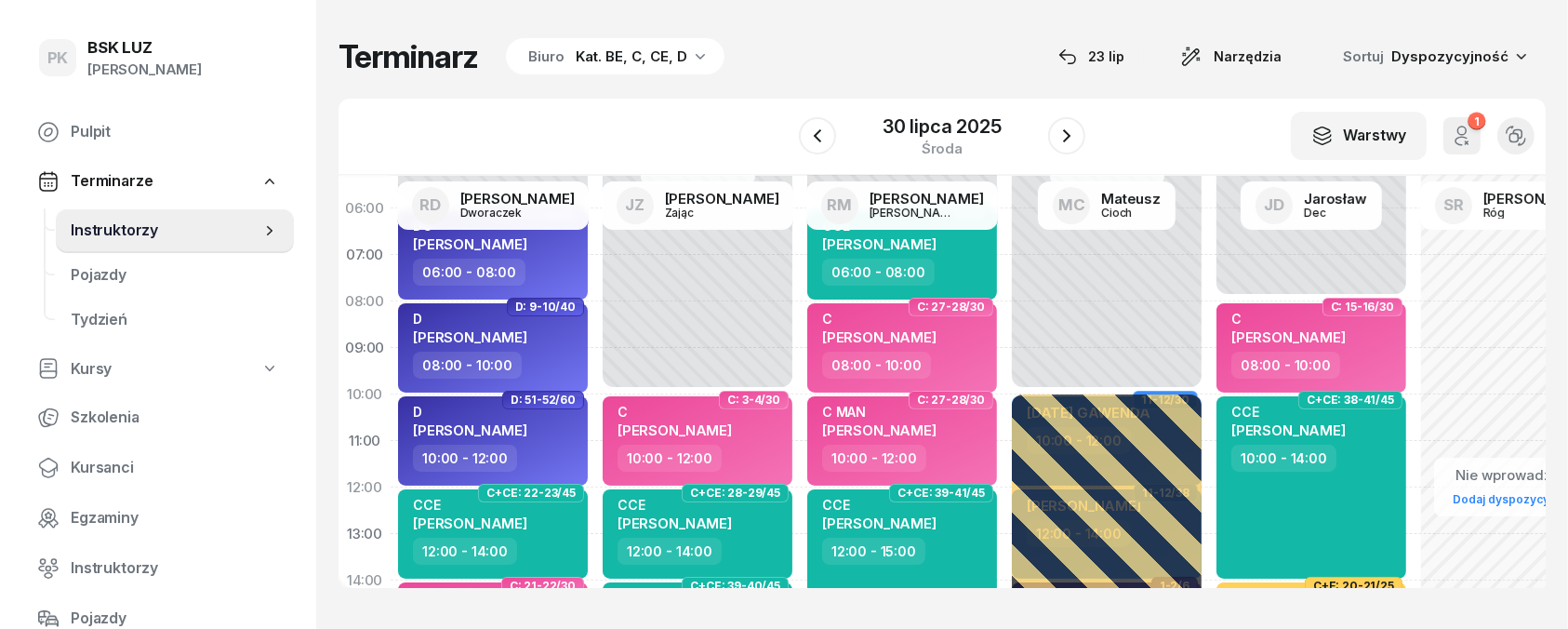scroll, scrollTop: 0, scrollLeft: 0, axis: both 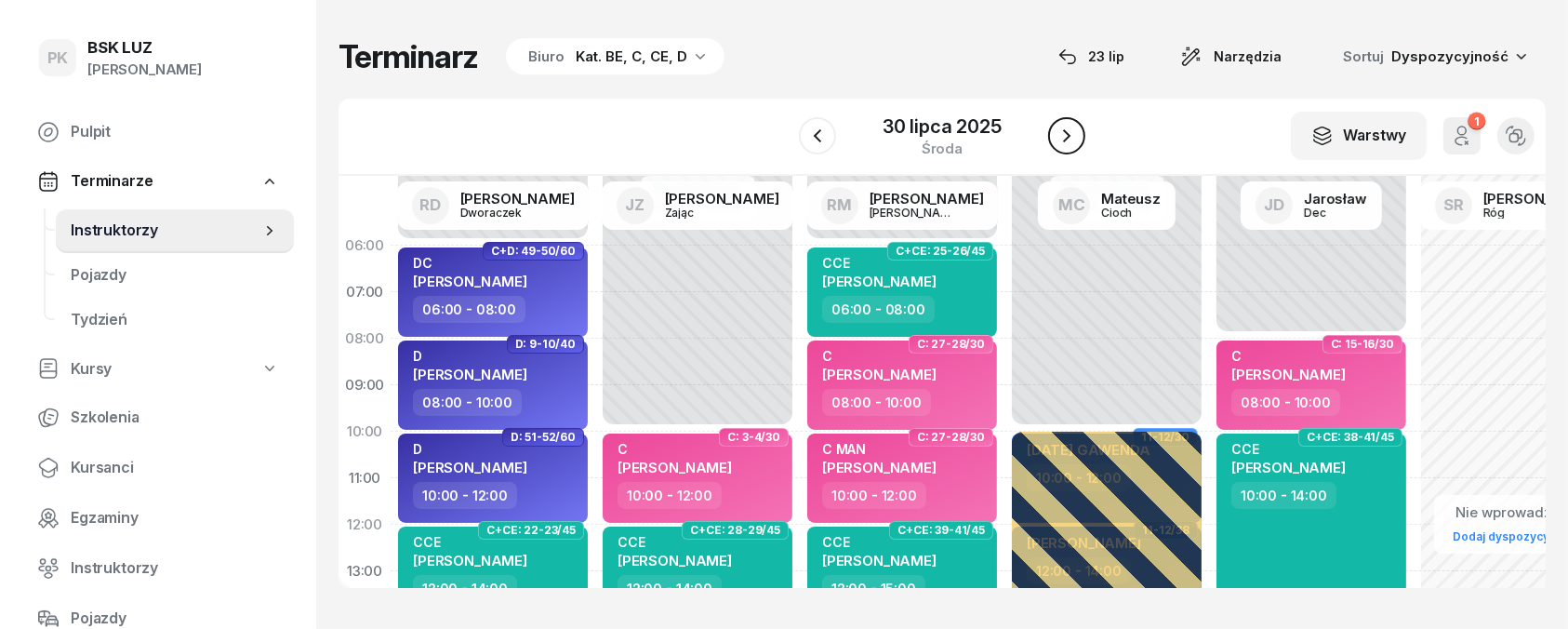 click 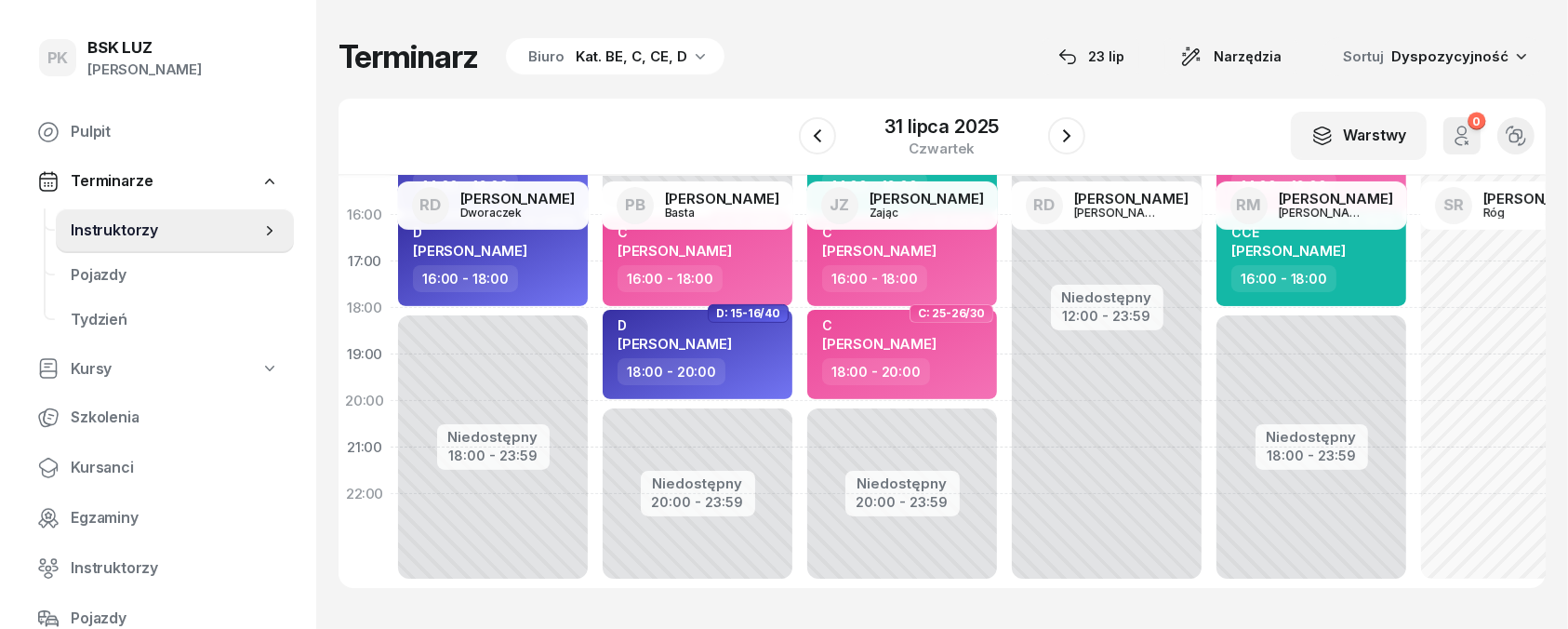 scroll, scrollTop: 372, scrollLeft: 0, axis: vertical 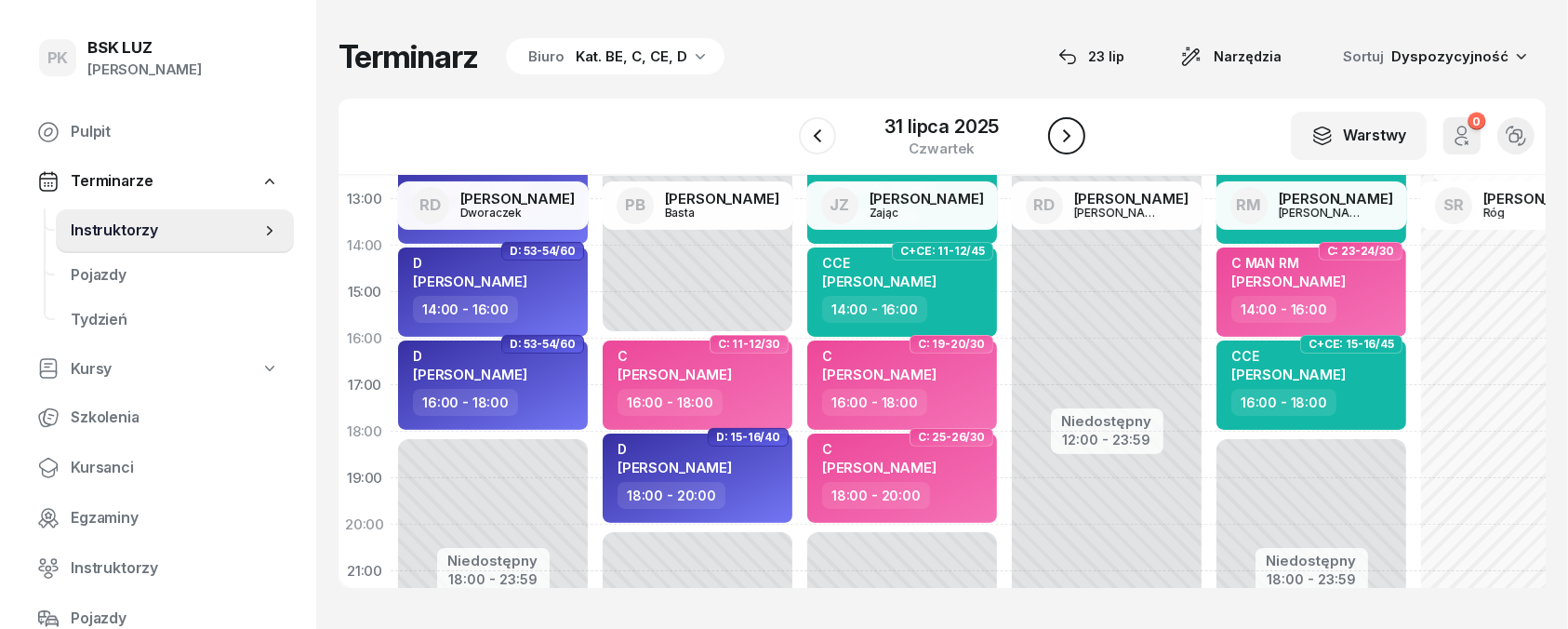 click 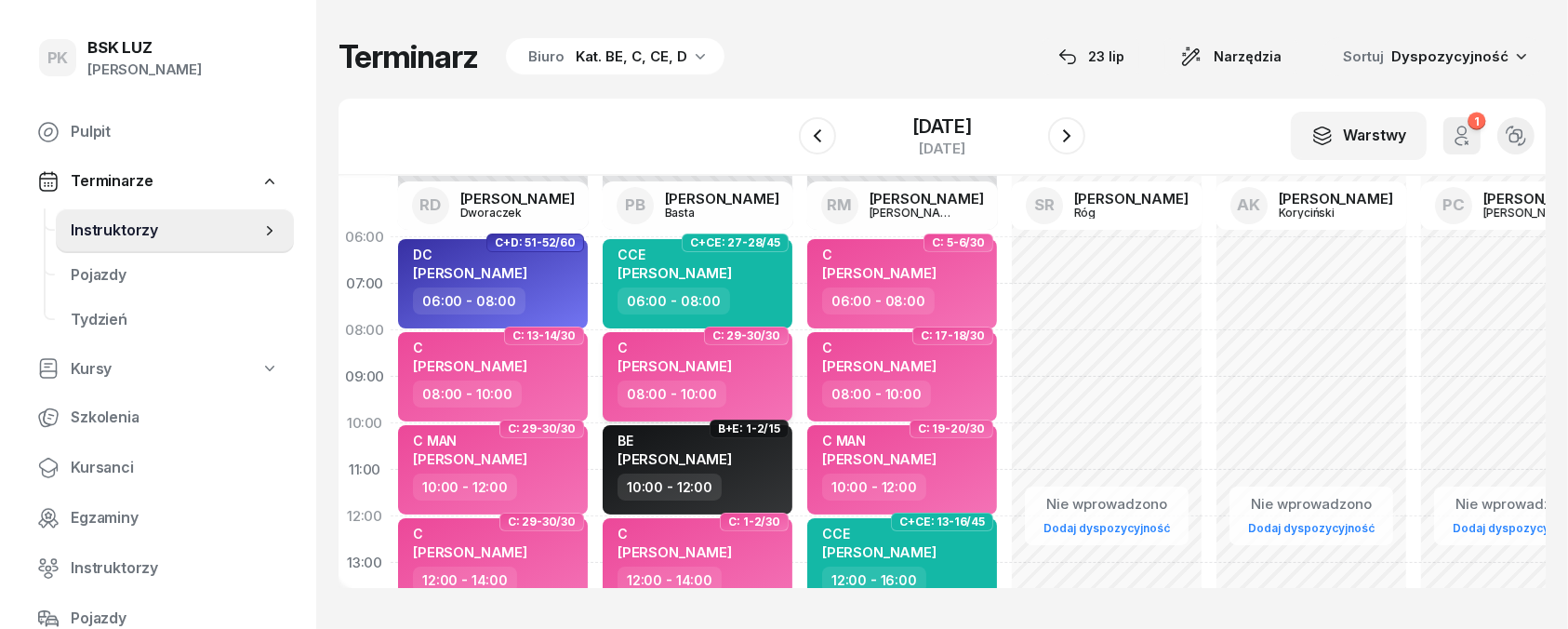 scroll, scrollTop: 0, scrollLeft: 0, axis: both 